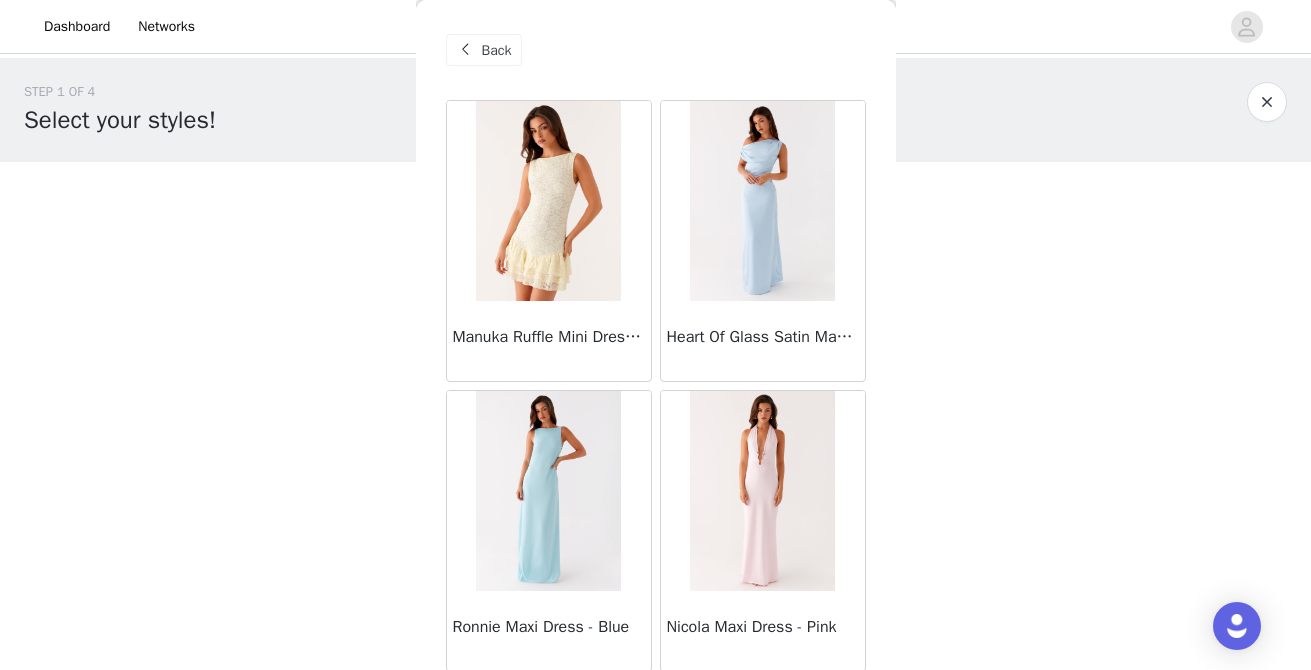 scroll, scrollTop: 0, scrollLeft: 0, axis: both 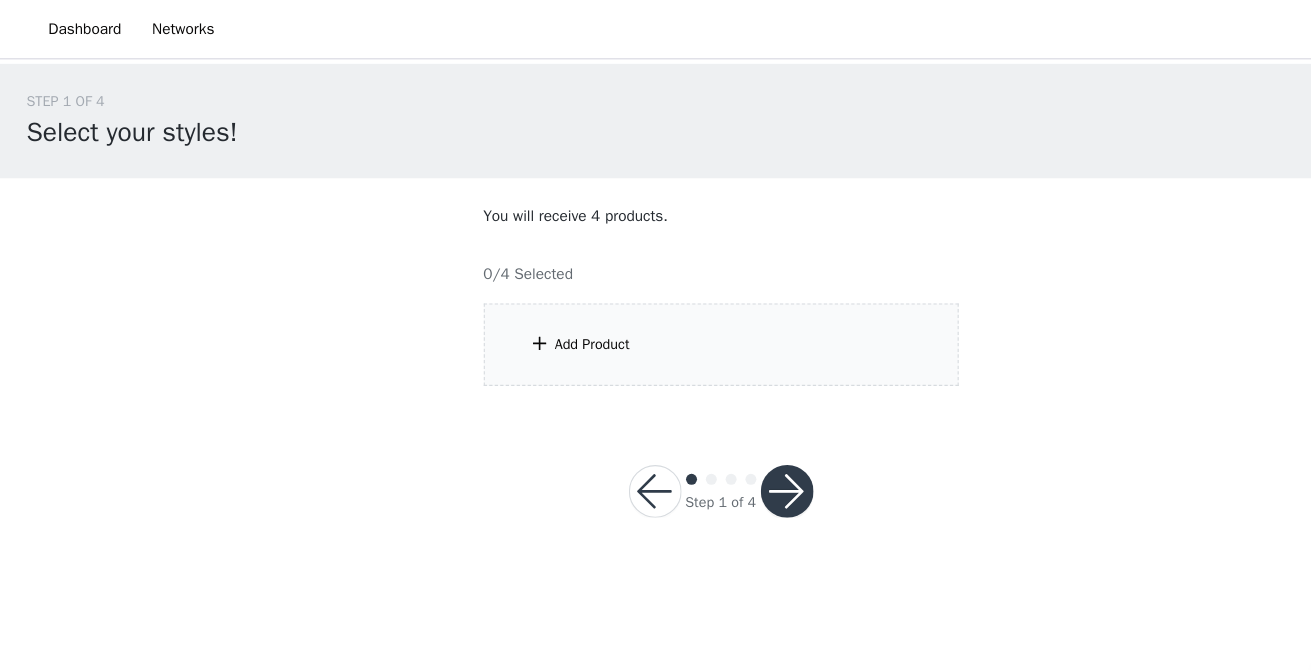 click on "Add Product" at bounding box center (656, 313) 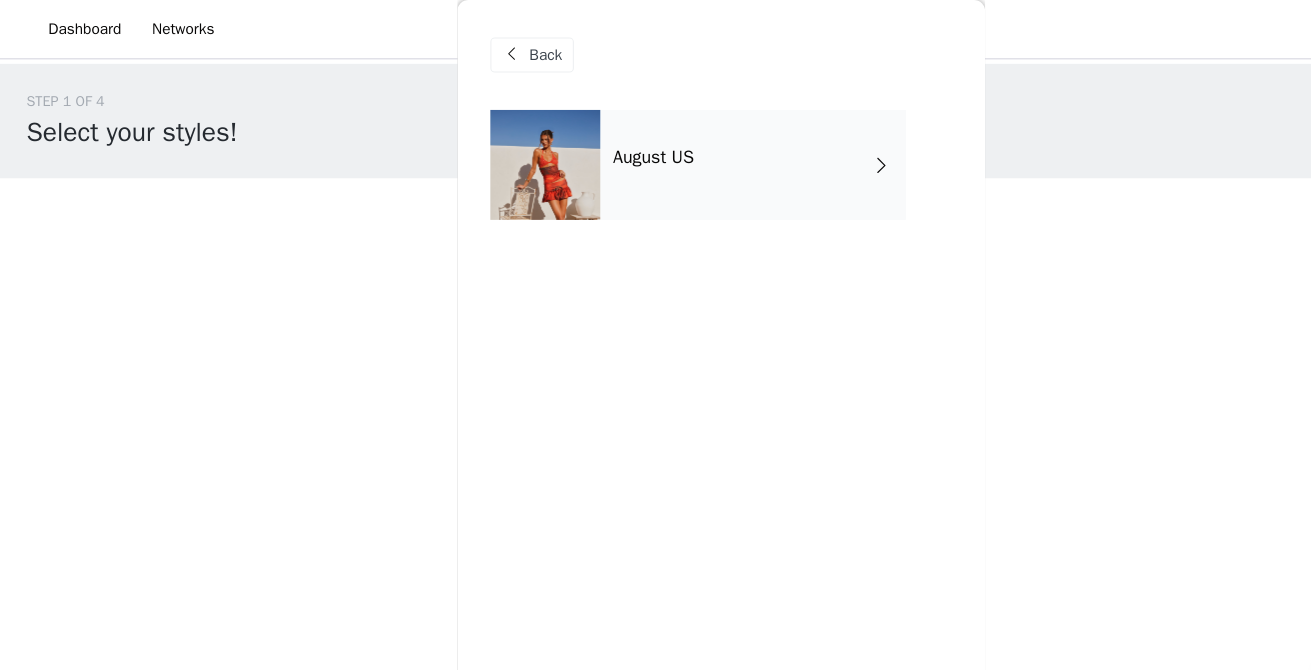 click on "August US" at bounding box center [685, 150] 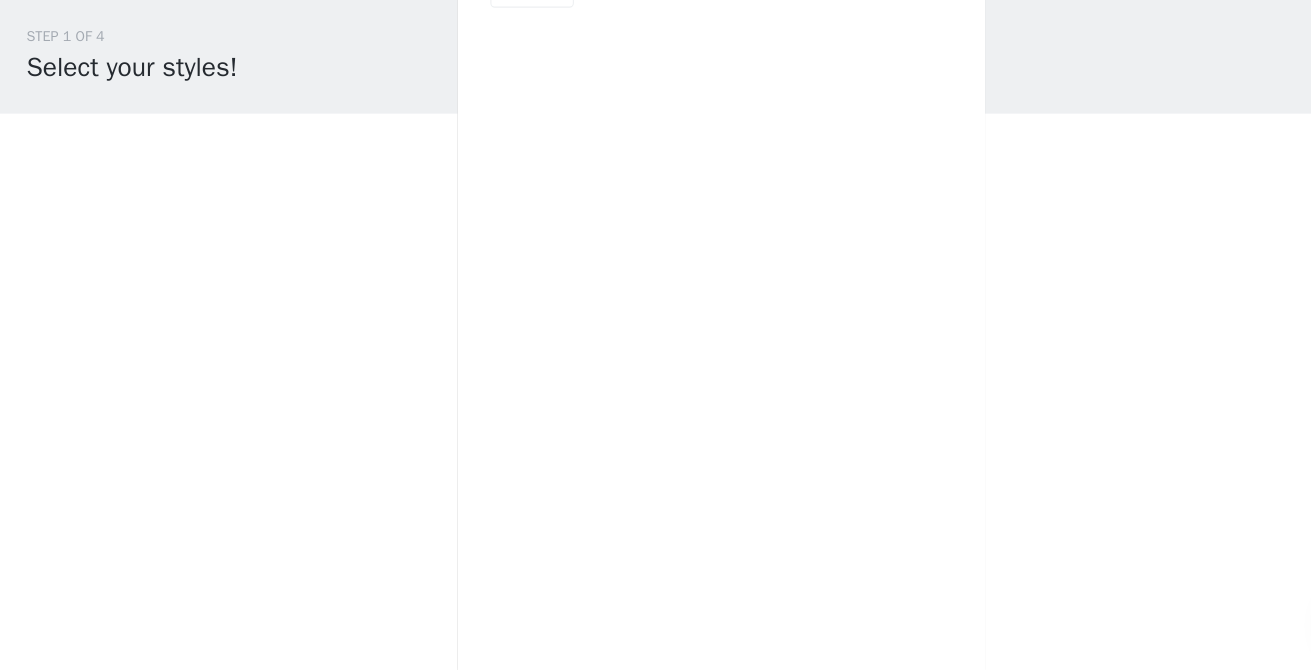 scroll, scrollTop: 0, scrollLeft: 0, axis: both 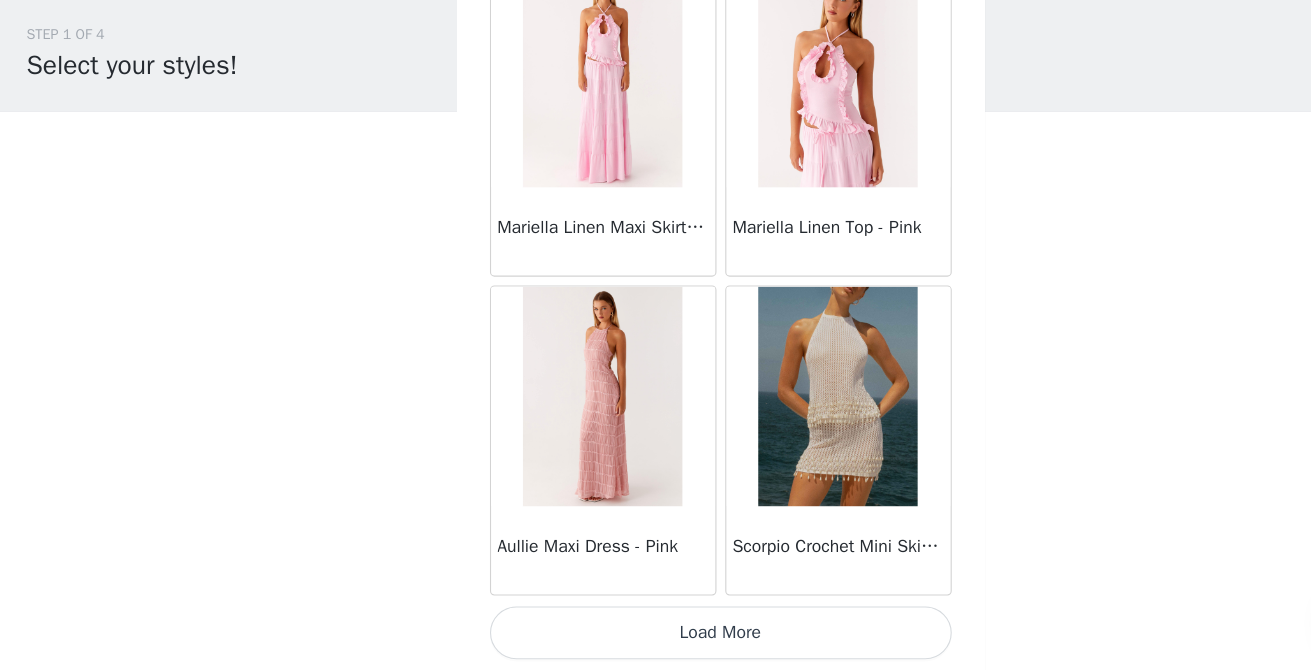click on "Load More" at bounding box center (656, 636) 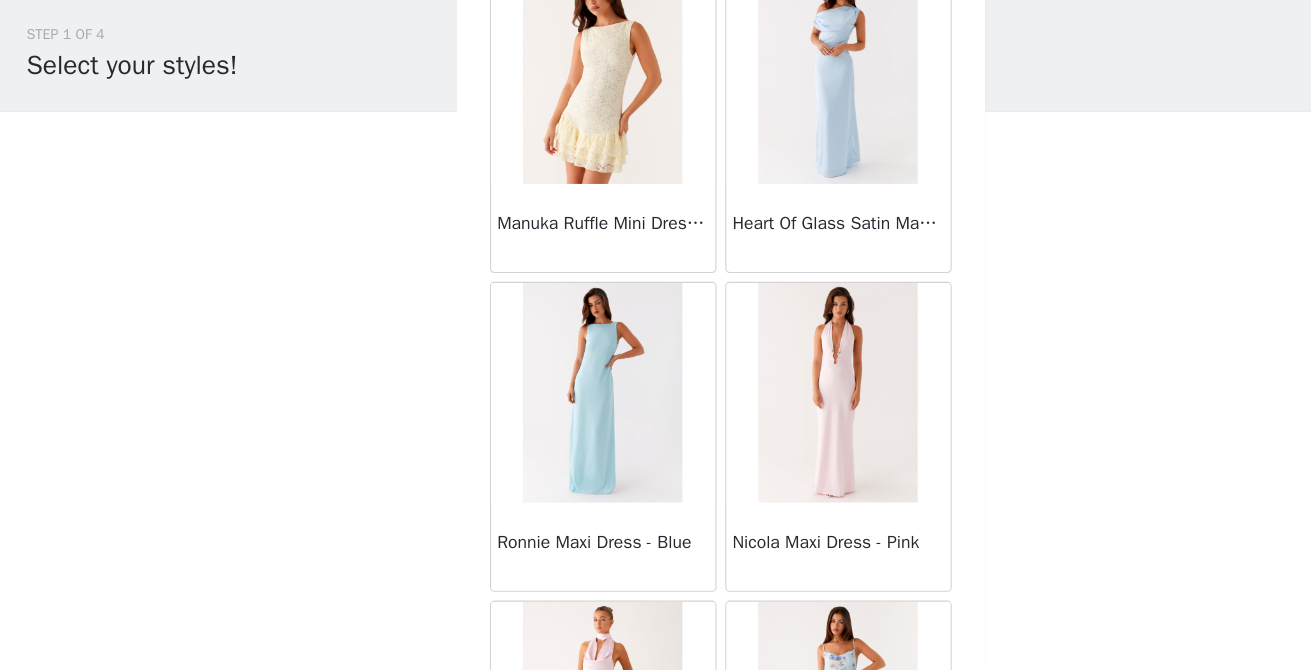 scroll, scrollTop: 0, scrollLeft: 0, axis: both 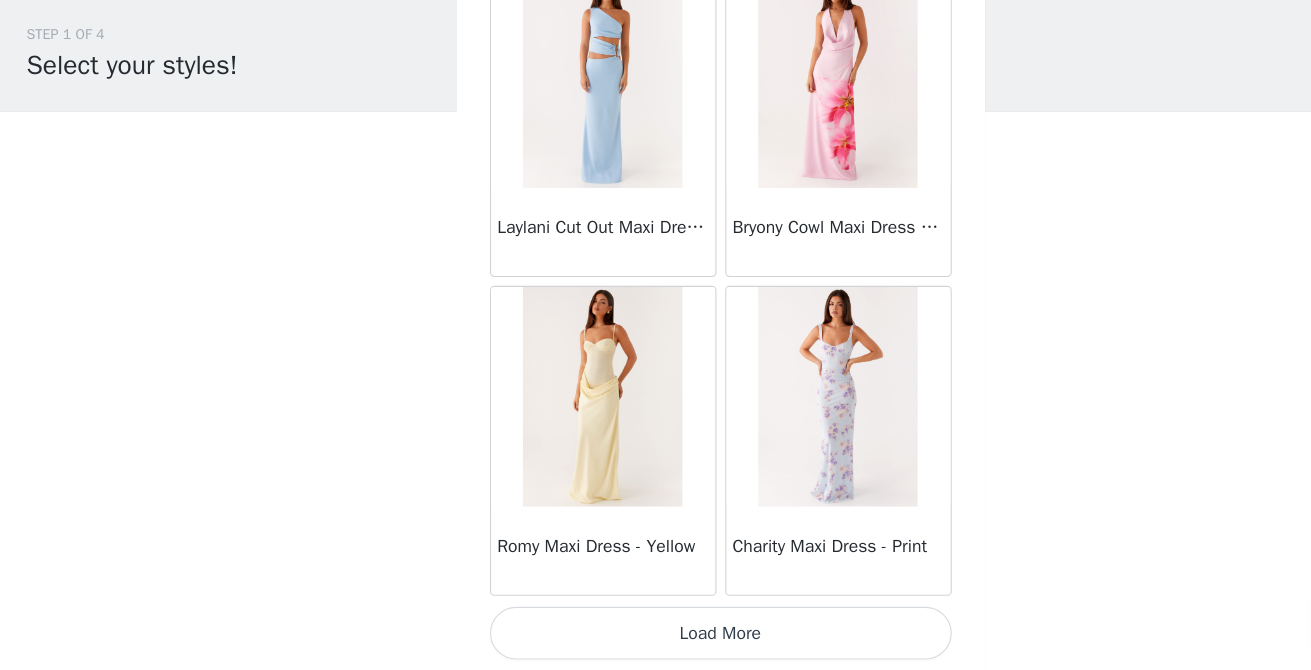 click on "Load More" at bounding box center (656, 636) 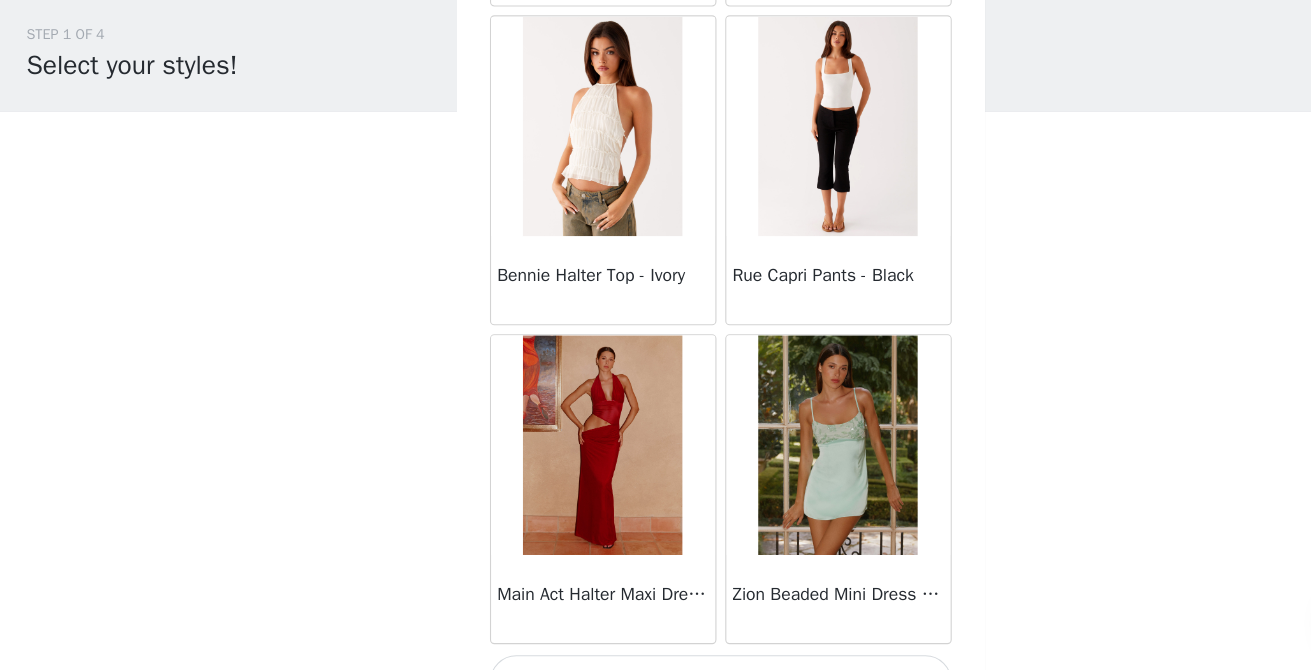 scroll, scrollTop: 8190, scrollLeft: 0, axis: vertical 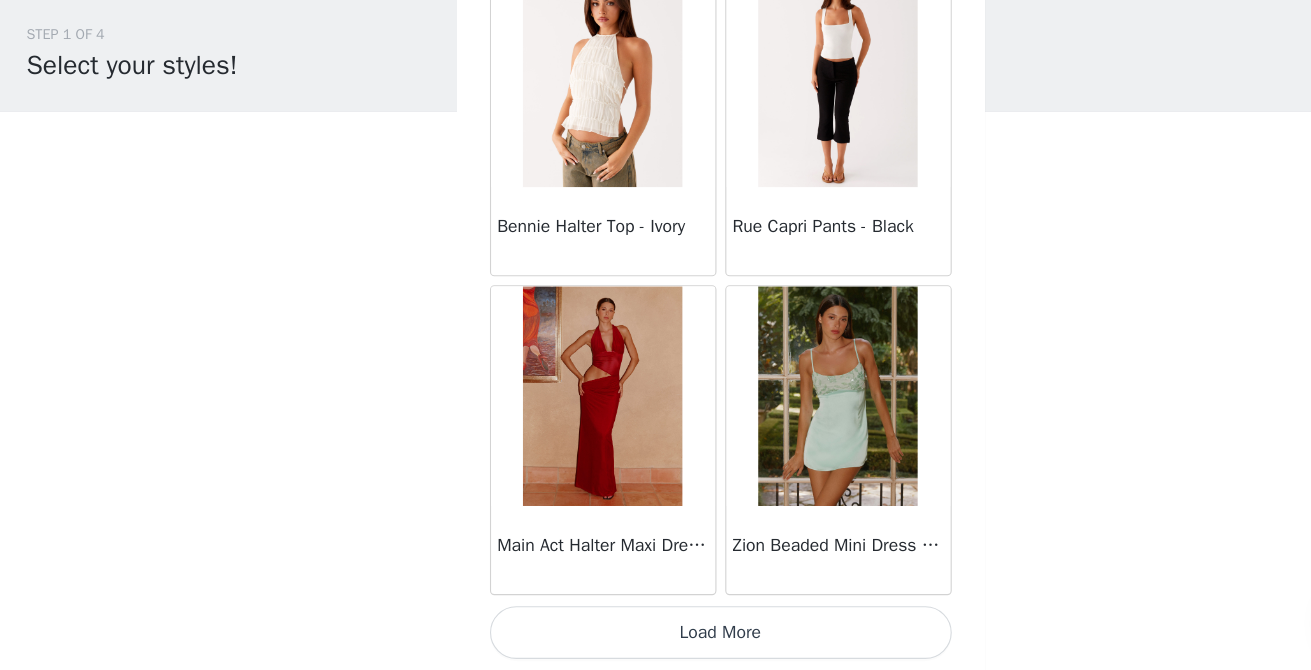 click on "Load More" at bounding box center (656, 636) 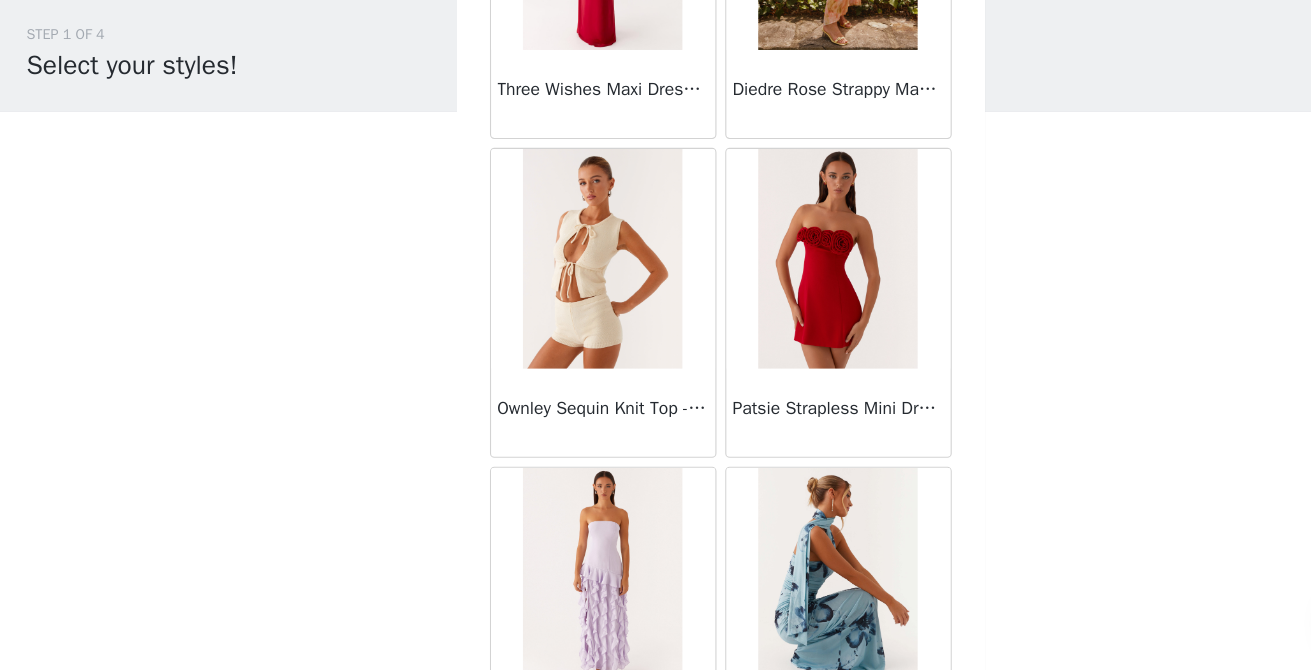 scroll, scrollTop: 11090, scrollLeft: 0, axis: vertical 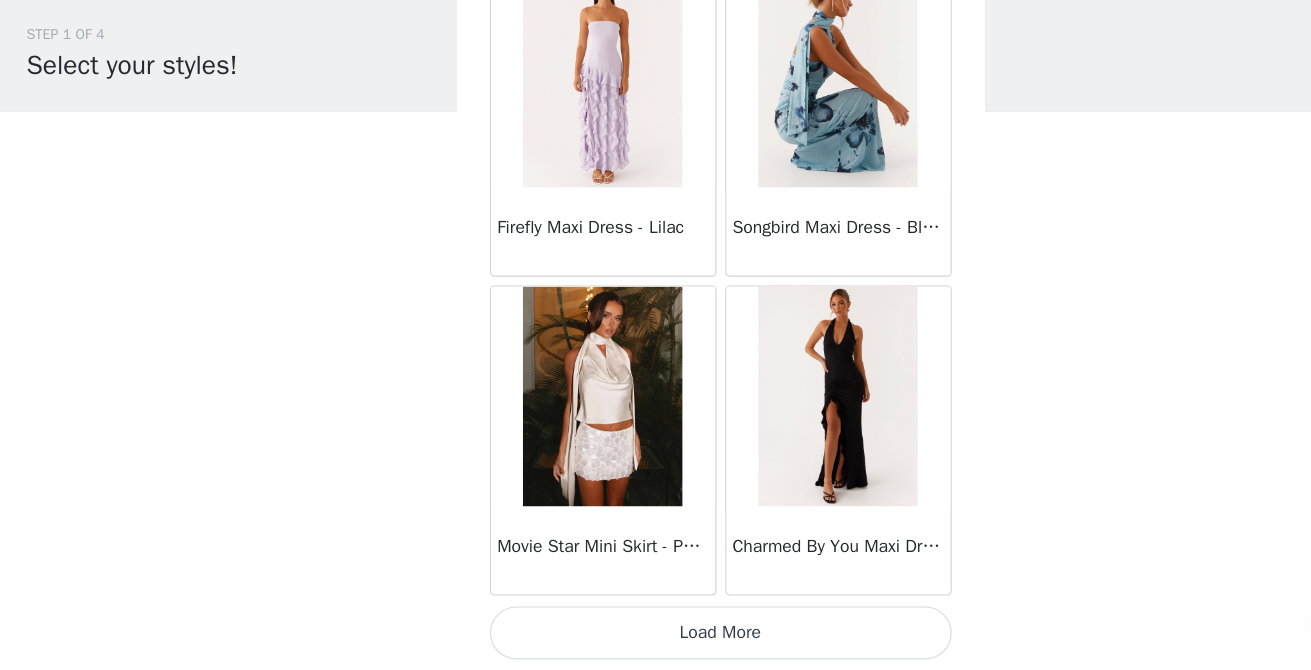 click on "Load More" at bounding box center [656, 636] 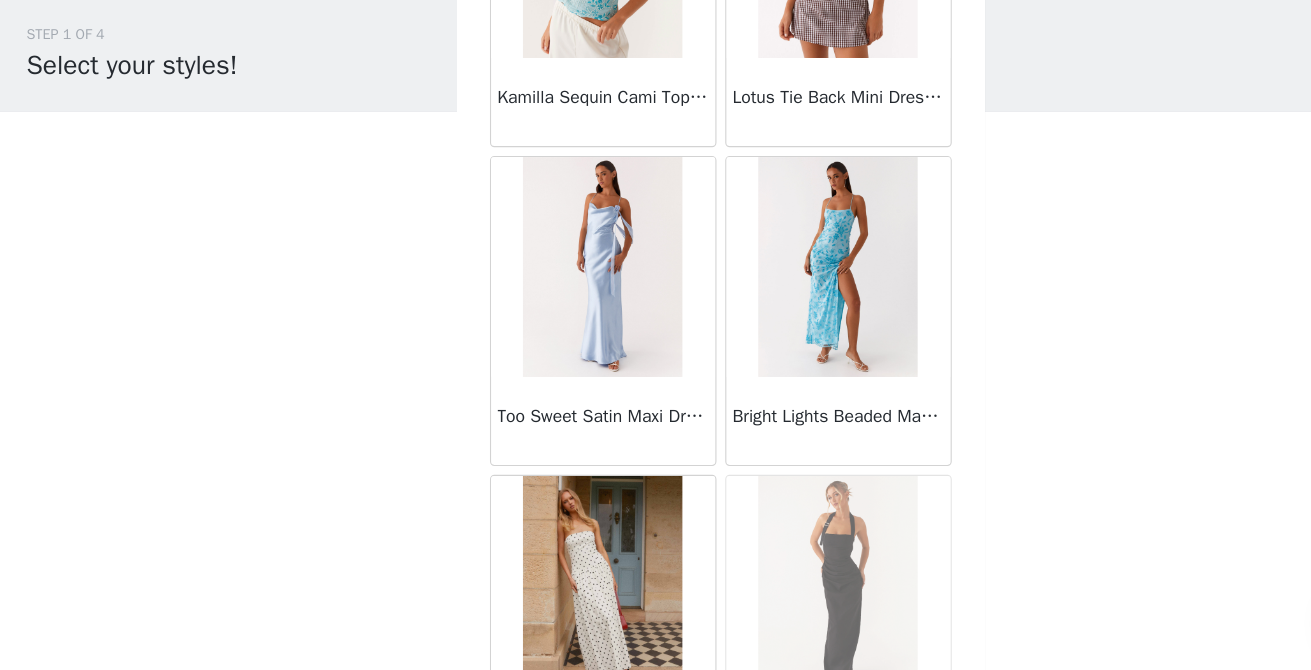 scroll, scrollTop: 13990, scrollLeft: 0, axis: vertical 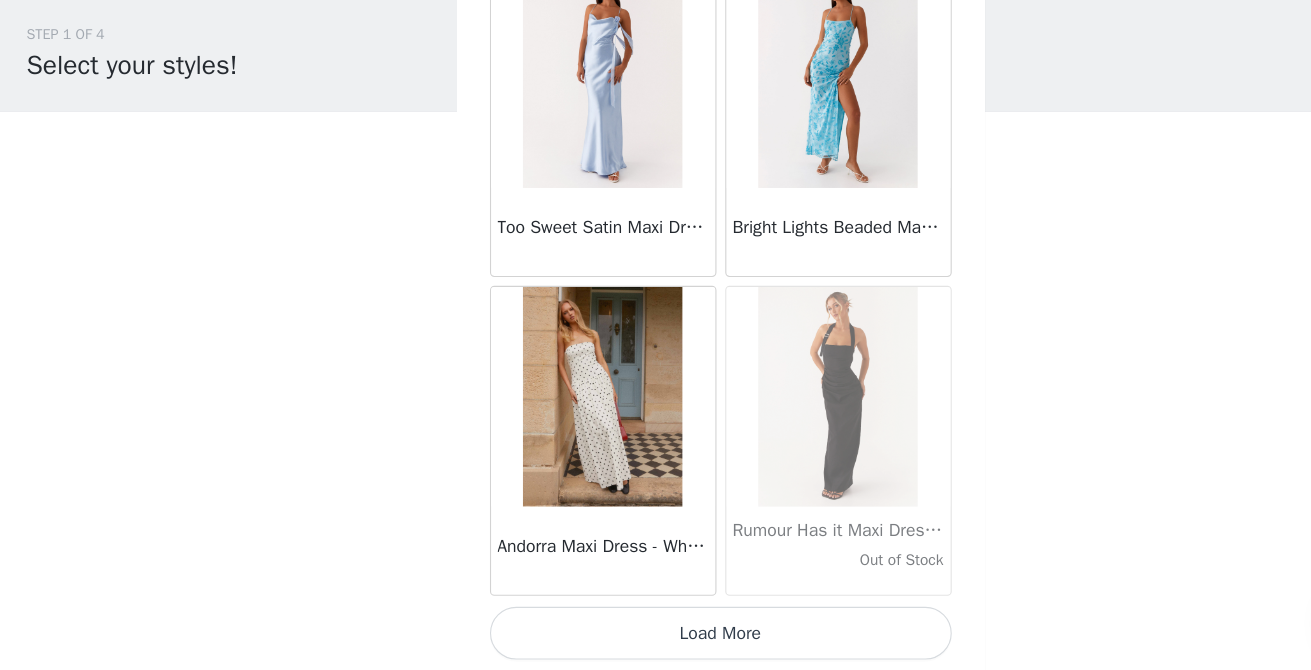 click on "Load More" at bounding box center [656, 636] 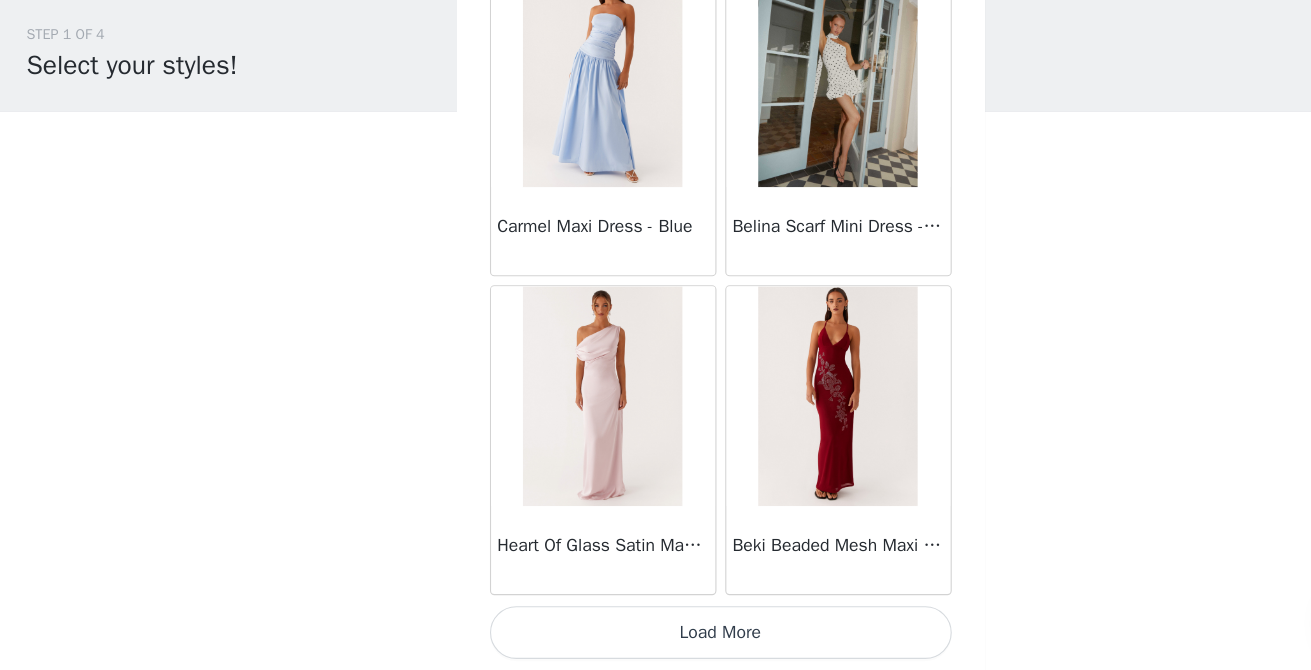 click on "Load More" at bounding box center [656, 636] 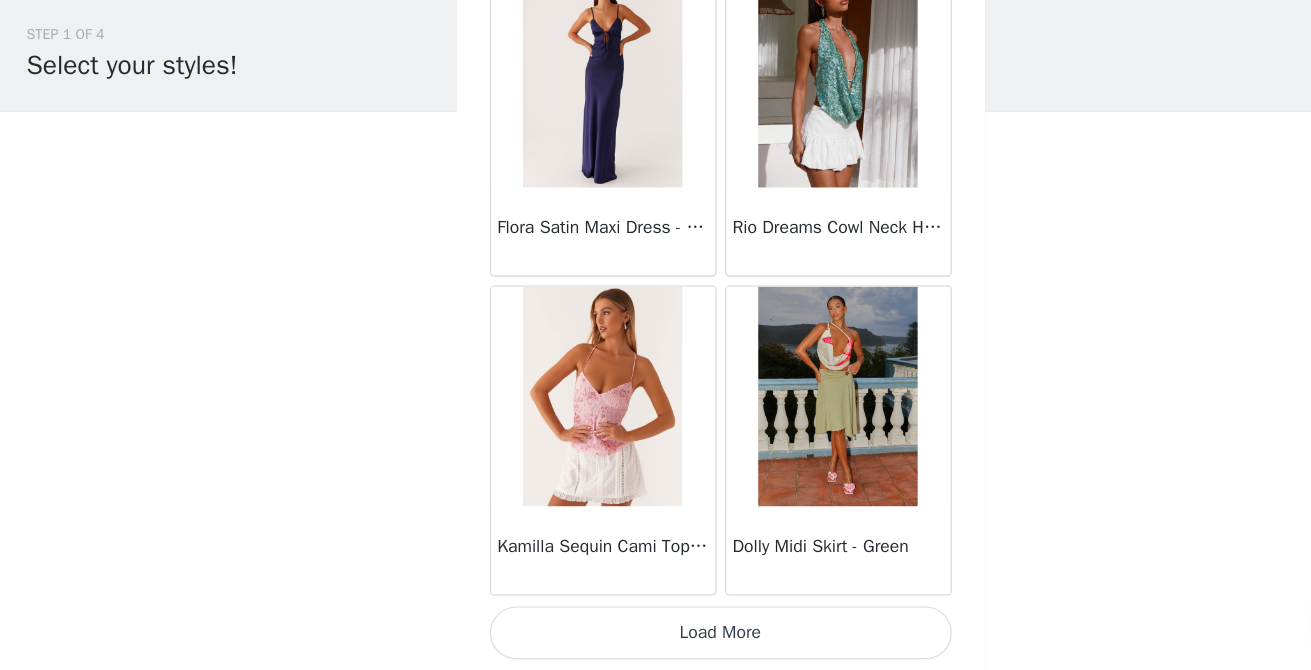 click on "Load More" at bounding box center (656, 636) 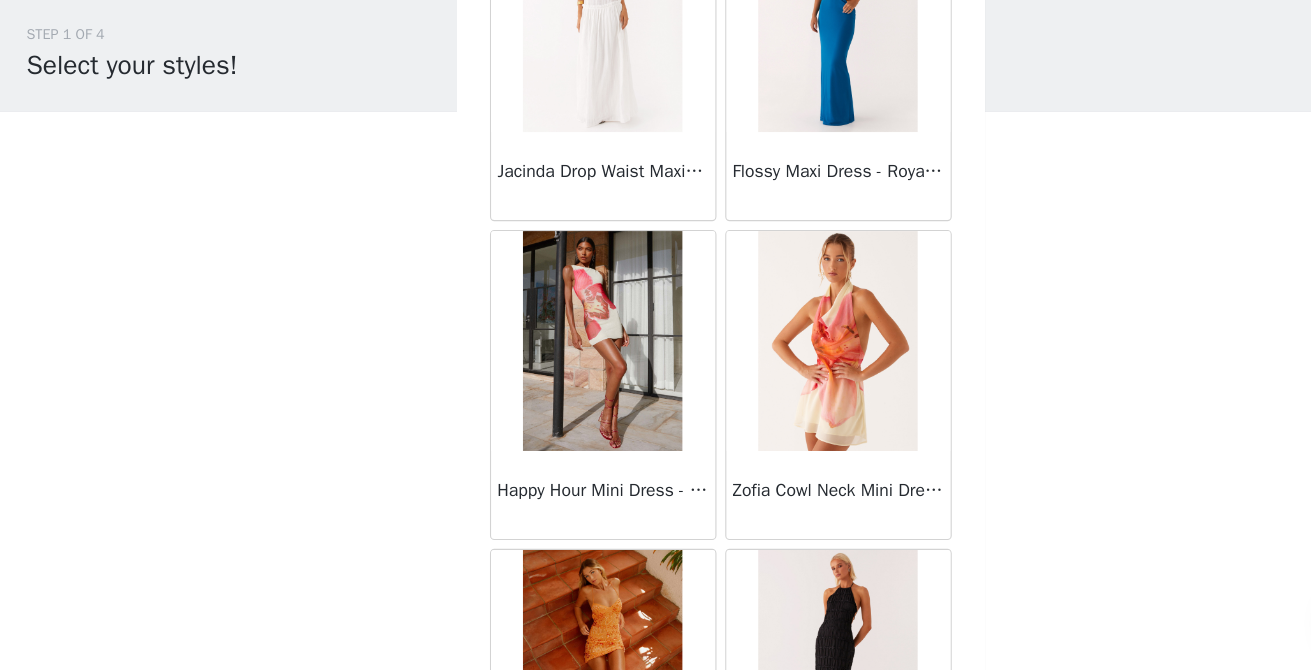 scroll, scrollTop: 22690, scrollLeft: 0, axis: vertical 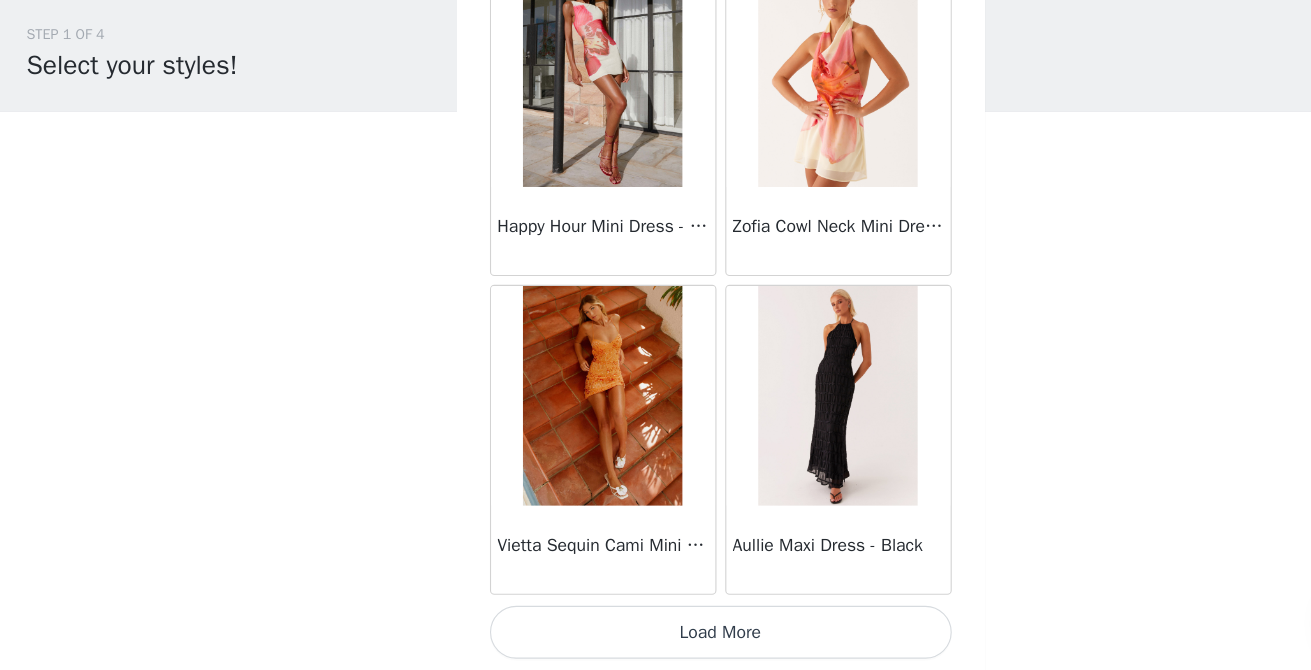 click on "Load More" at bounding box center [656, 636] 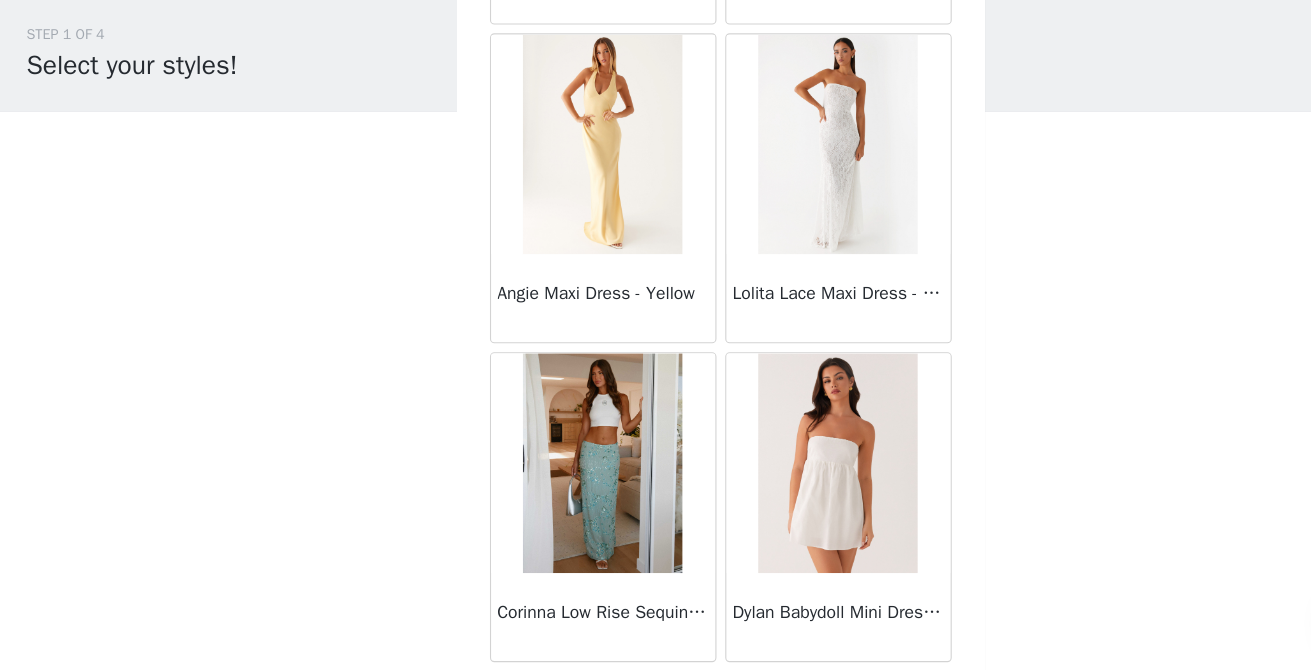scroll, scrollTop: 25590, scrollLeft: 0, axis: vertical 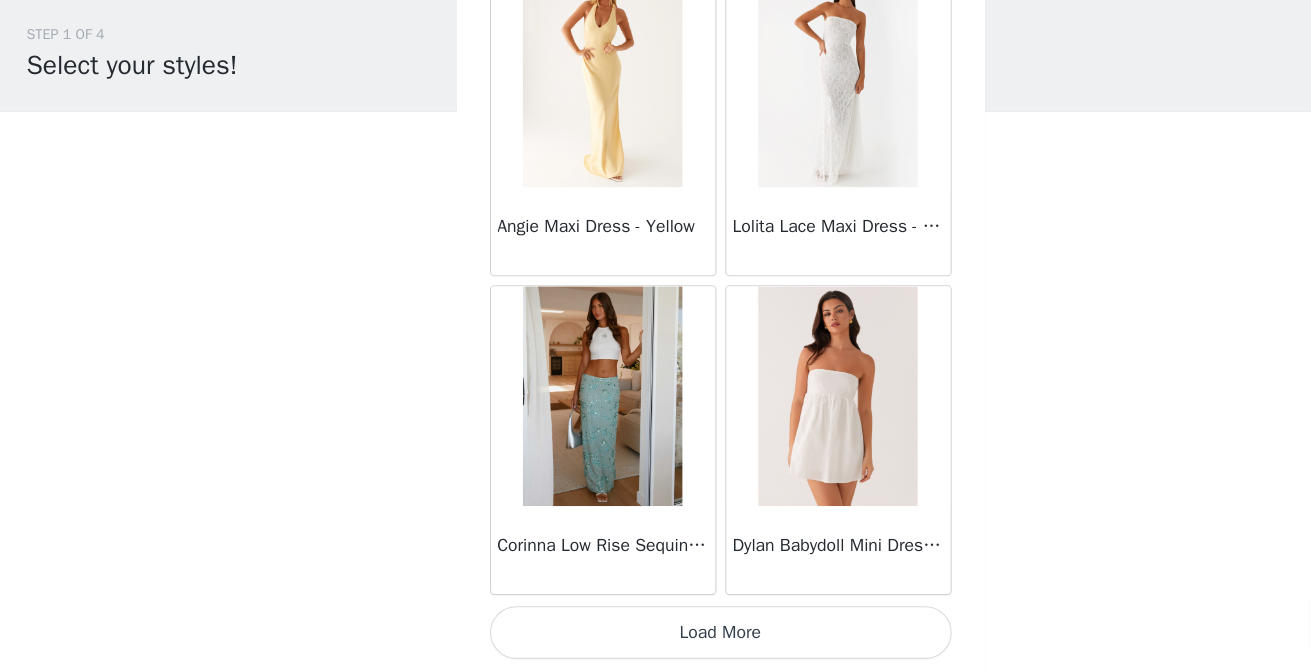 click on "Load More" at bounding box center (656, 636) 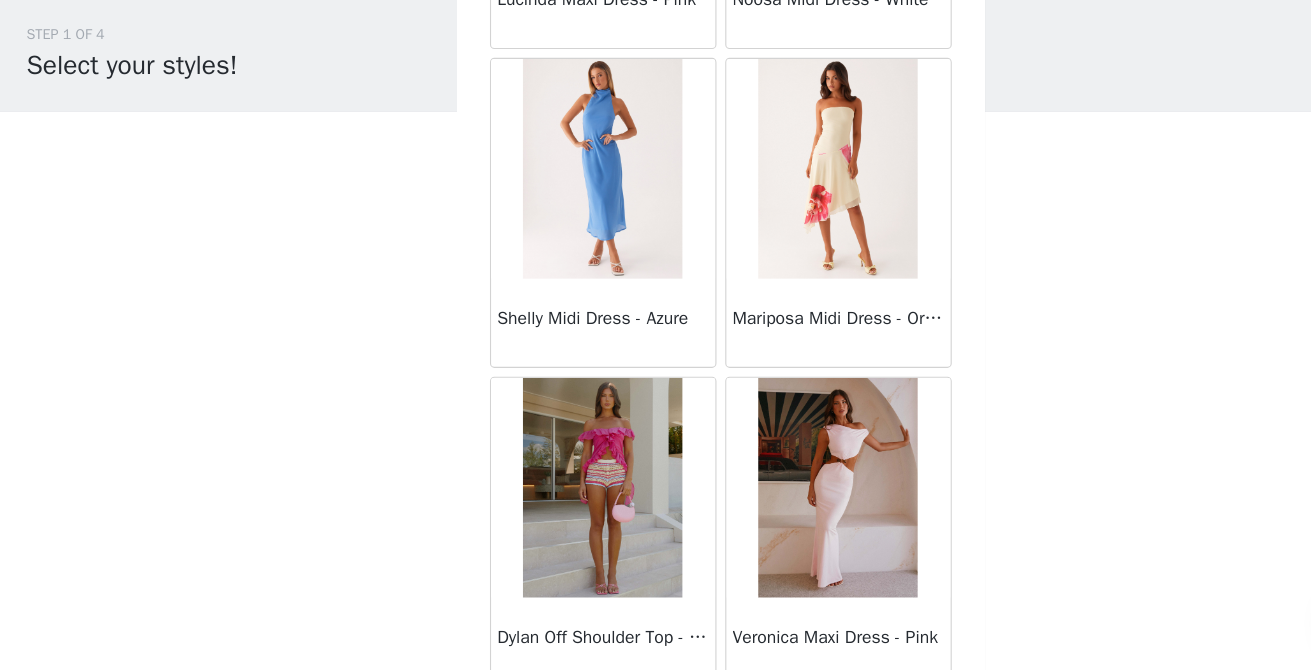 scroll, scrollTop: 28490, scrollLeft: 0, axis: vertical 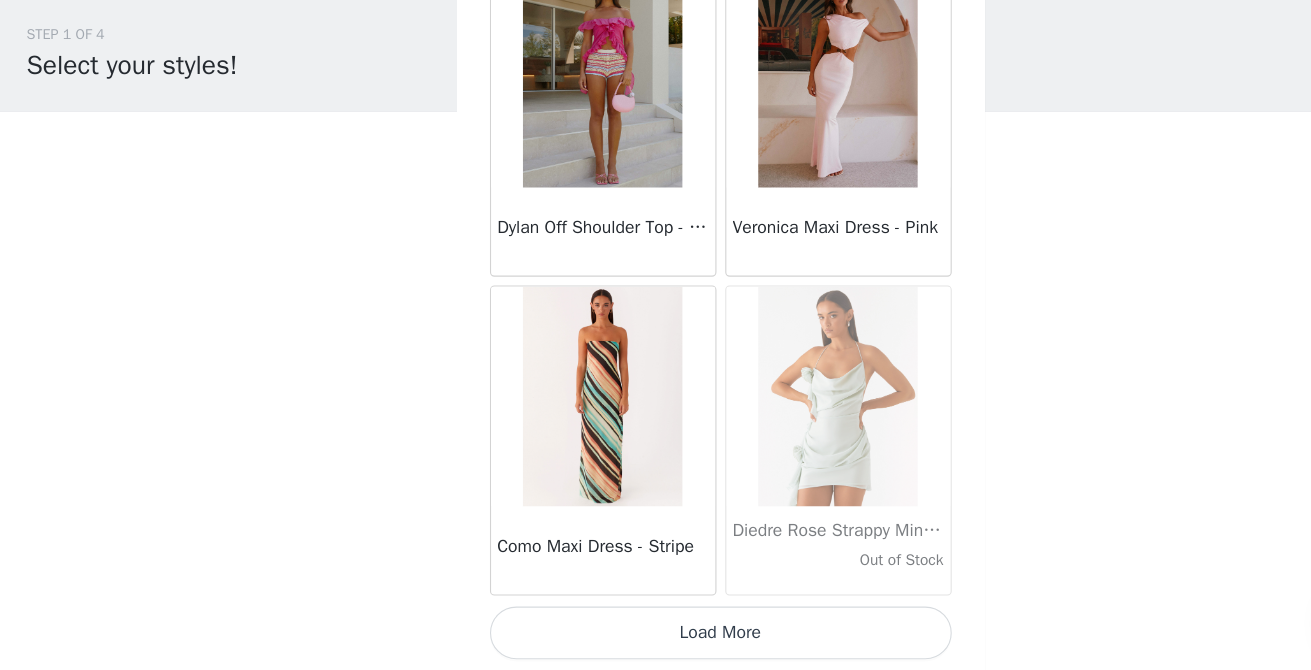 click on "Load More" at bounding box center (656, 636) 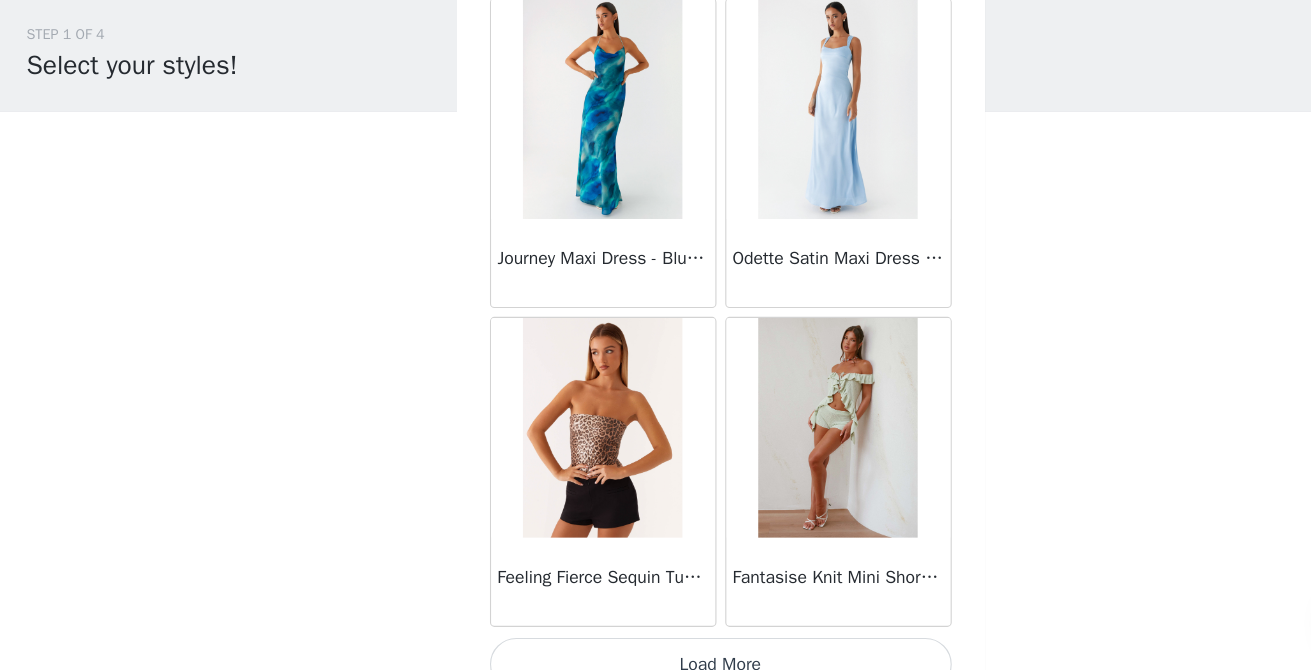 scroll, scrollTop: 31390, scrollLeft: 0, axis: vertical 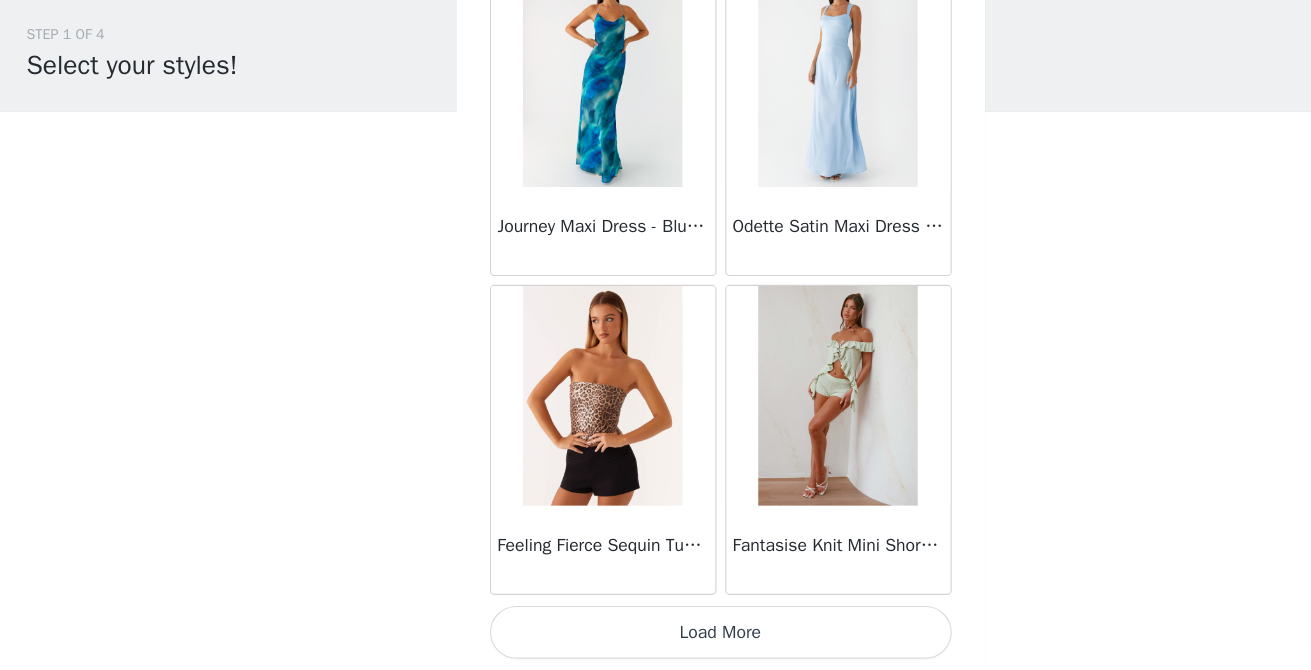 click on "Load More" at bounding box center [656, 636] 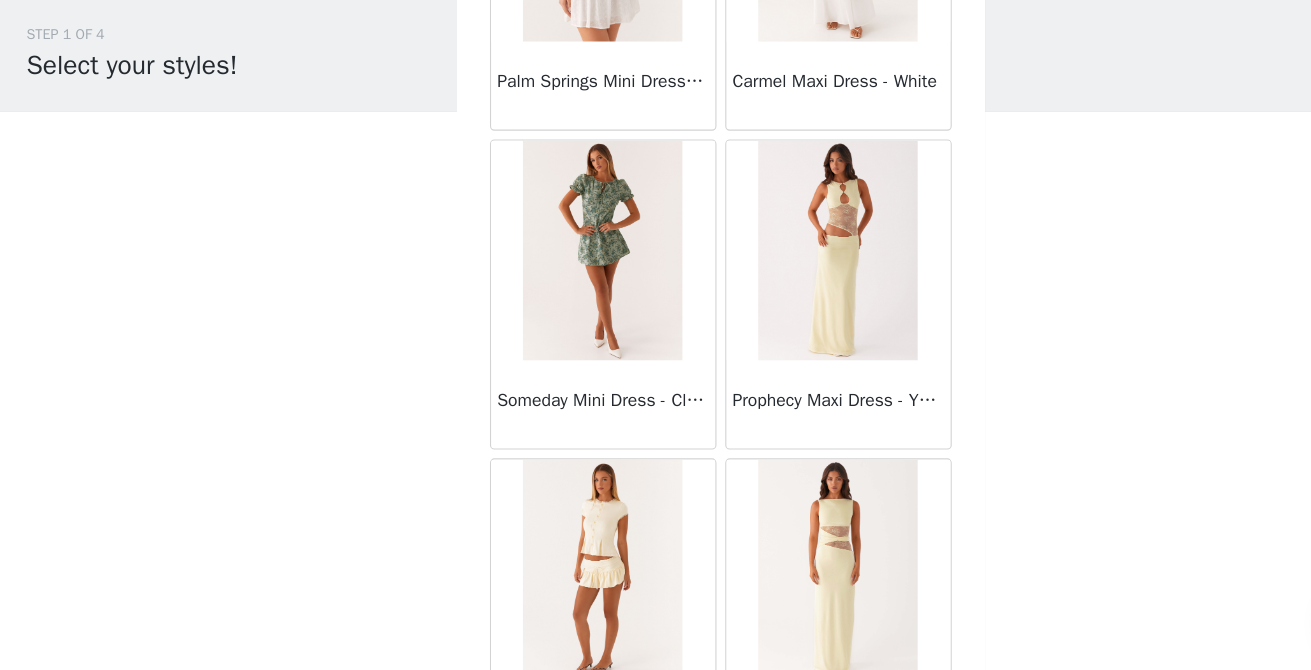 scroll, scrollTop: 34290, scrollLeft: 0, axis: vertical 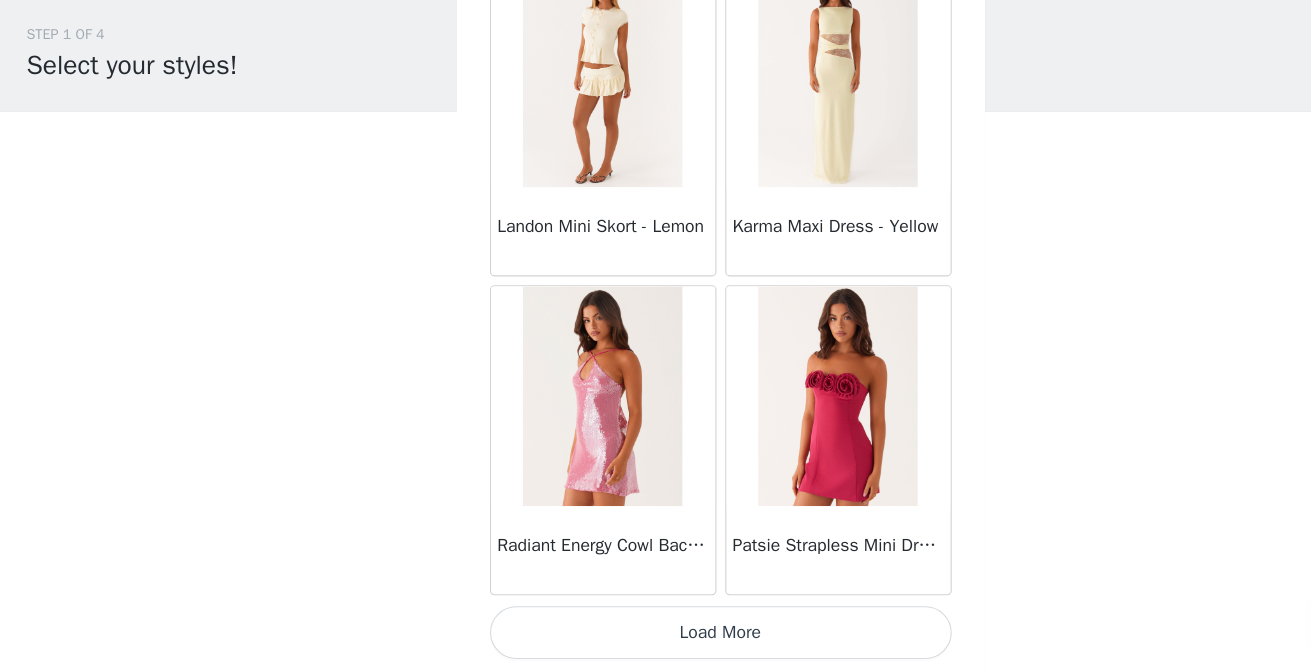 click on "Load More" at bounding box center (656, 636) 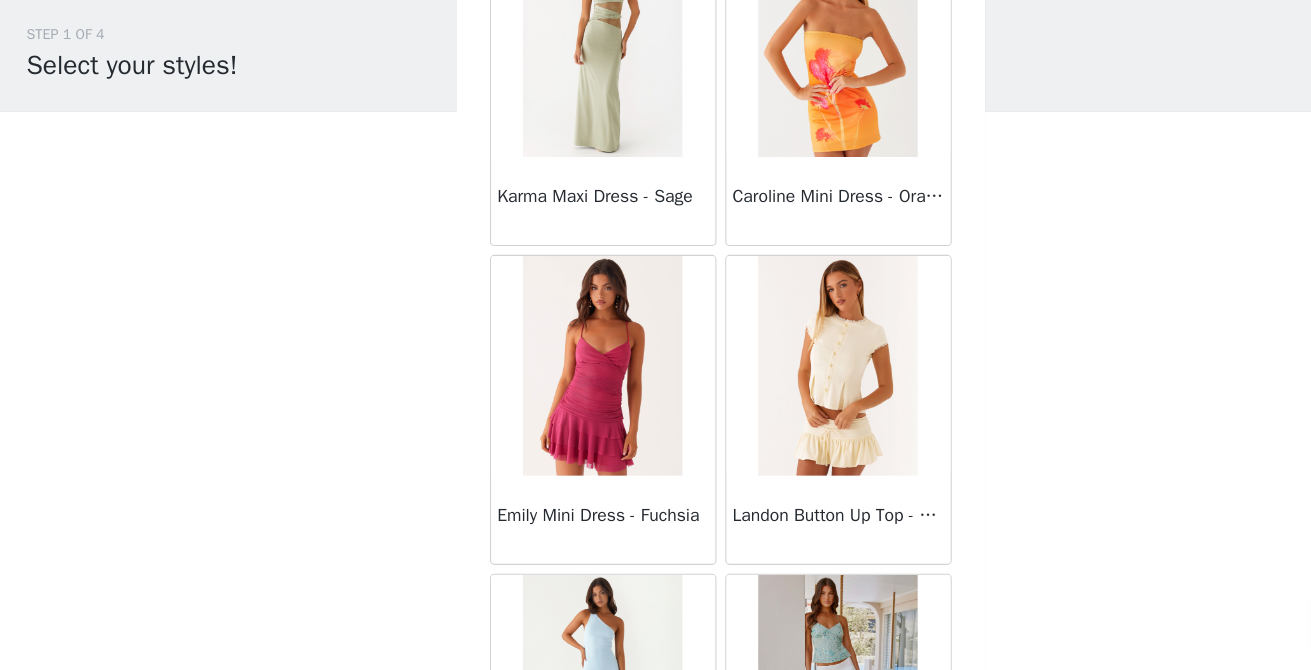 scroll, scrollTop: 37190, scrollLeft: 0, axis: vertical 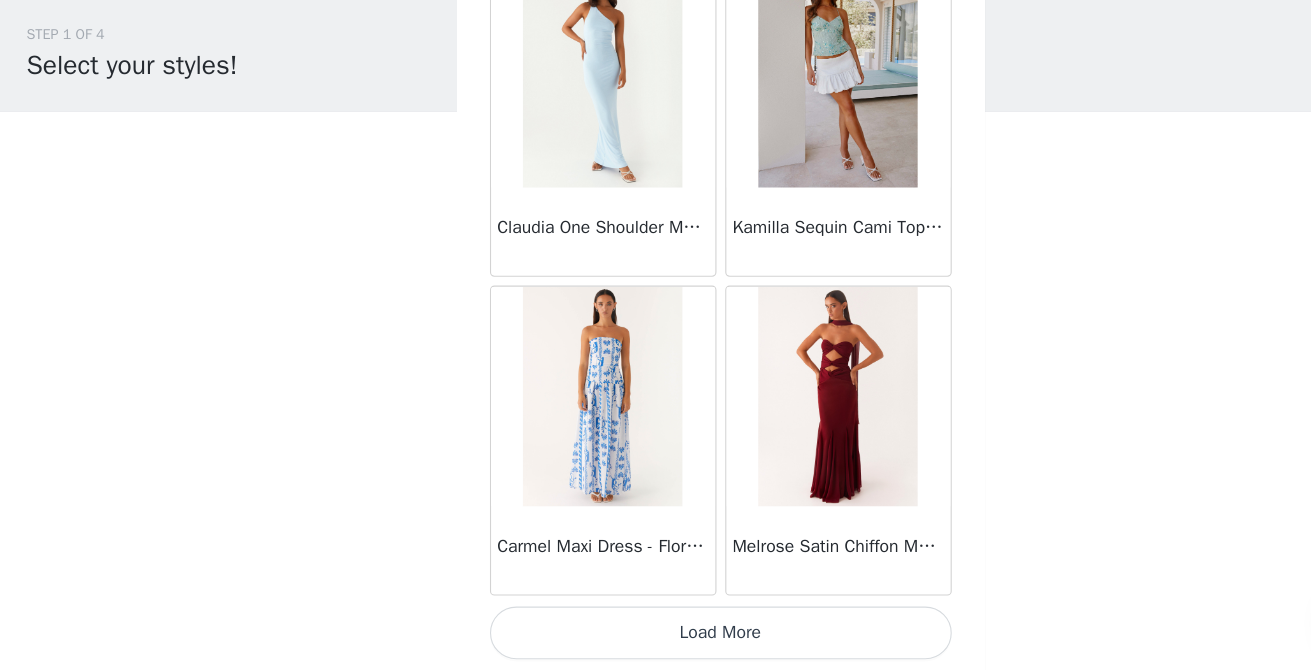 click on "Load More" at bounding box center [656, 636] 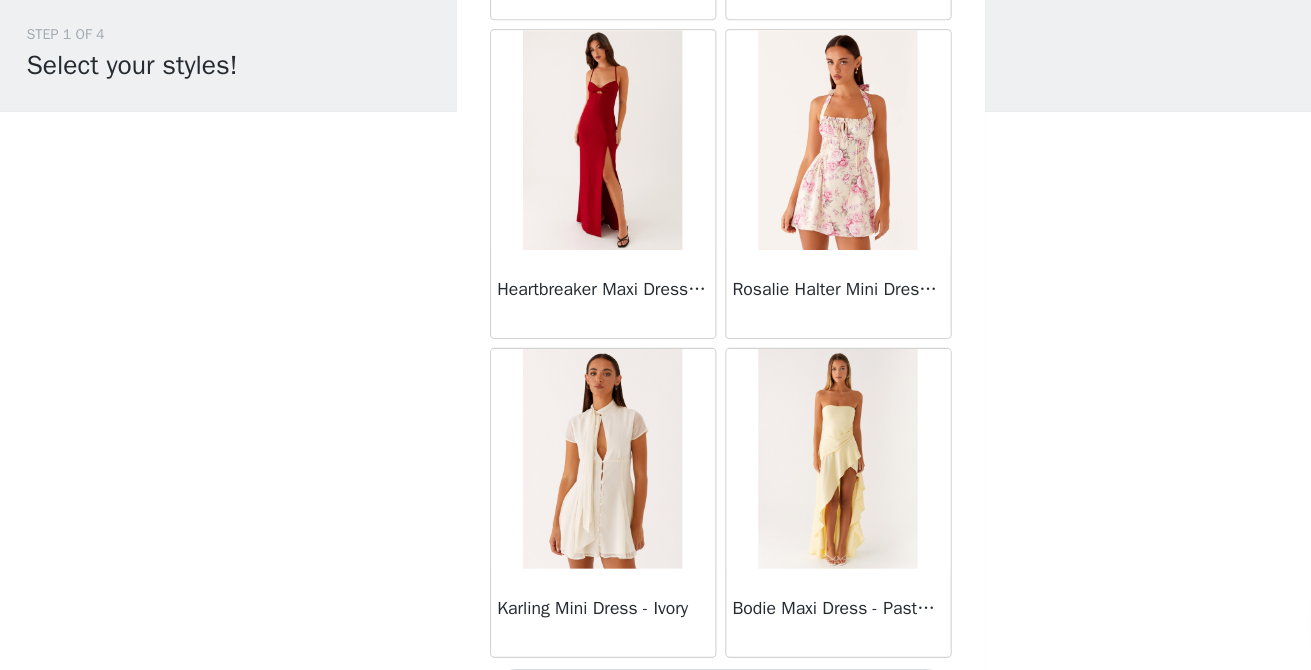 scroll, scrollTop: 40090, scrollLeft: 0, axis: vertical 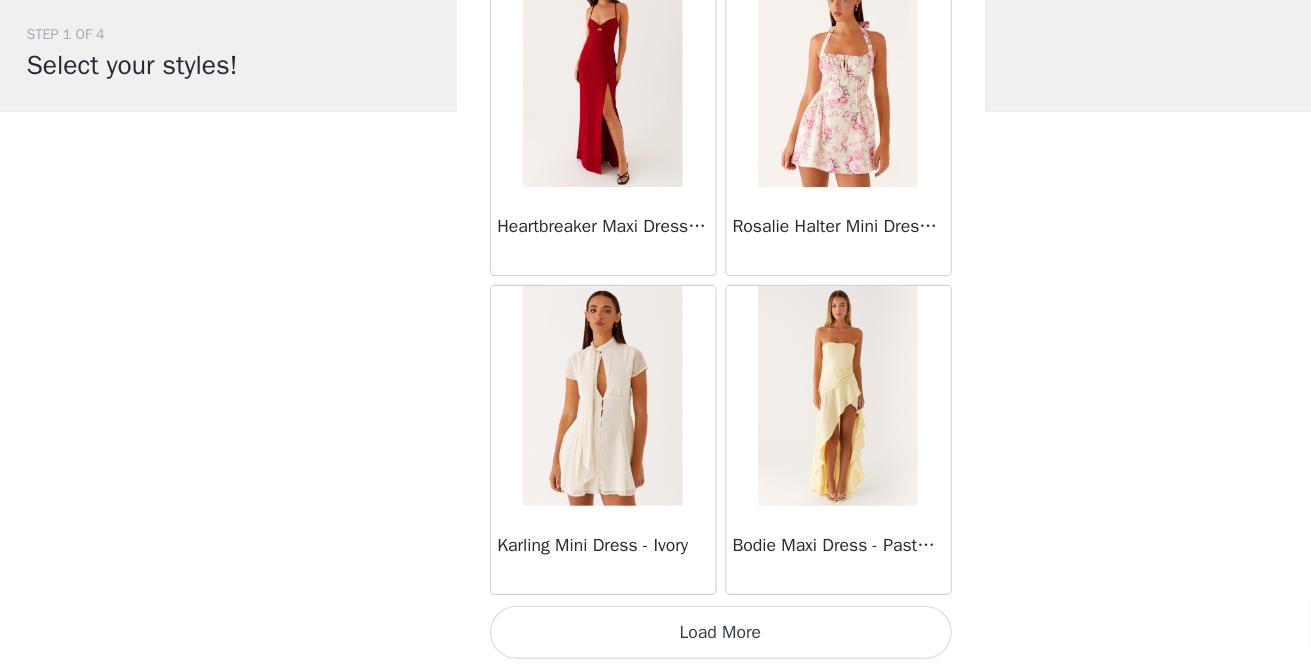 click on "Load More" at bounding box center [656, 636] 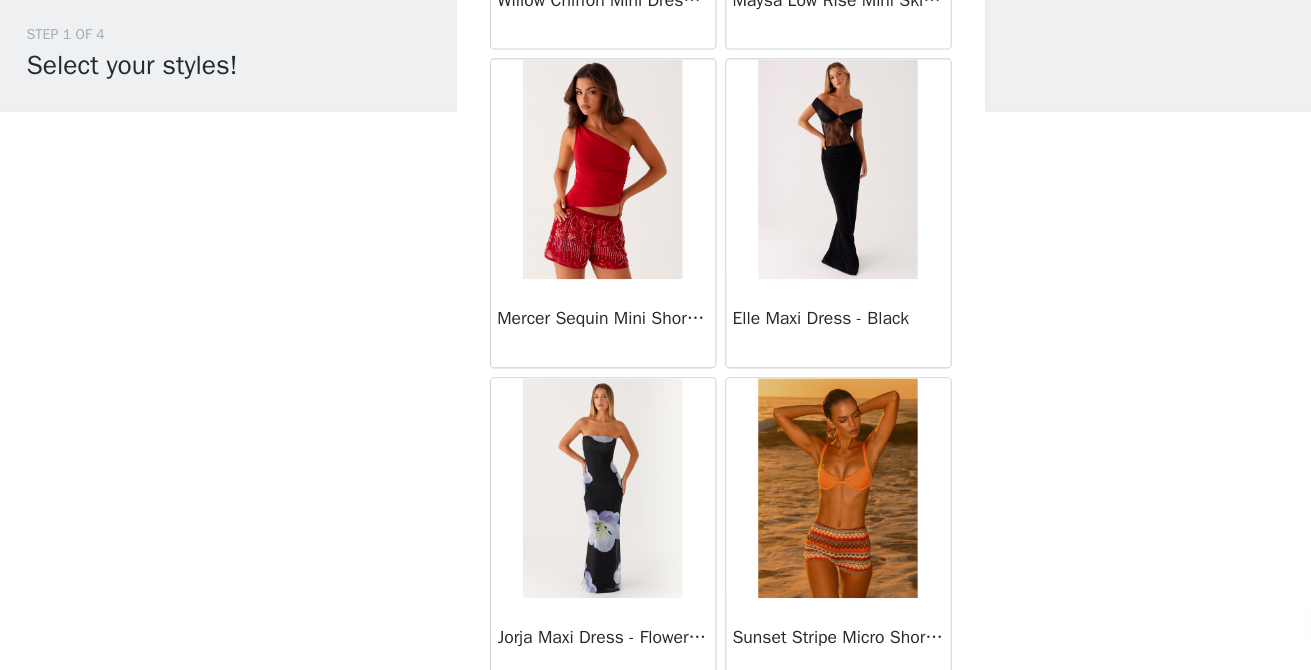 scroll, scrollTop: 42990, scrollLeft: 0, axis: vertical 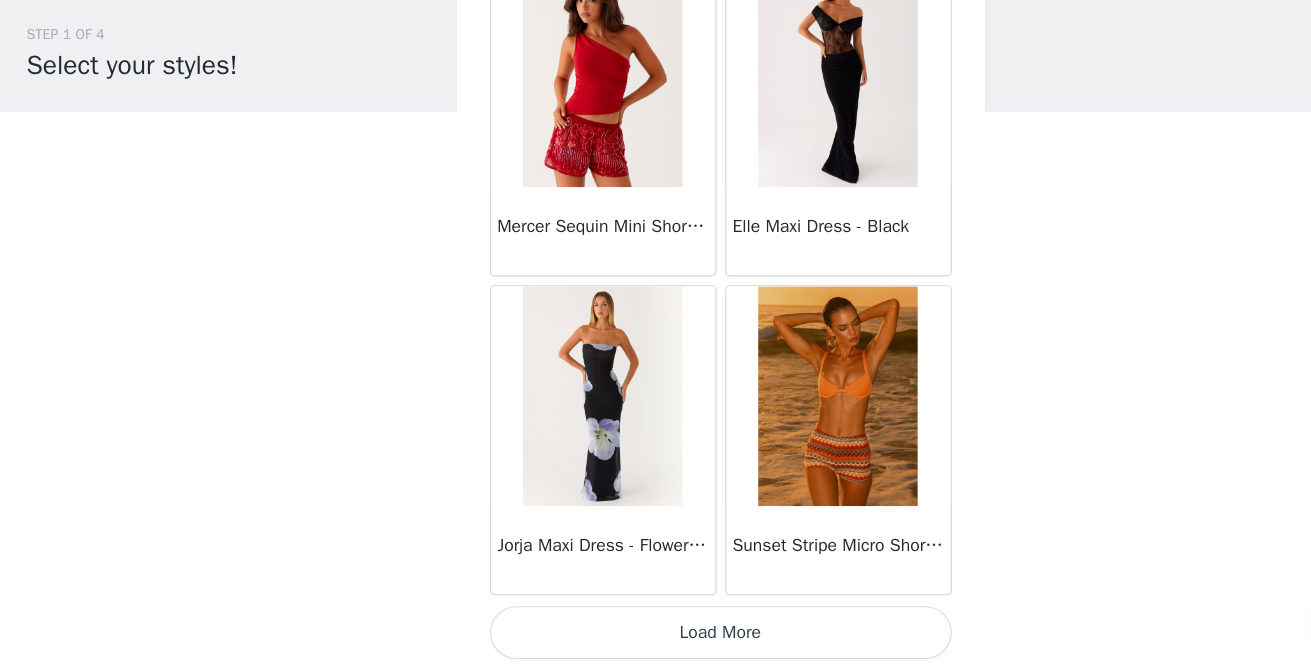 click on "Load More" at bounding box center [656, 636] 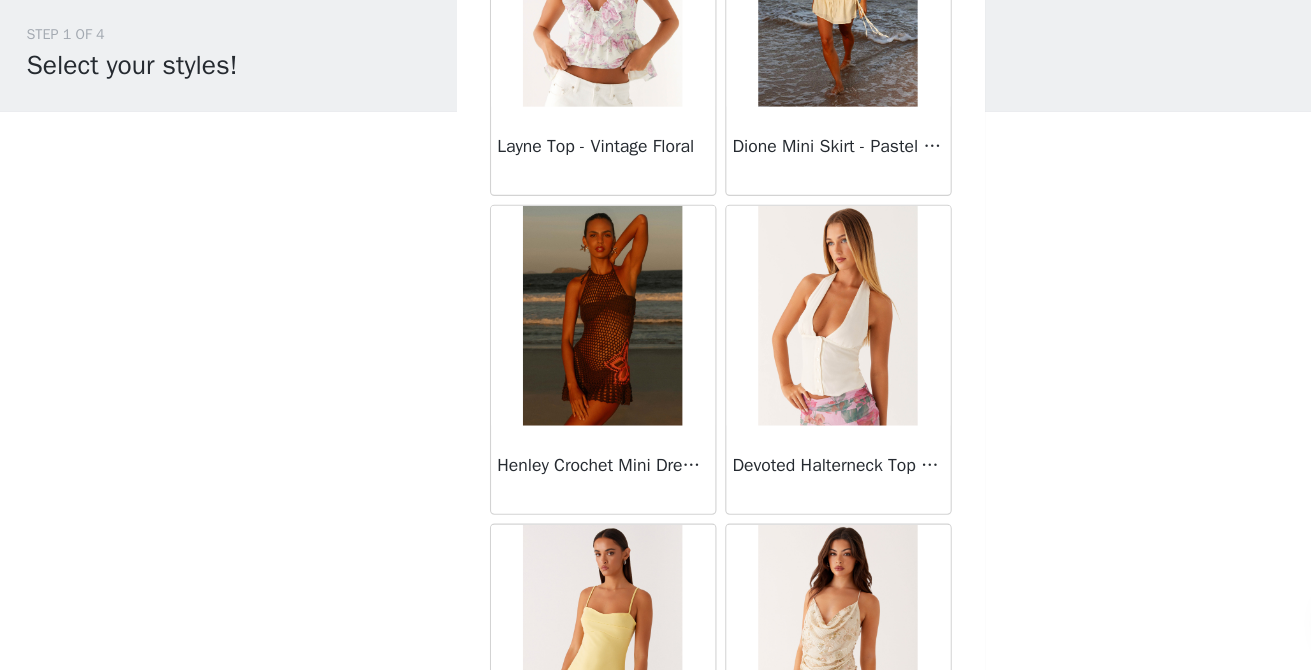 scroll, scrollTop: 45890, scrollLeft: 0, axis: vertical 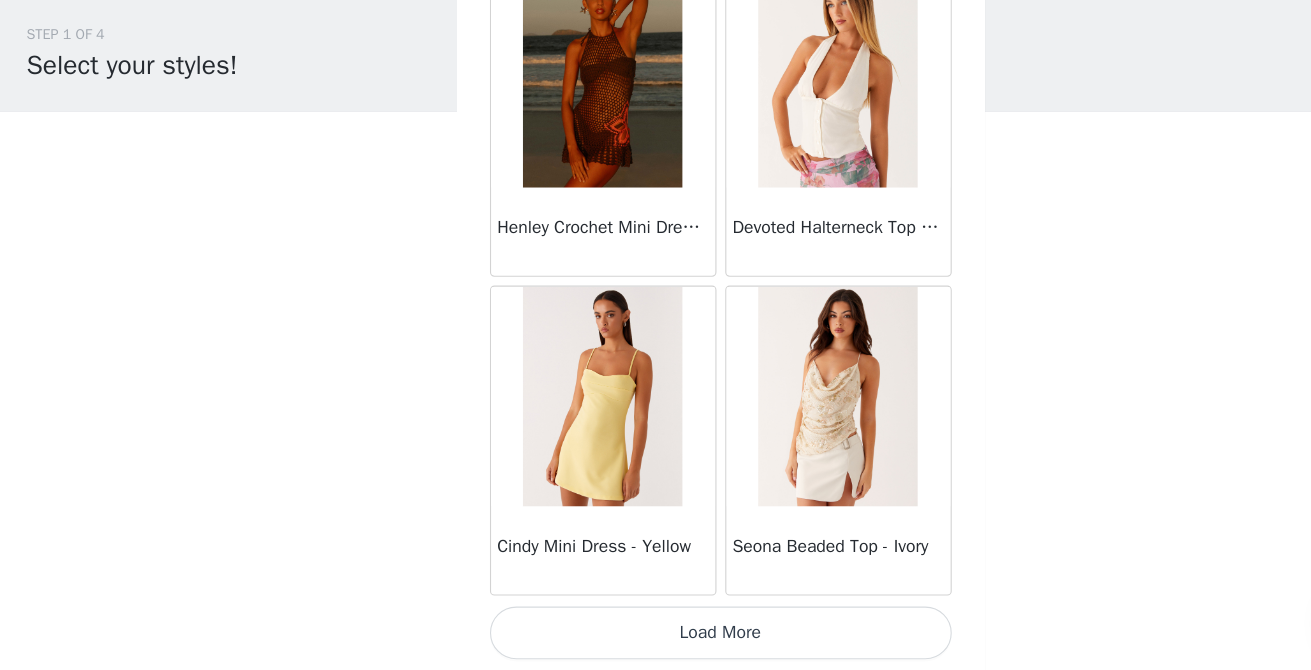 click on "Load More" at bounding box center [656, 636] 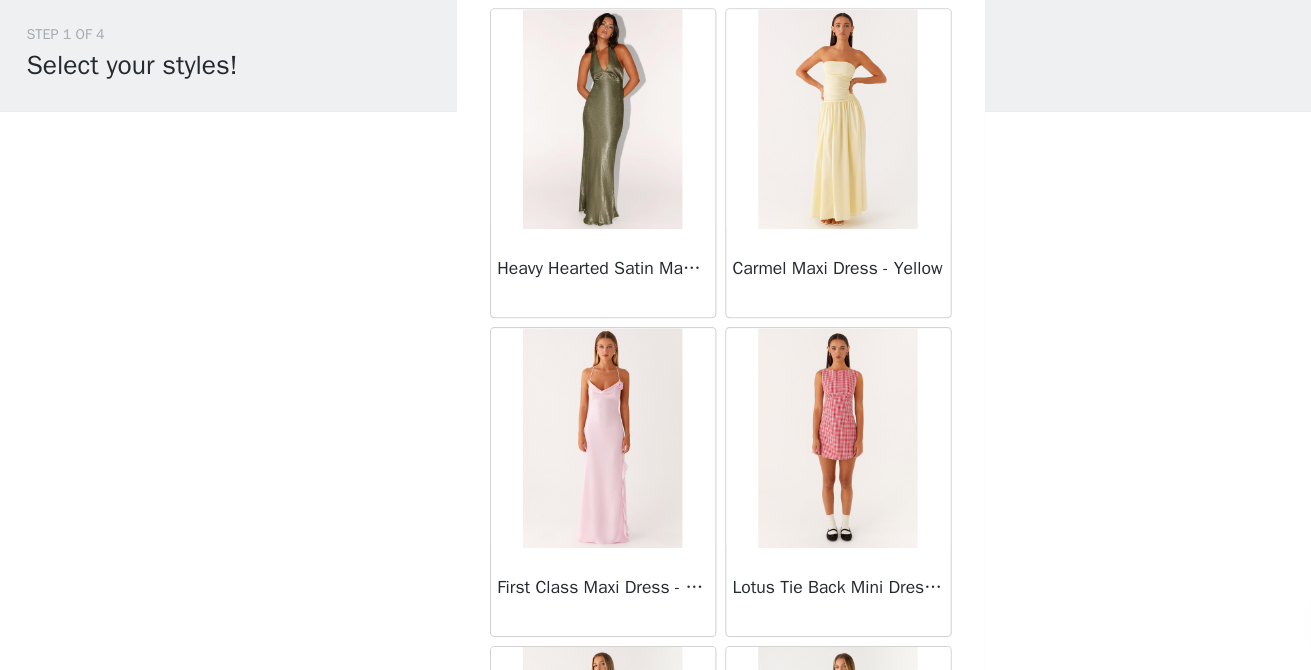 scroll, scrollTop: 48790, scrollLeft: 0, axis: vertical 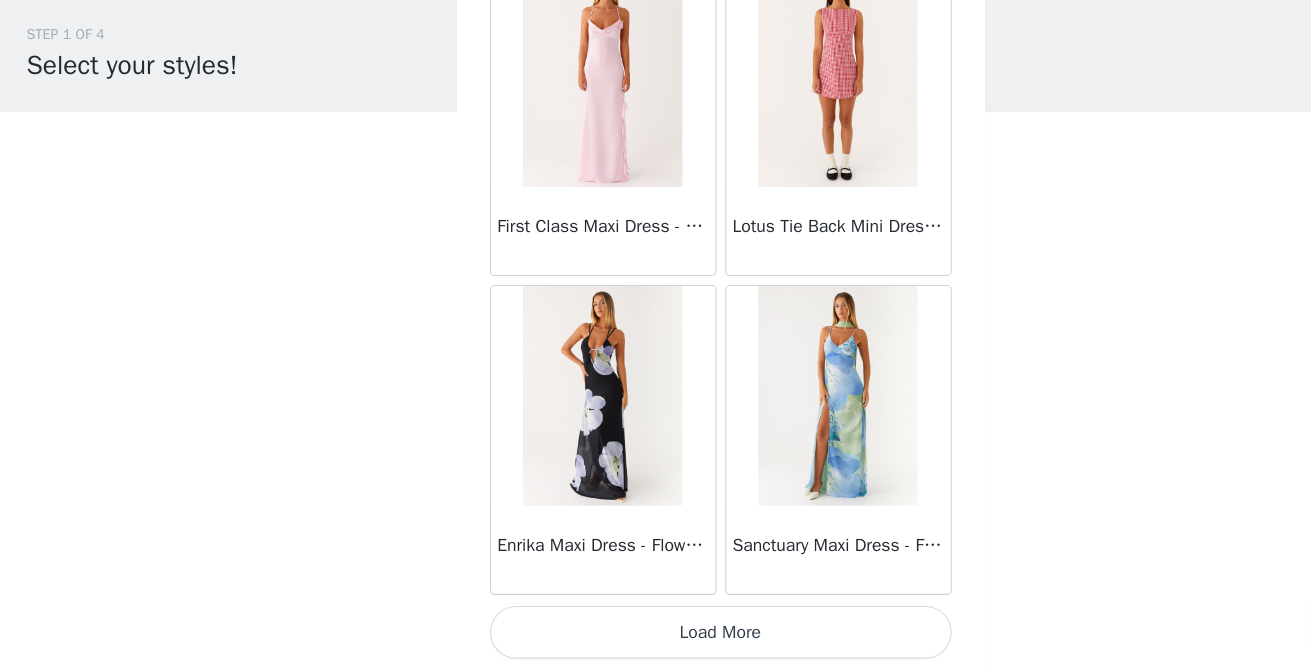 click on "Load More" at bounding box center [656, 636] 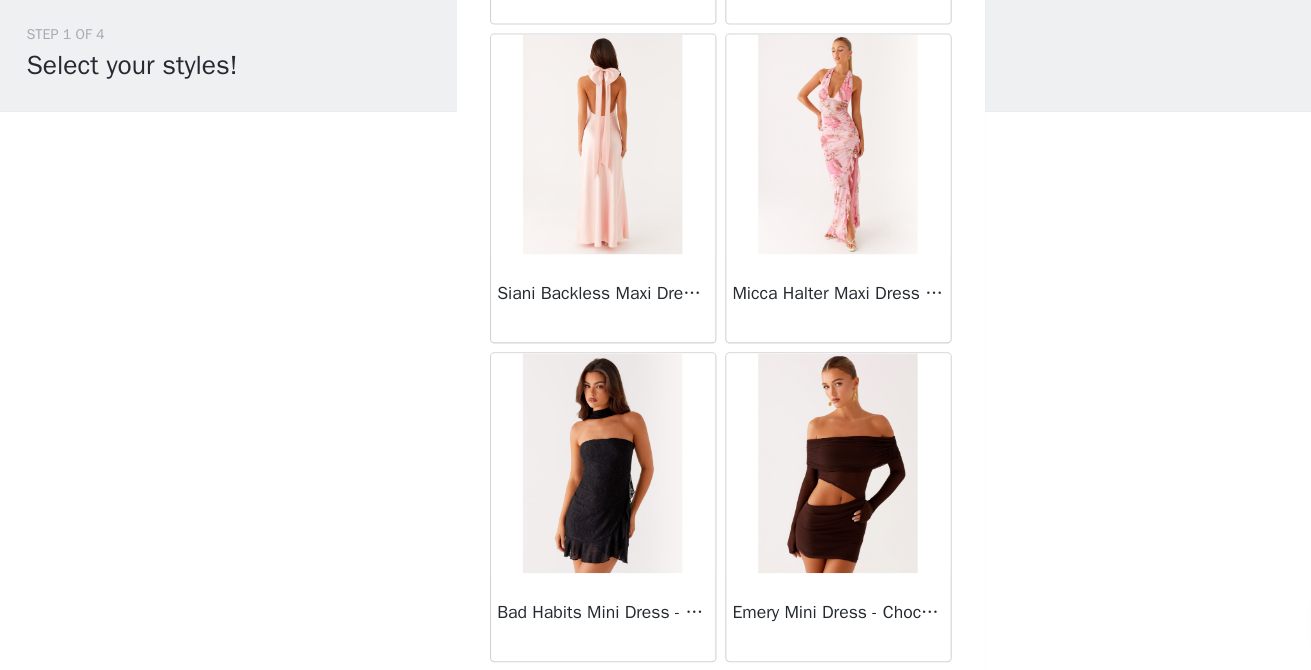 scroll, scrollTop: 51690, scrollLeft: 0, axis: vertical 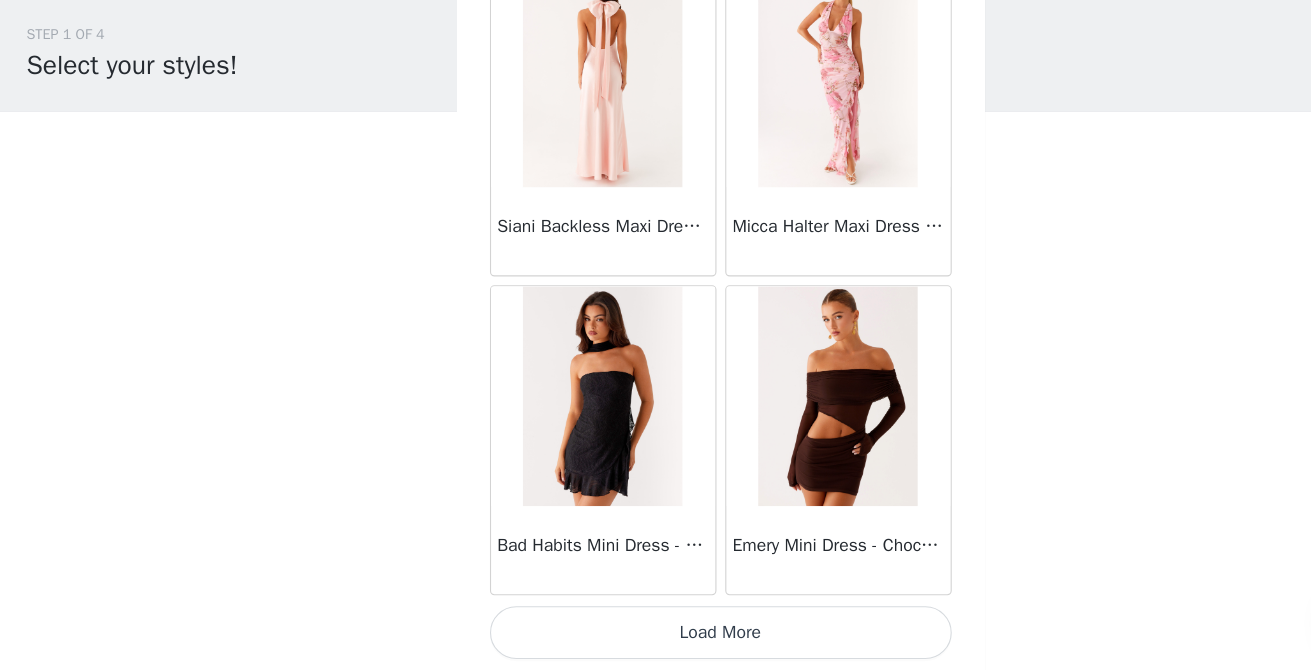 click on "Load More" at bounding box center [656, 636] 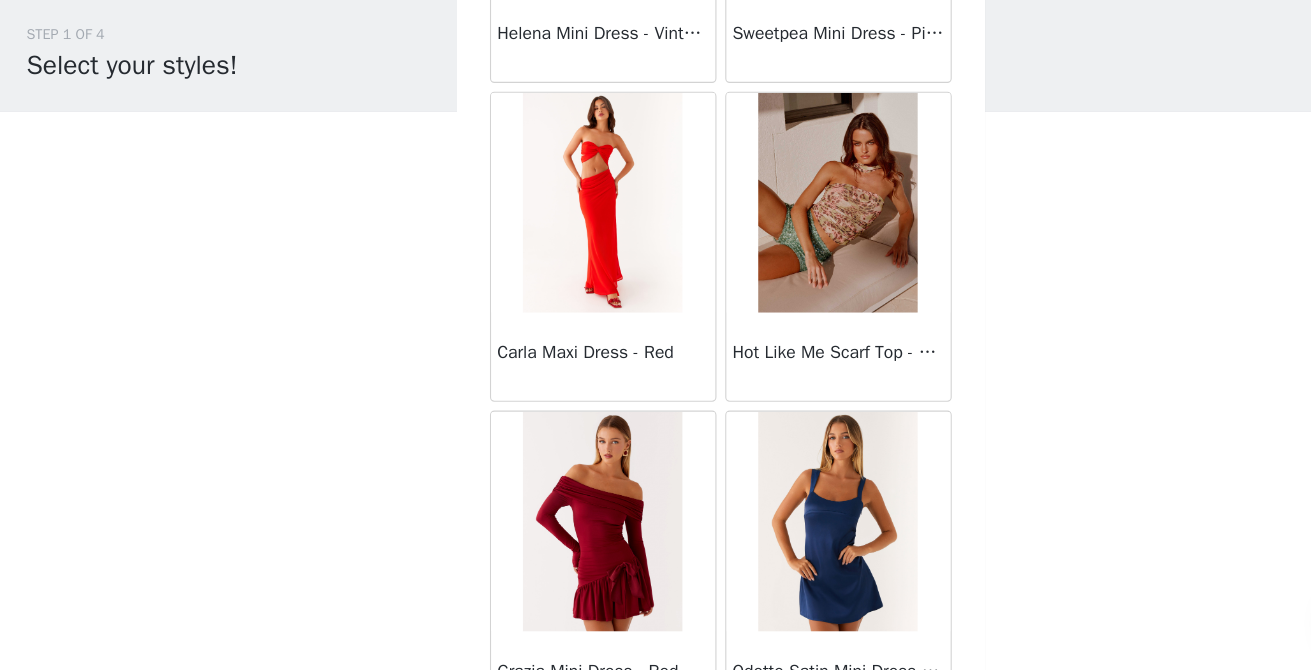 scroll, scrollTop: 54590, scrollLeft: 0, axis: vertical 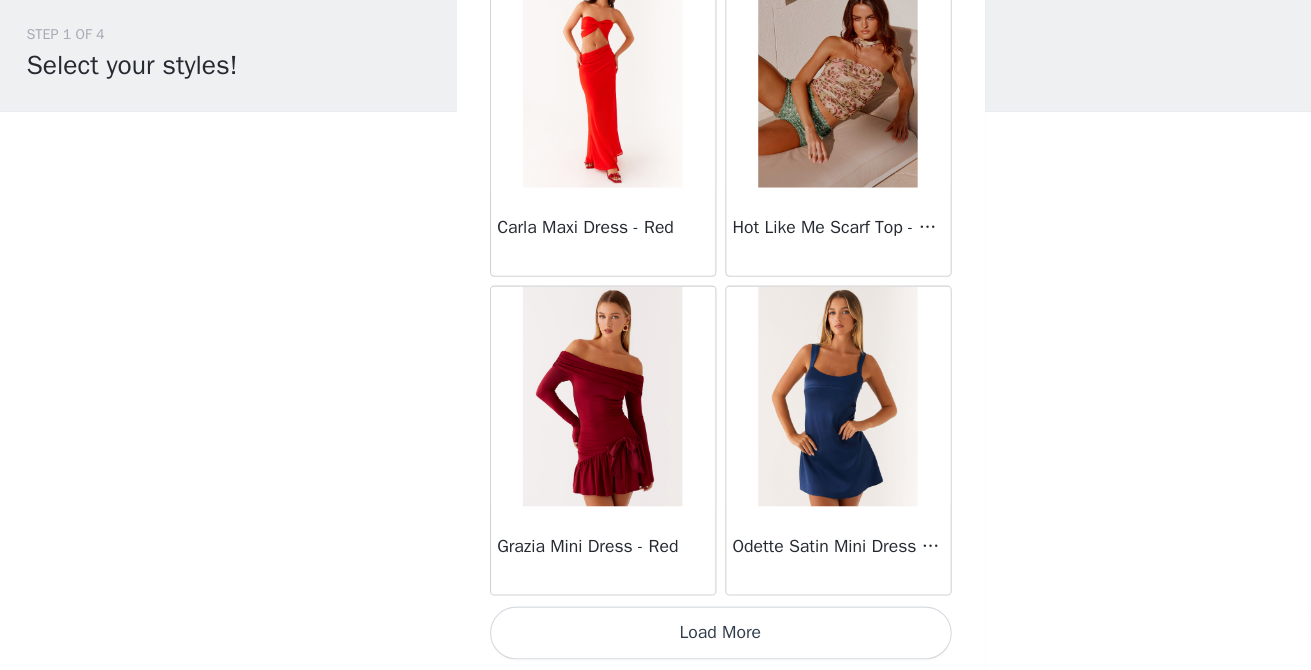 click on "Load More" at bounding box center [656, 636] 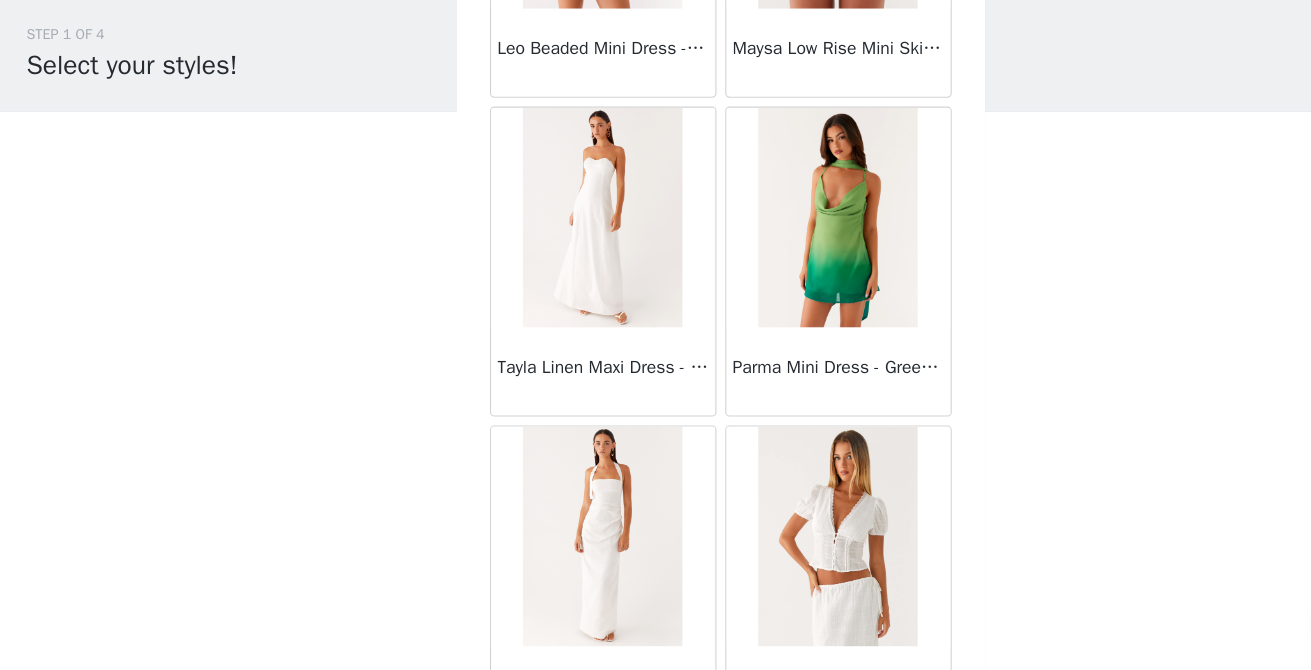 scroll, scrollTop: 56883, scrollLeft: 0, axis: vertical 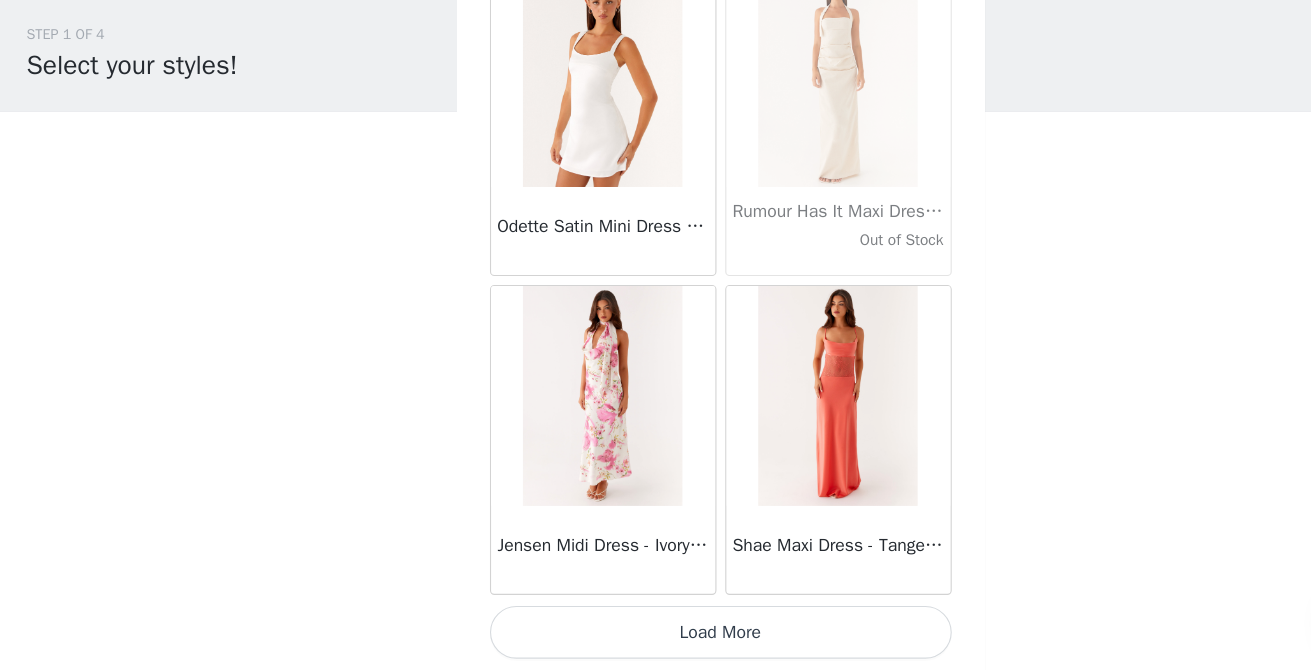 click on "Load More" at bounding box center [656, 636] 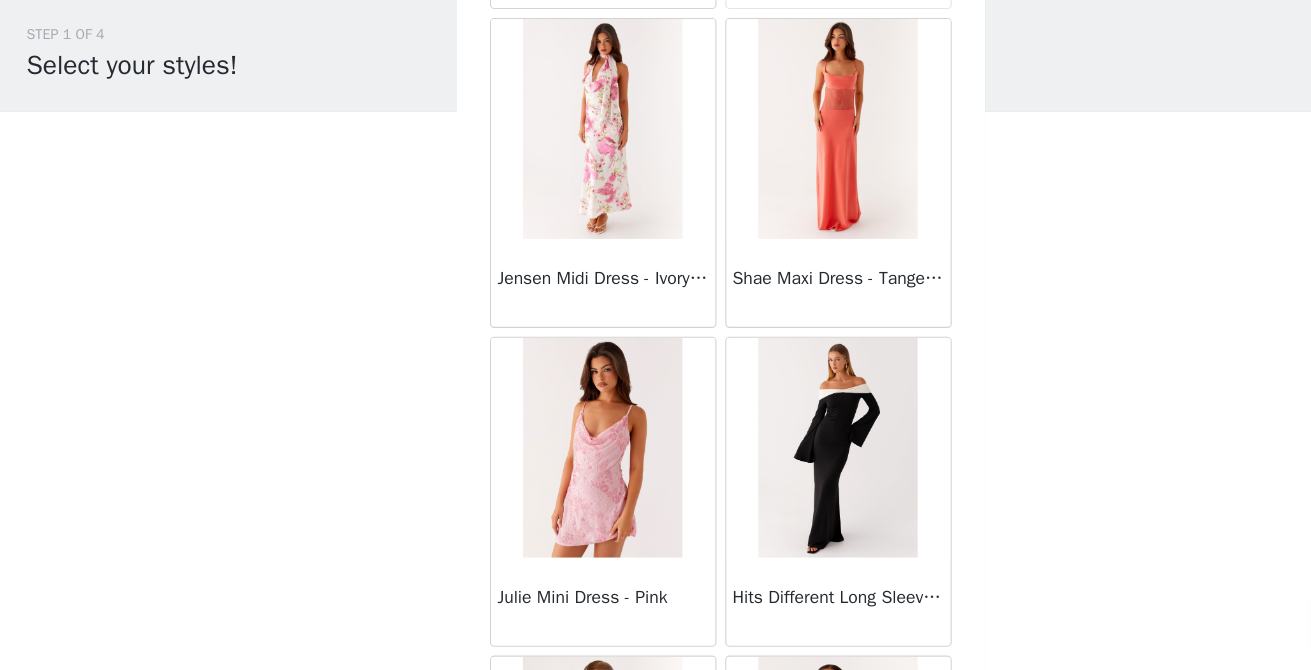 scroll, scrollTop: 57743, scrollLeft: 0, axis: vertical 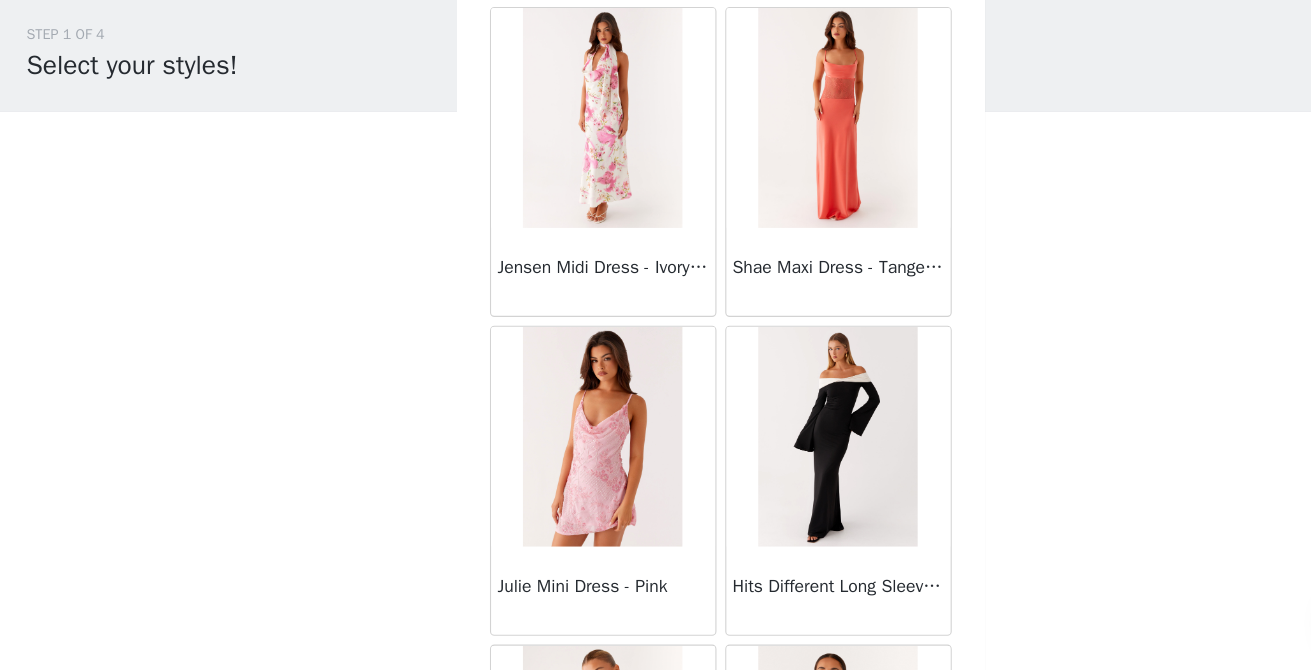 click at bounding box center [762, 458] 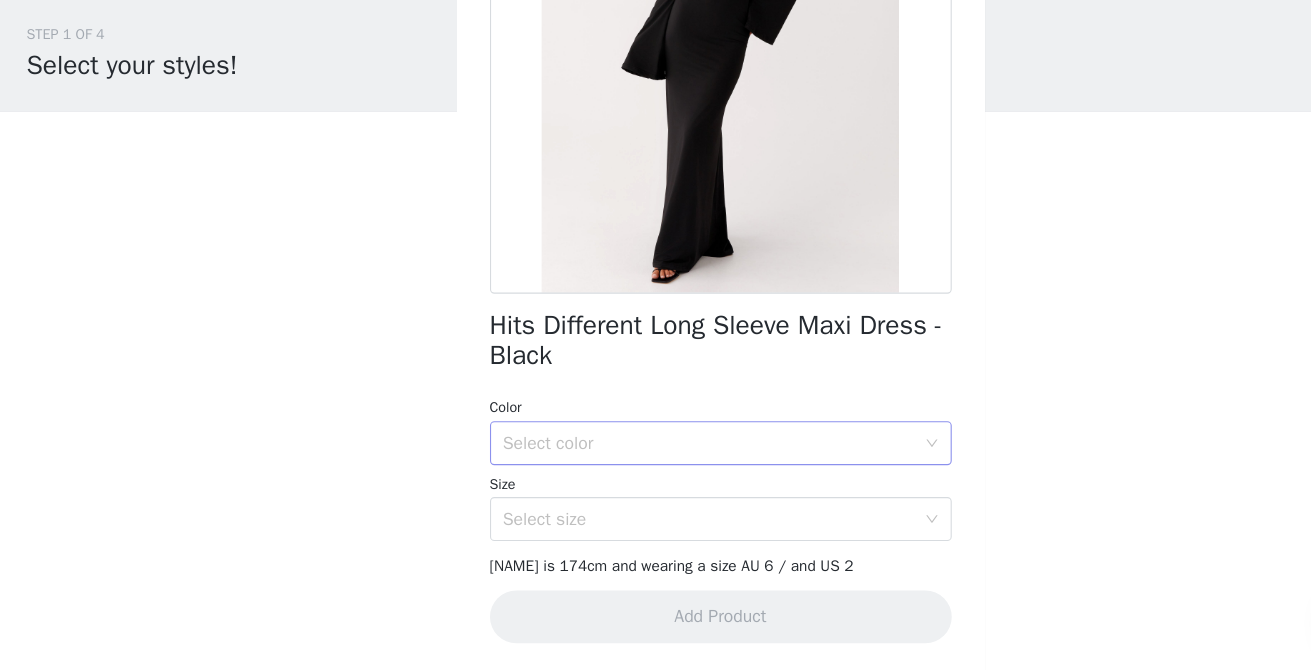 scroll, scrollTop: 432, scrollLeft: 0, axis: vertical 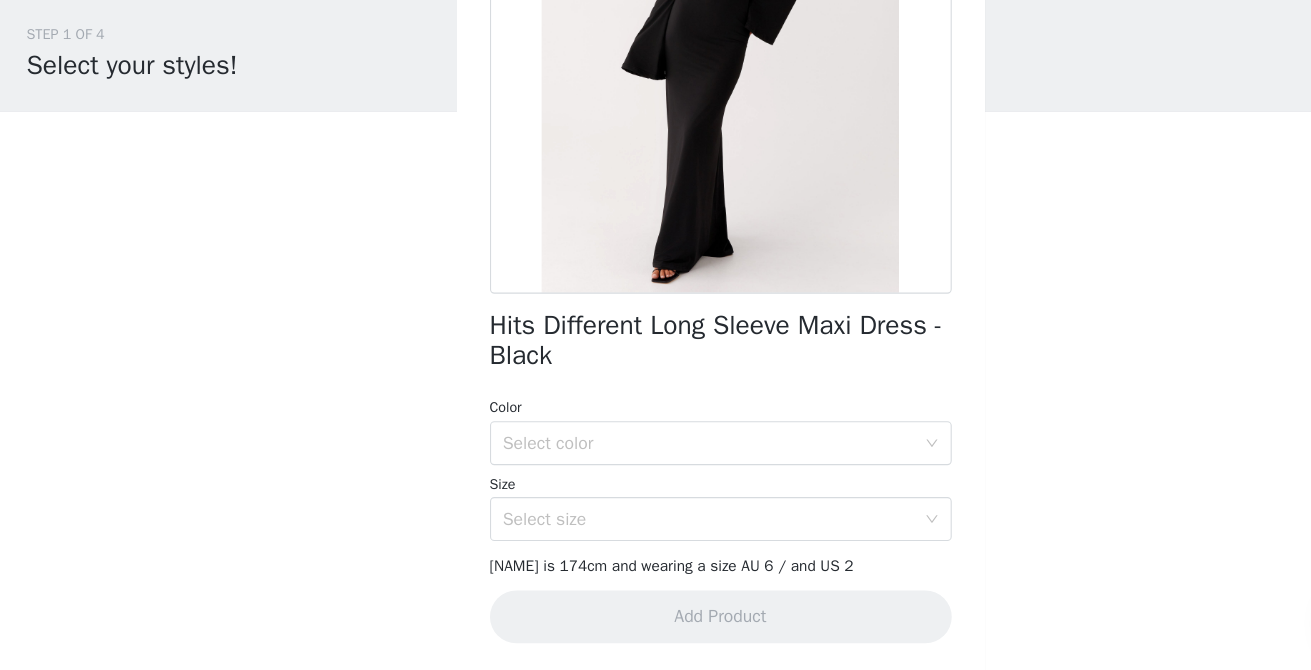 drag, startPoint x: 647, startPoint y: 385, endPoint x: 647, endPoint y: 522, distance: 137 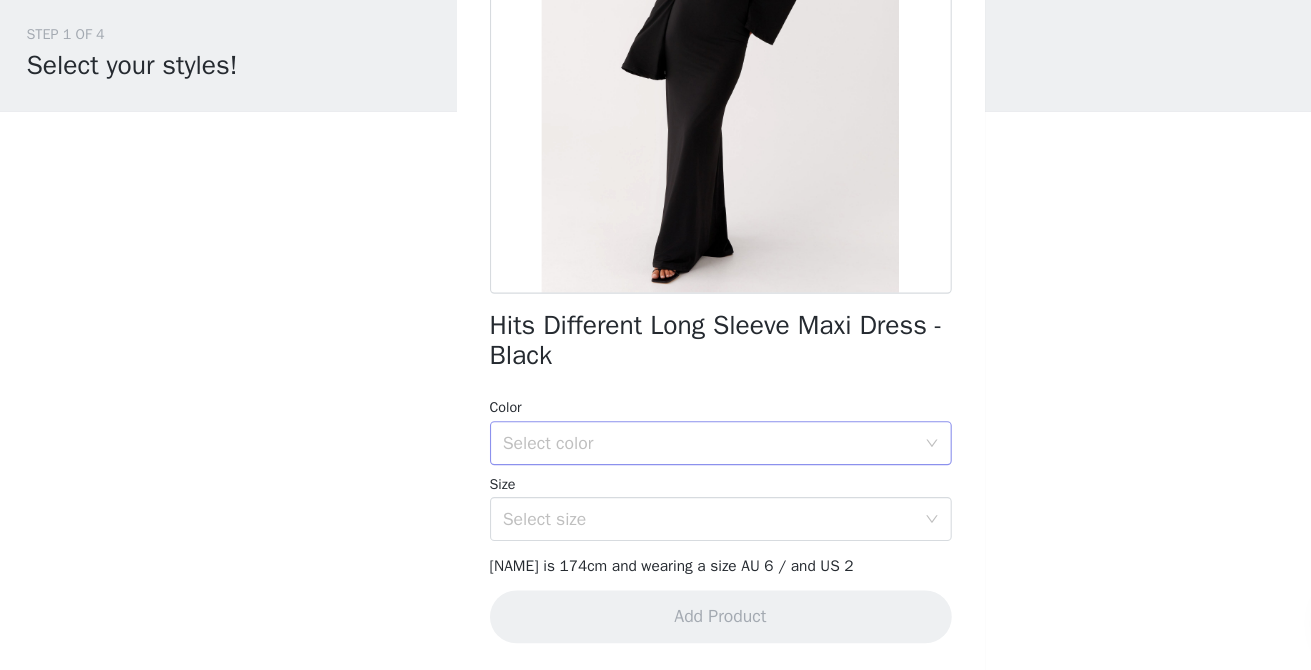 click on "Select color" at bounding box center [649, 464] 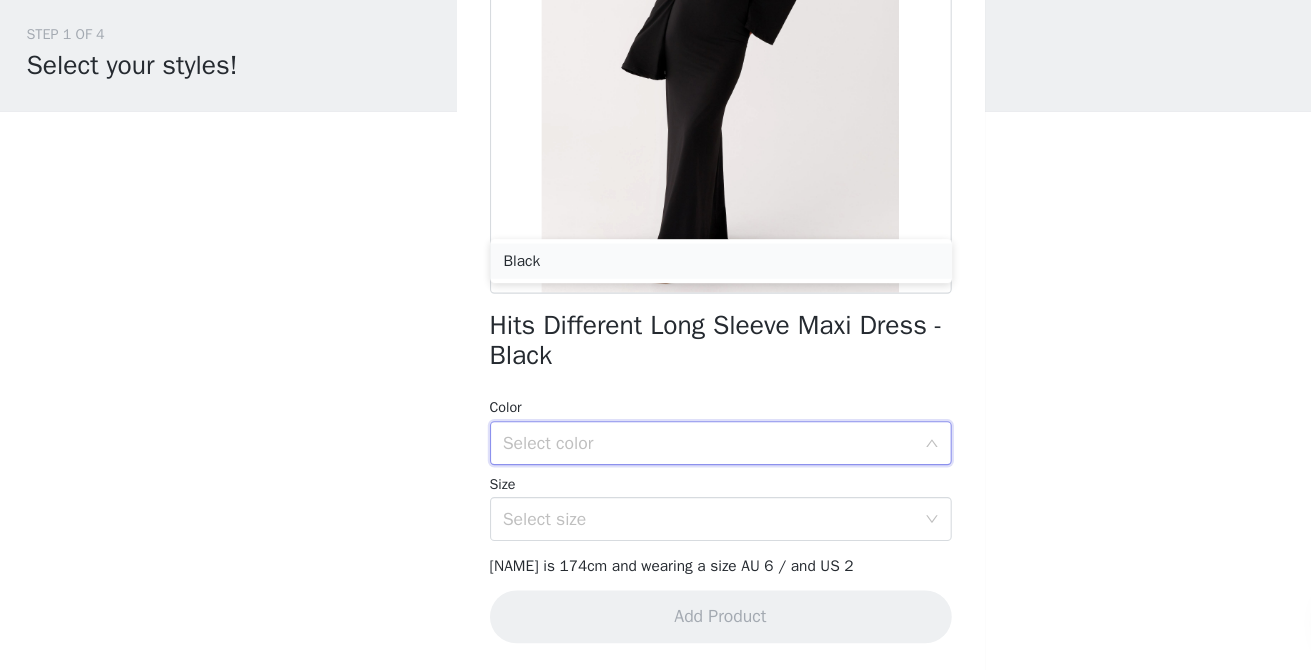click on "Black" at bounding box center [656, 298] 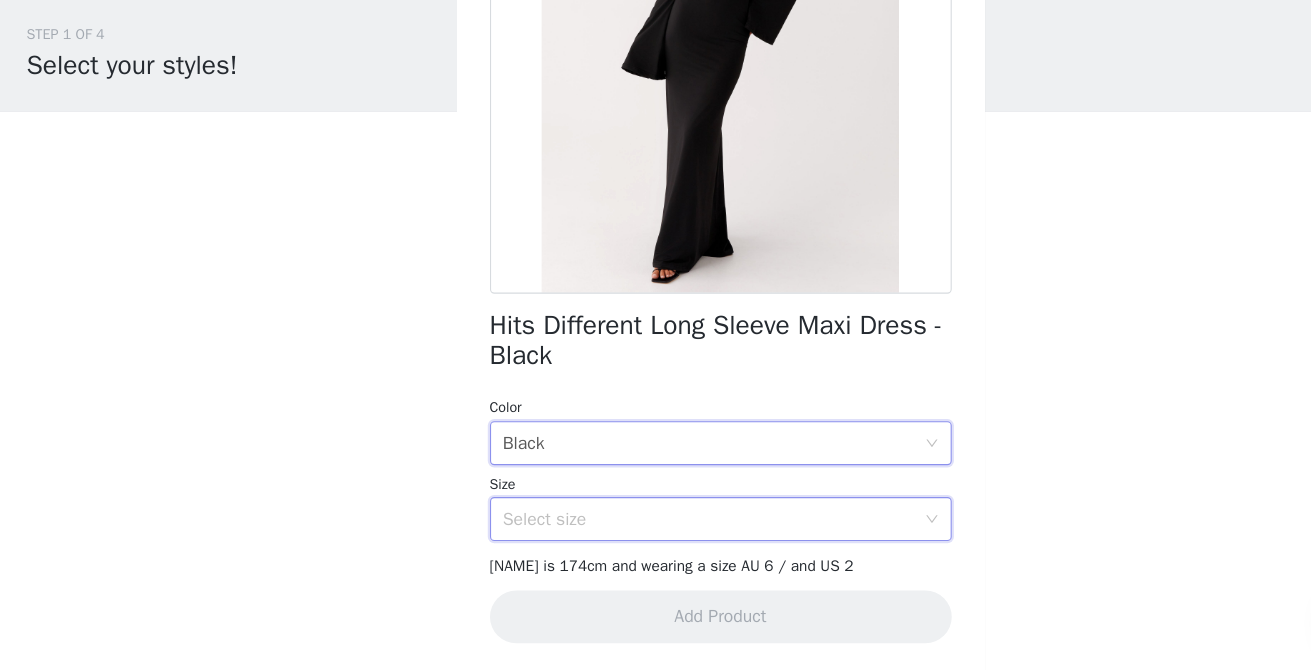 click on "Select size" at bounding box center [649, 533] 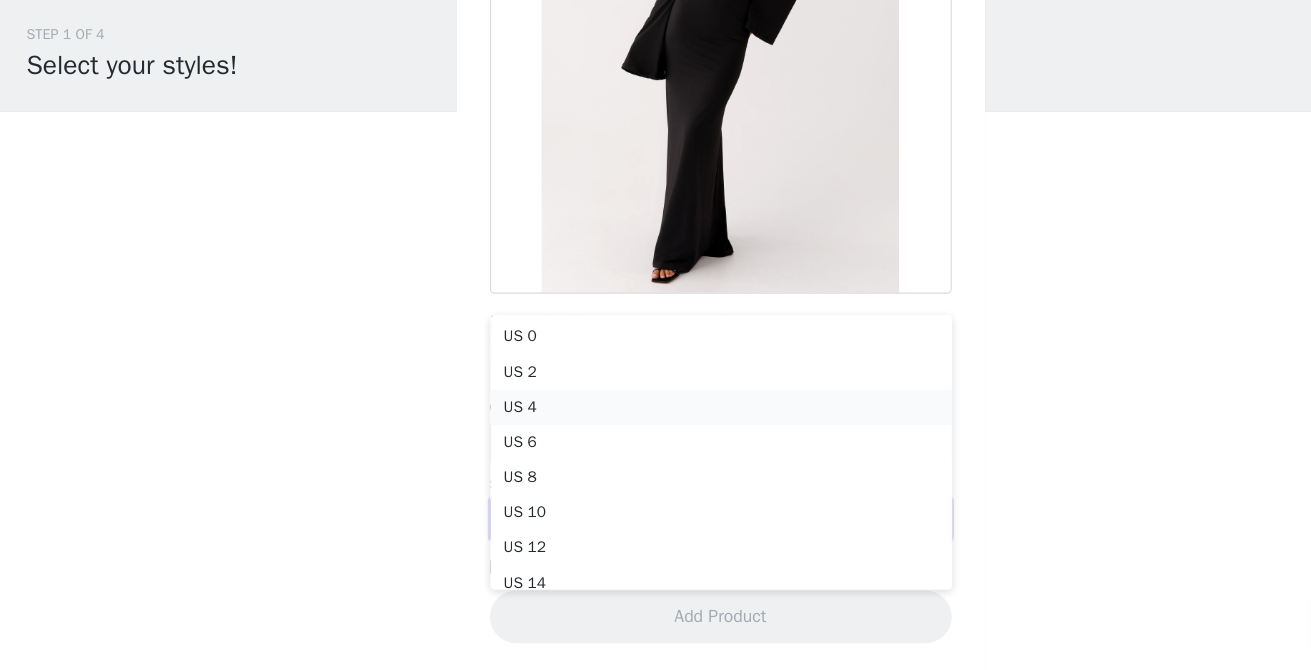 click on "US 4" at bounding box center [656, 431] 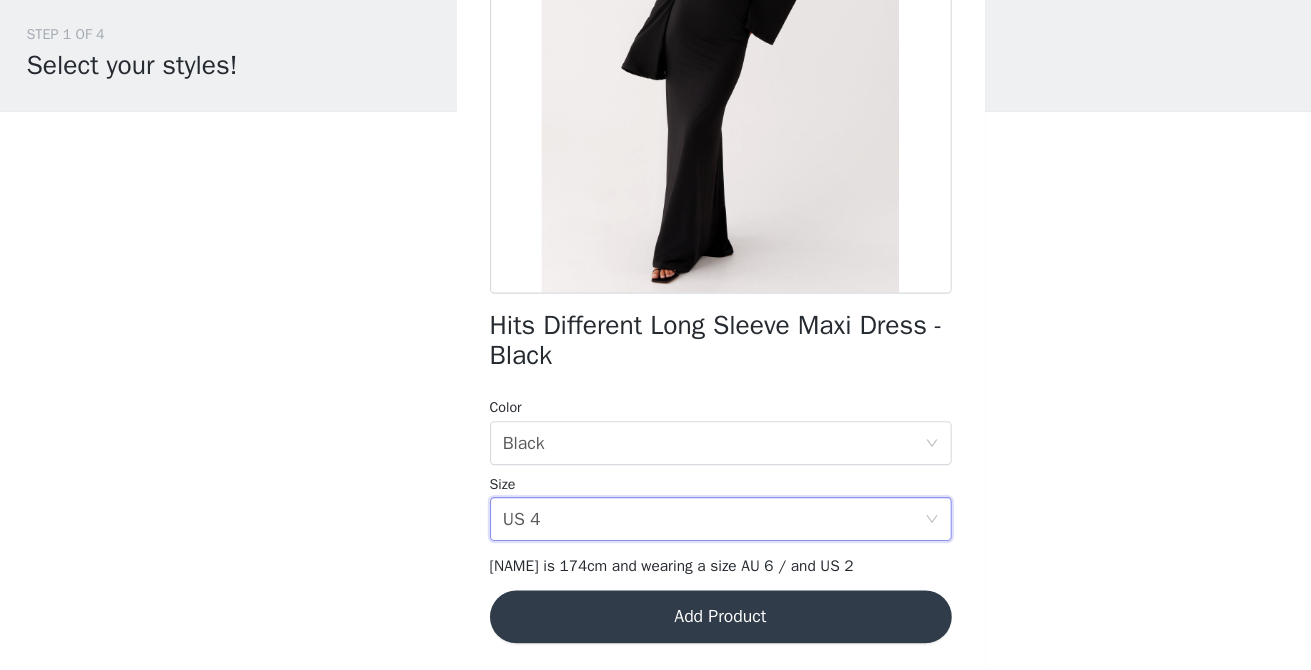 click on "Add Product" at bounding box center [656, 622] 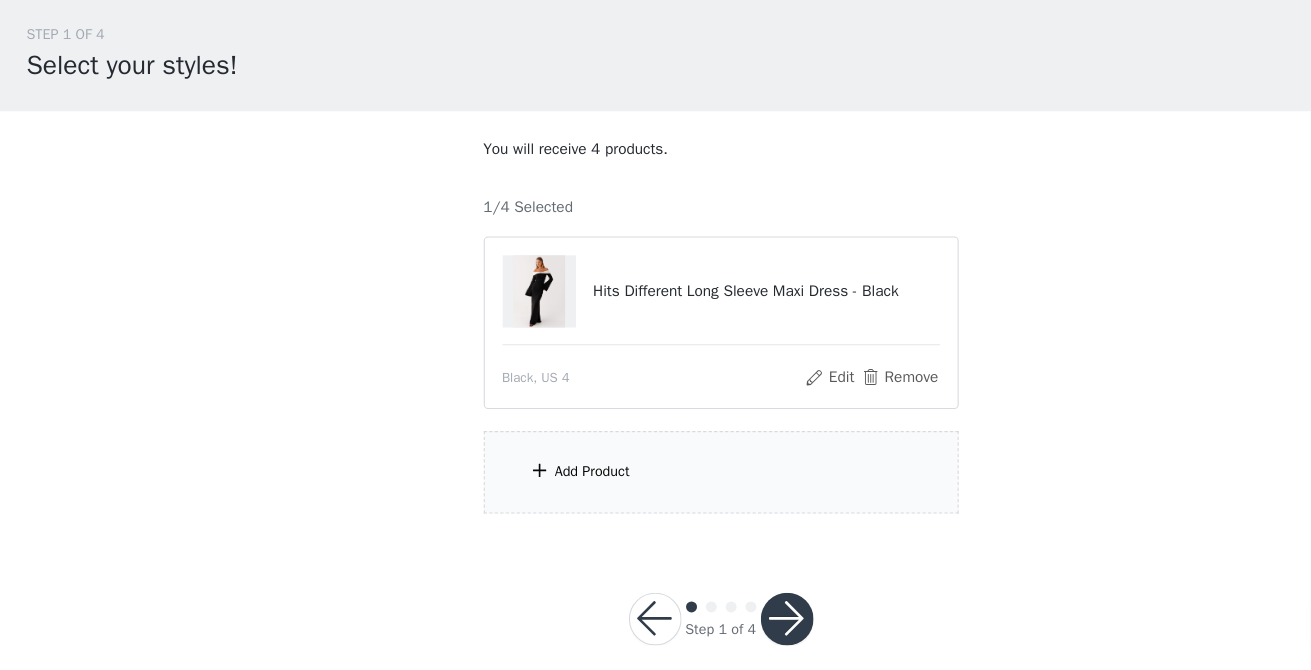 click on "Add Product" at bounding box center [656, 490] 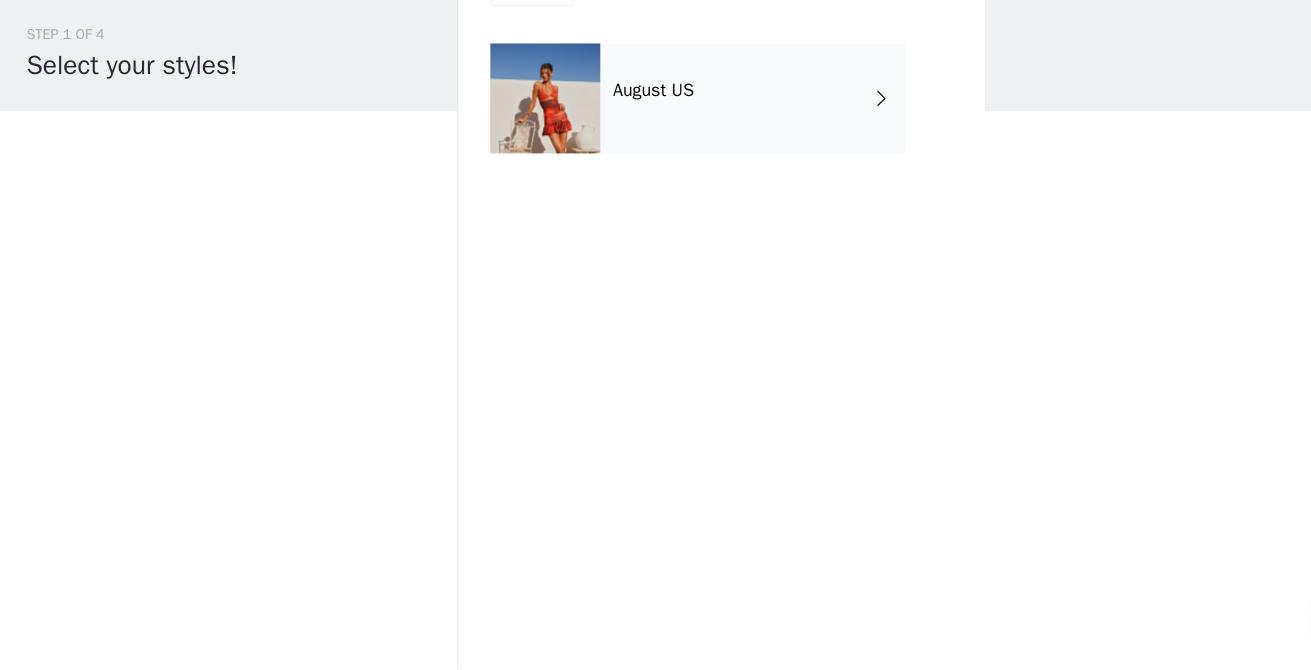 click on "August US" at bounding box center [685, 150] 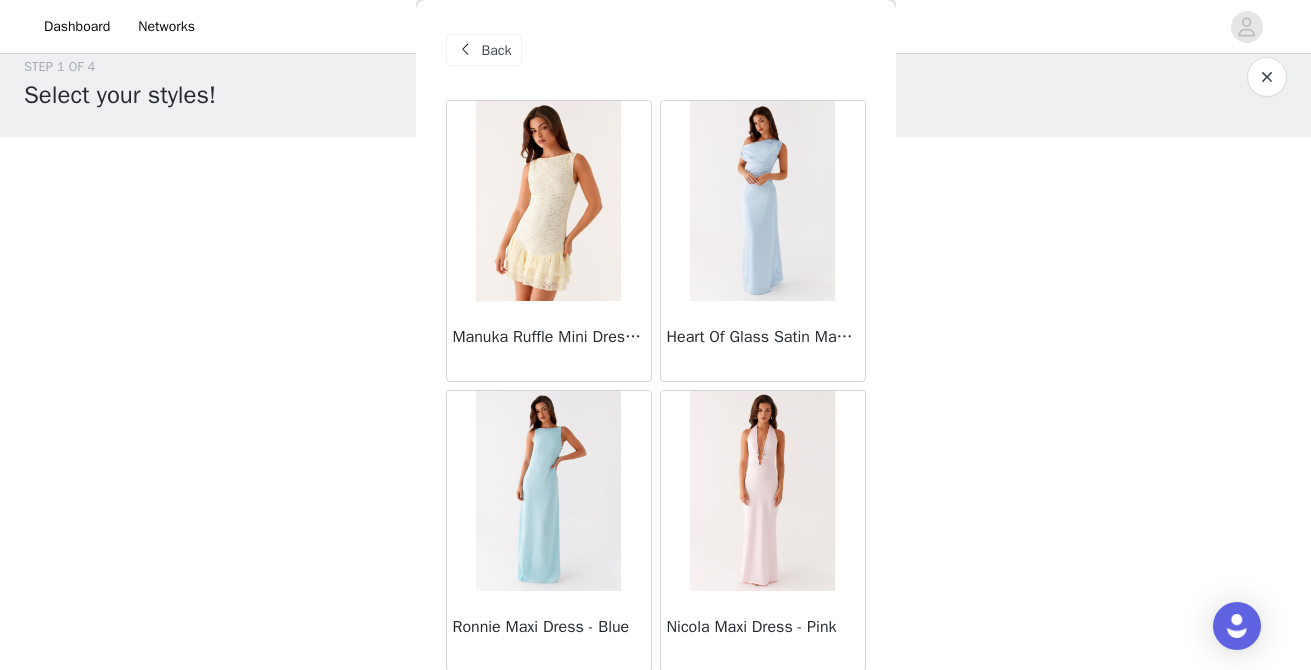 scroll, scrollTop: 25, scrollLeft: 0, axis: vertical 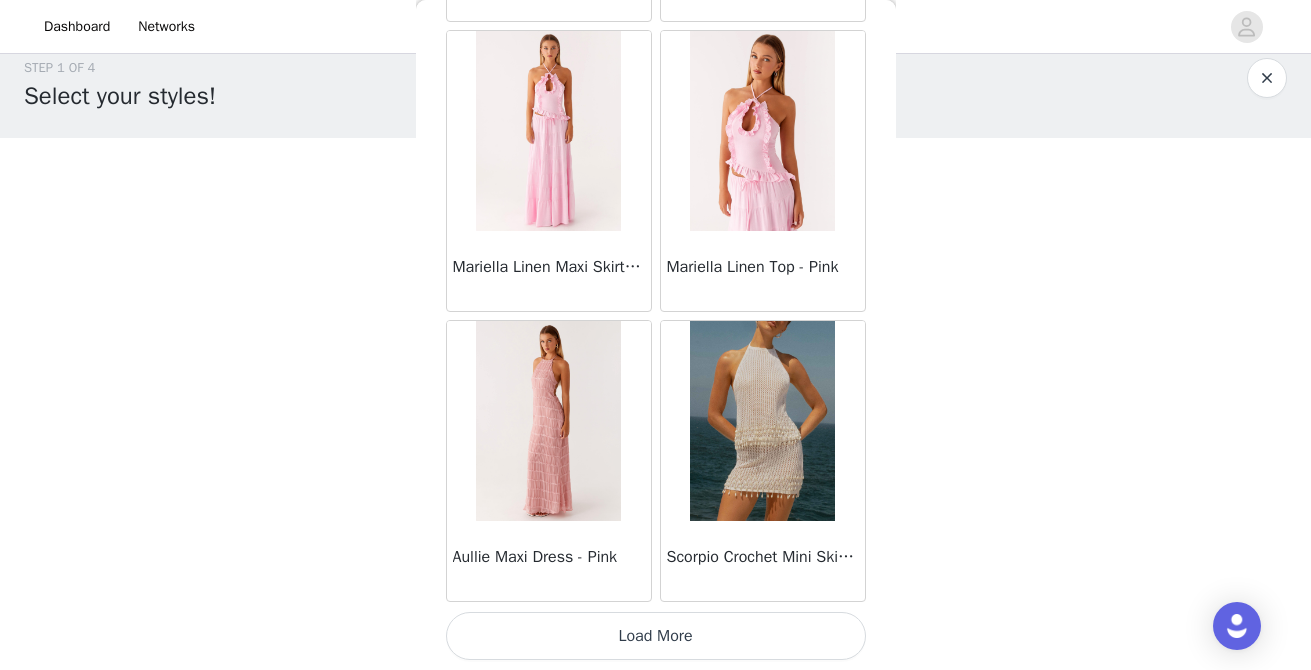click on "Load More" at bounding box center (656, 636) 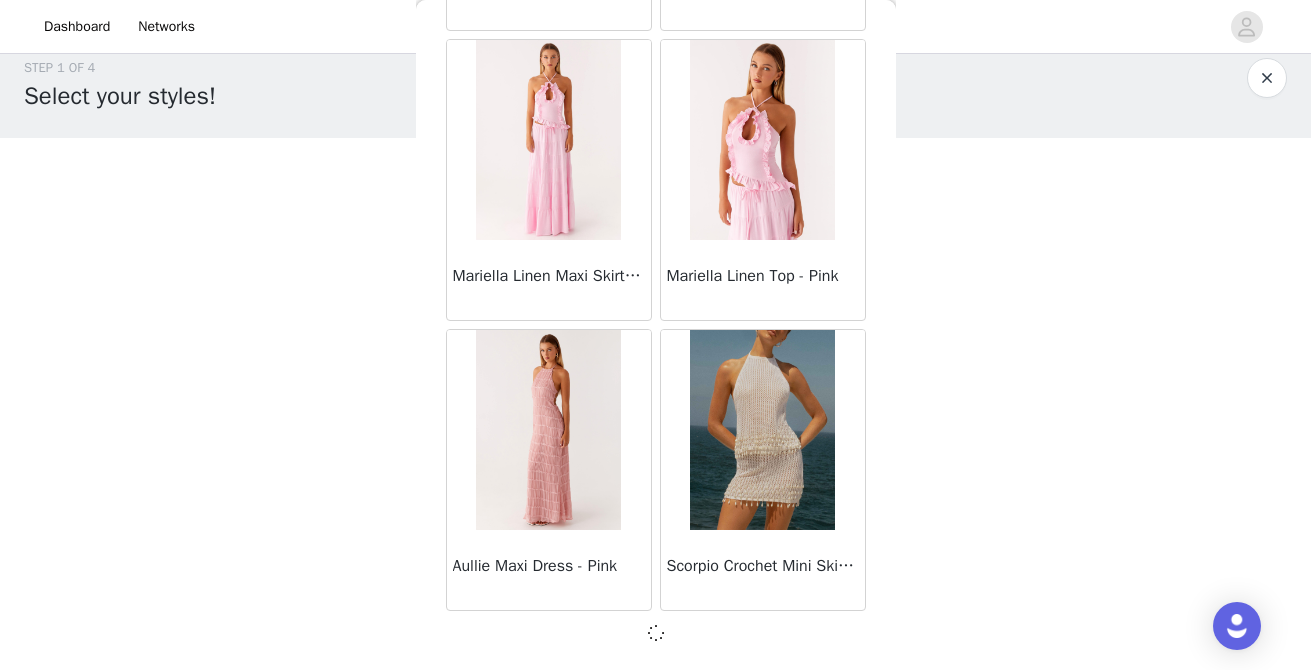 scroll, scrollTop: 2381, scrollLeft: 0, axis: vertical 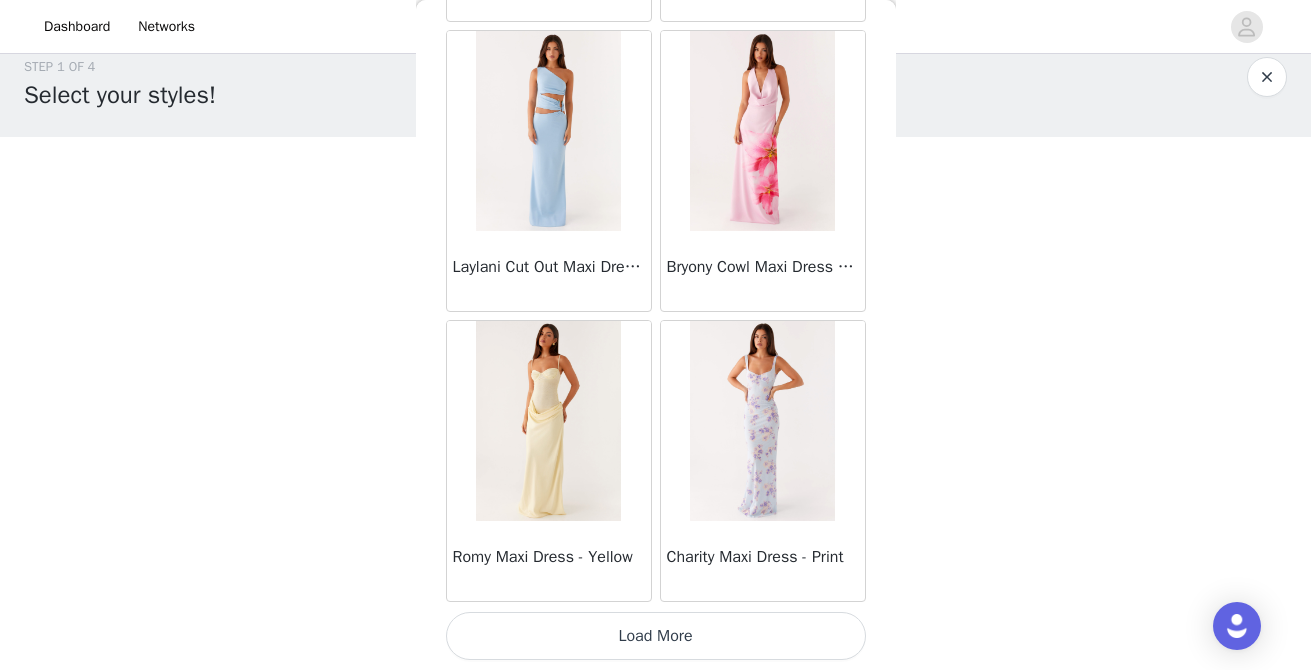 click on "Load More" at bounding box center (656, 636) 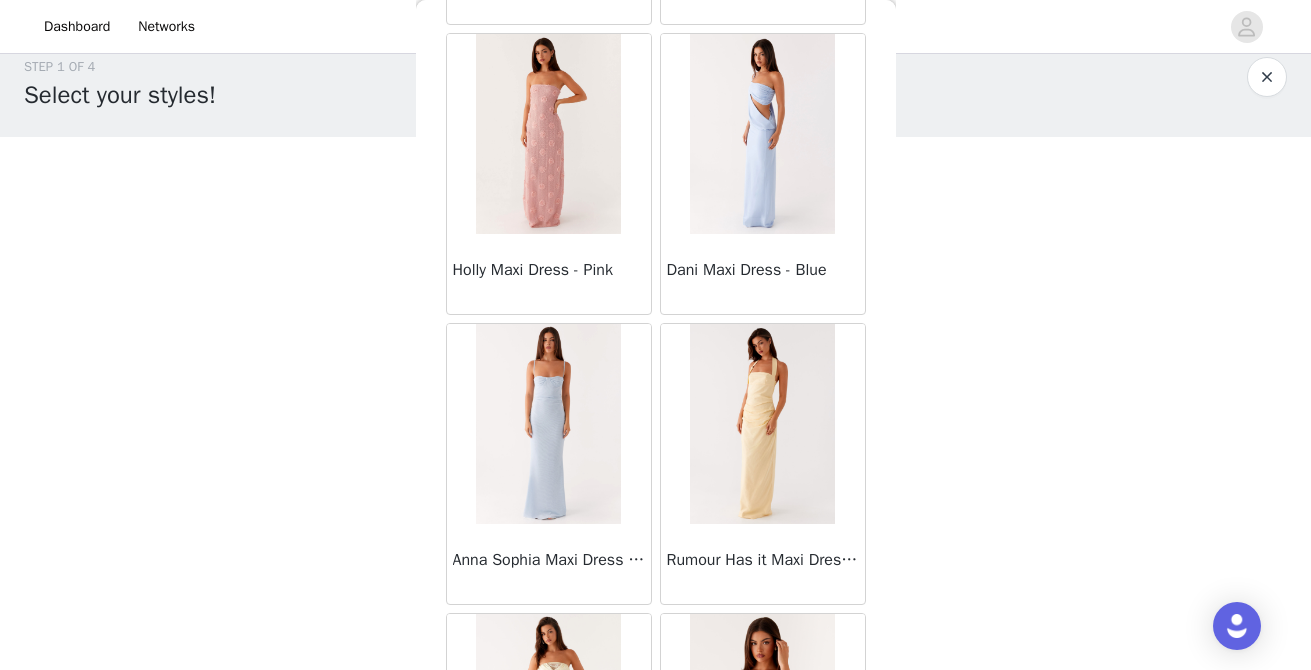 scroll, scrollTop: 7050, scrollLeft: 0, axis: vertical 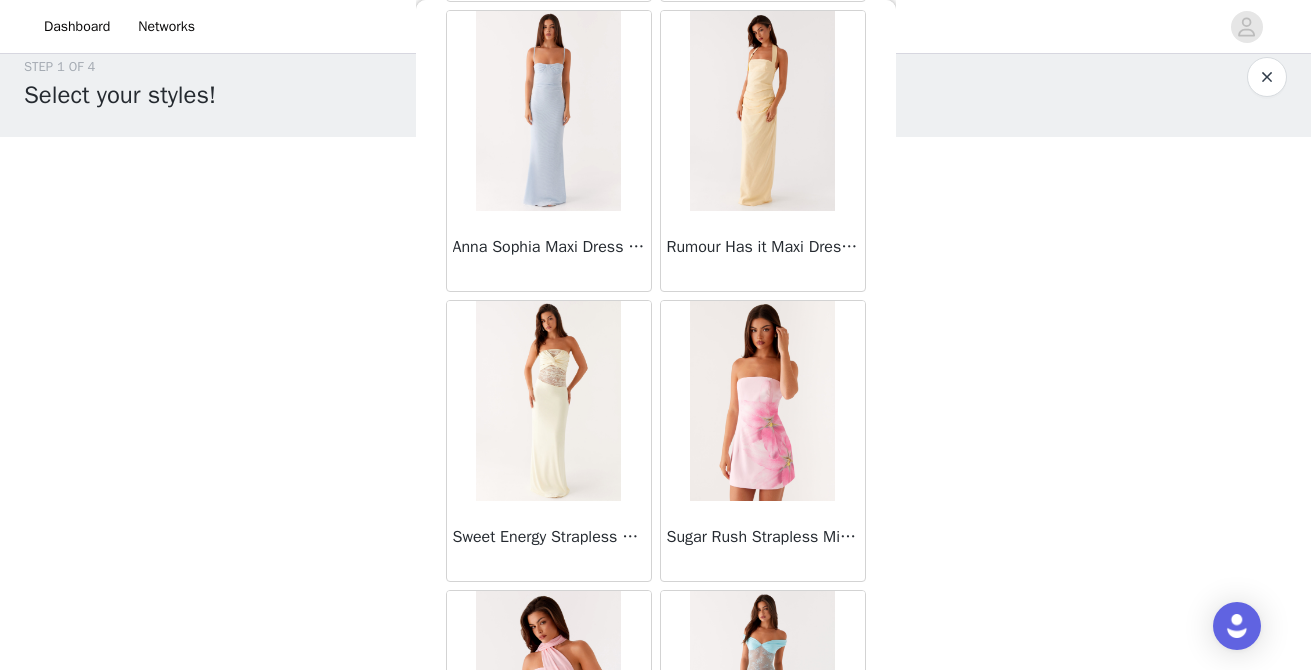 click at bounding box center (762, 111) 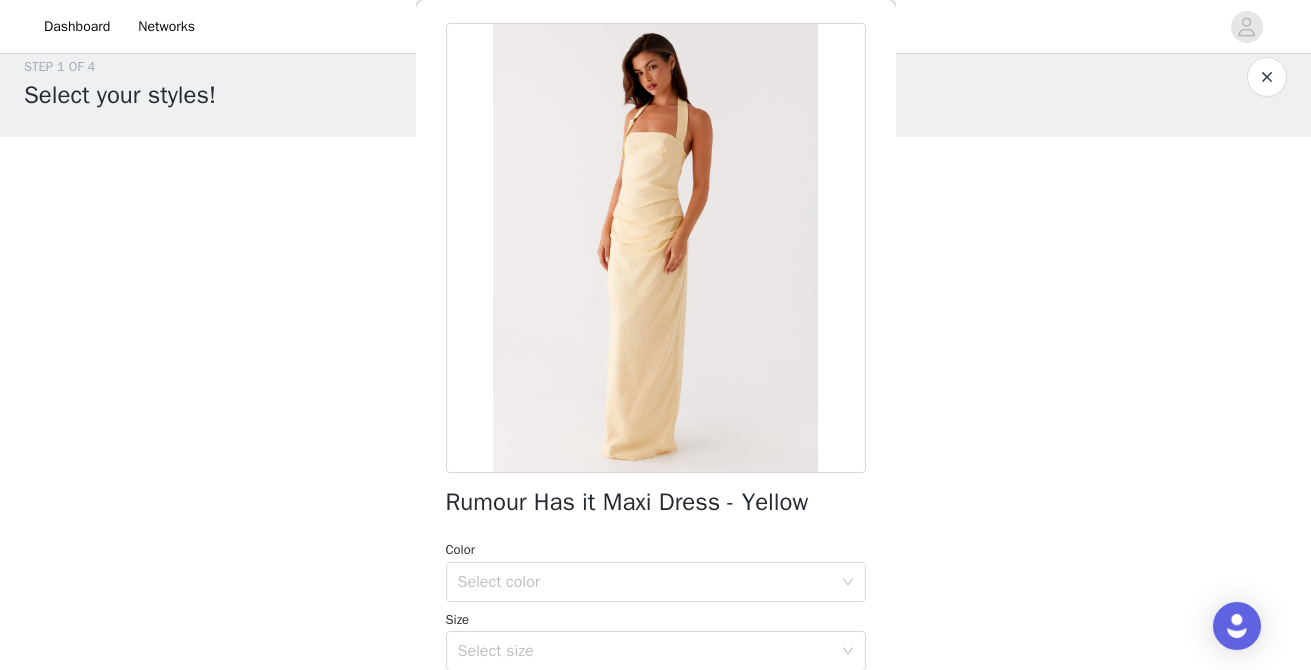 scroll, scrollTop: 123, scrollLeft: 0, axis: vertical 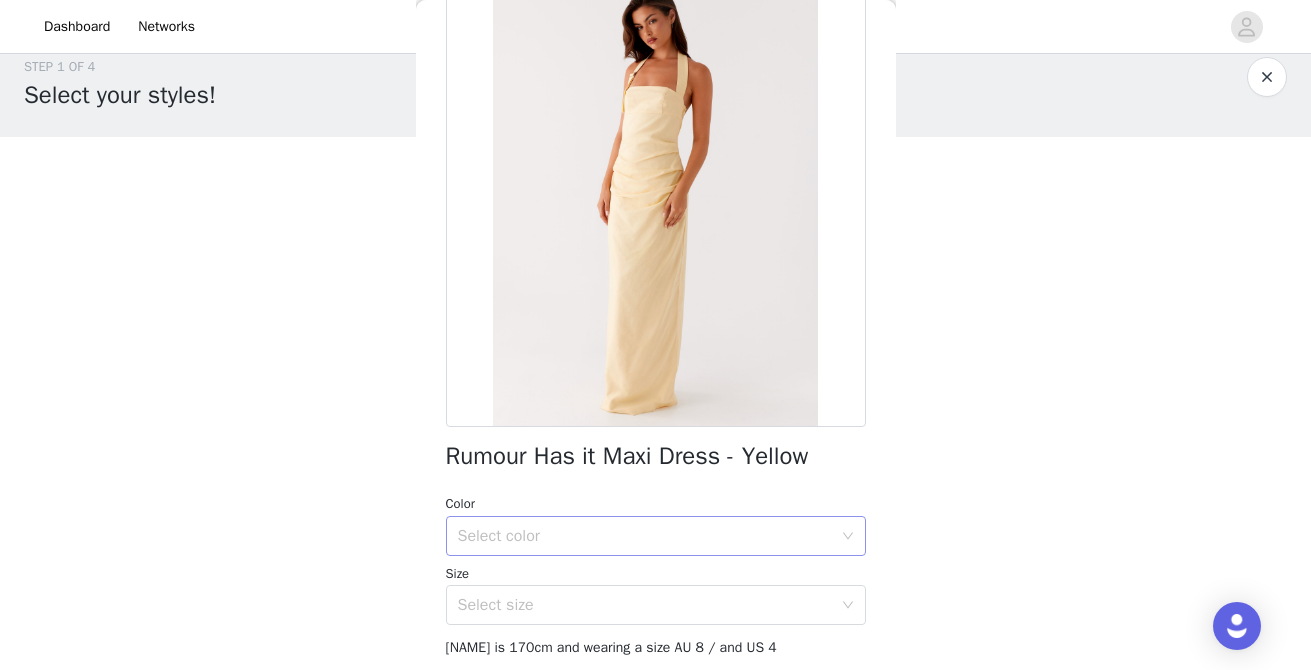 click on "Select color" at bounding box center [649, 536] 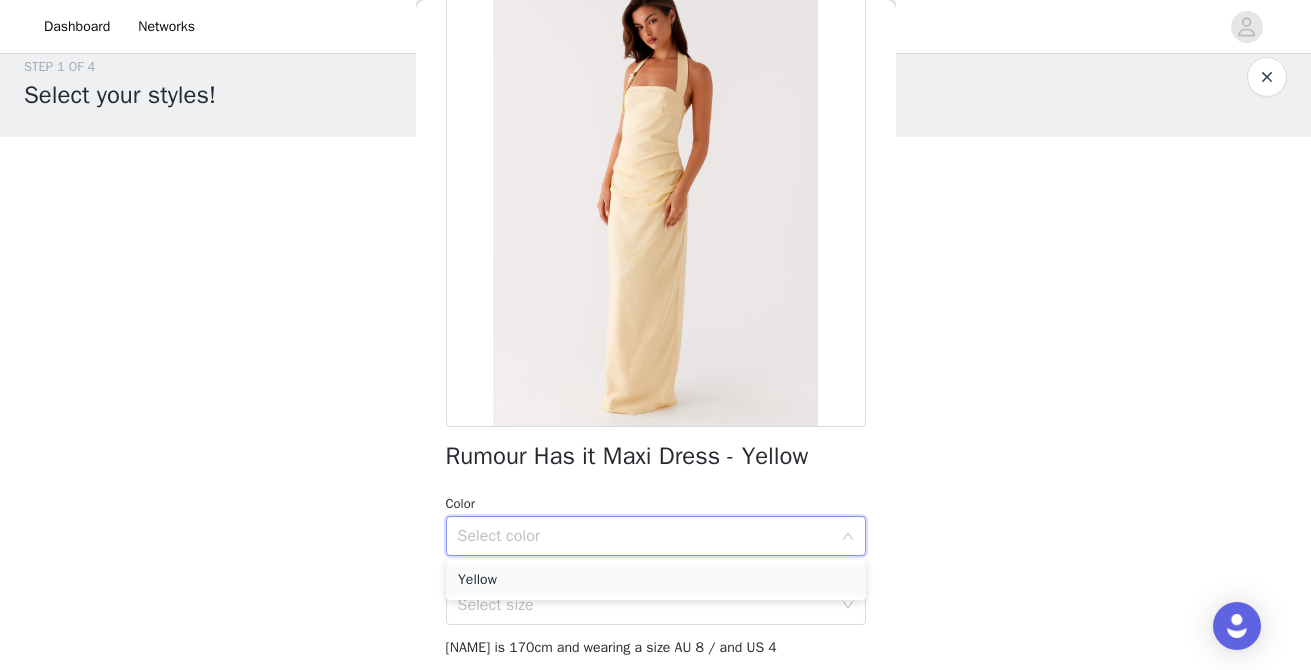 click on "Yellow" at bounding box center (656, 580) 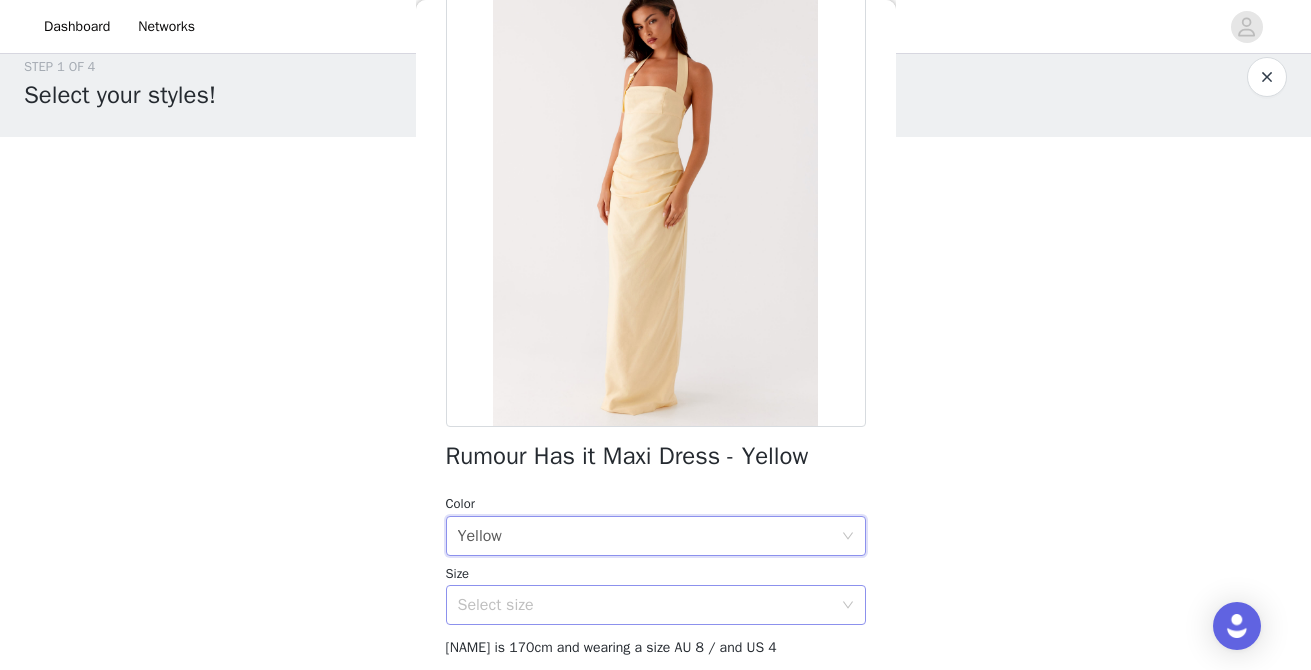 click on "Select size" at bounding box center [645, 605] 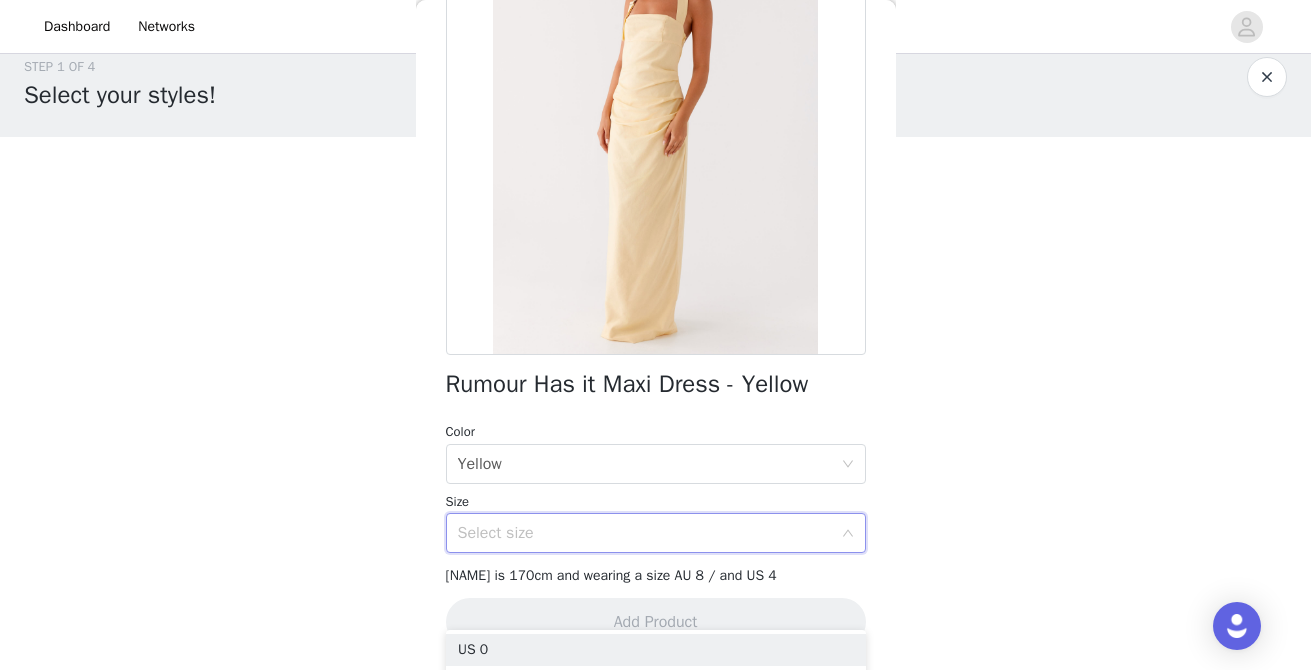 scroll, scrollTop: 244, scrollLeft: 0, axis: vertical 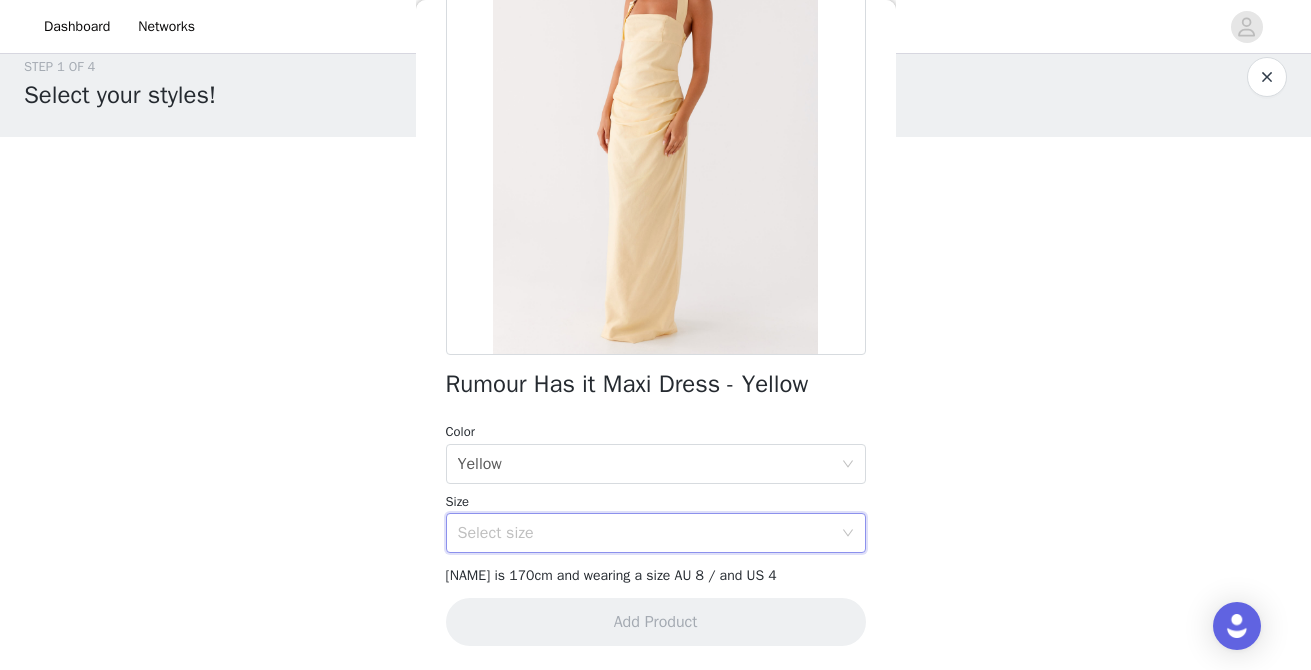click on "Select size" at bounding box center (645, 533) 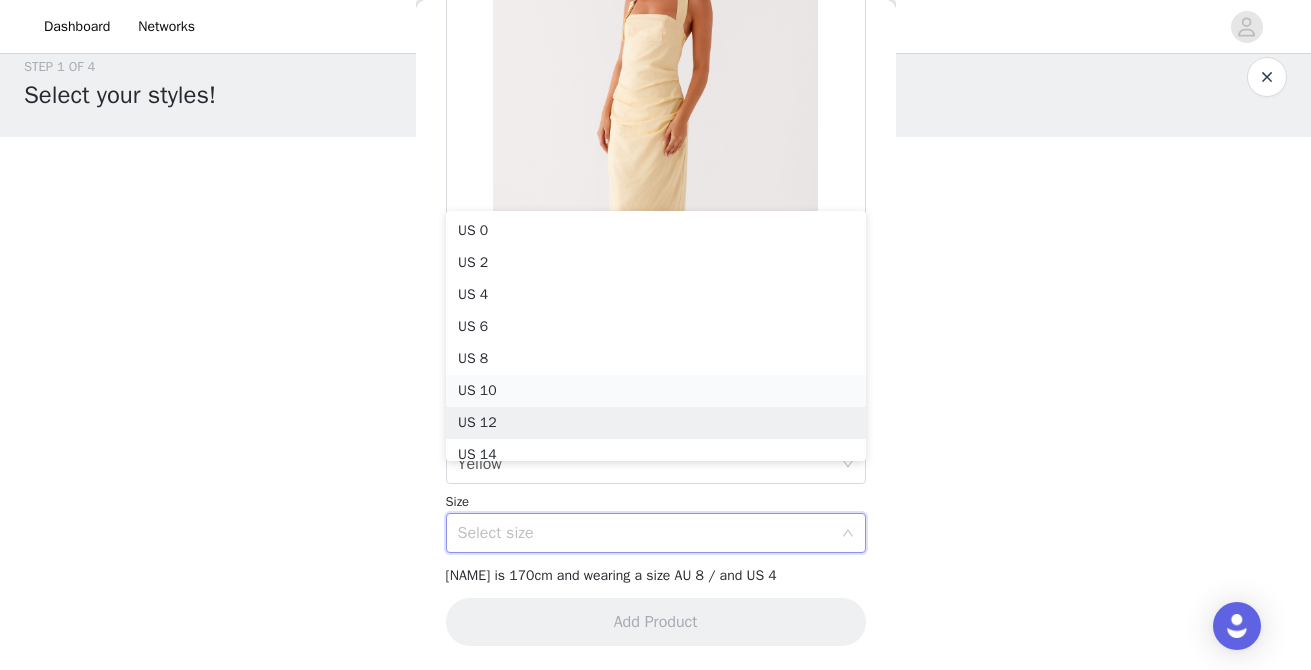 scroll, scrollTop: 10, scrollLeft: 0, axis: vertical 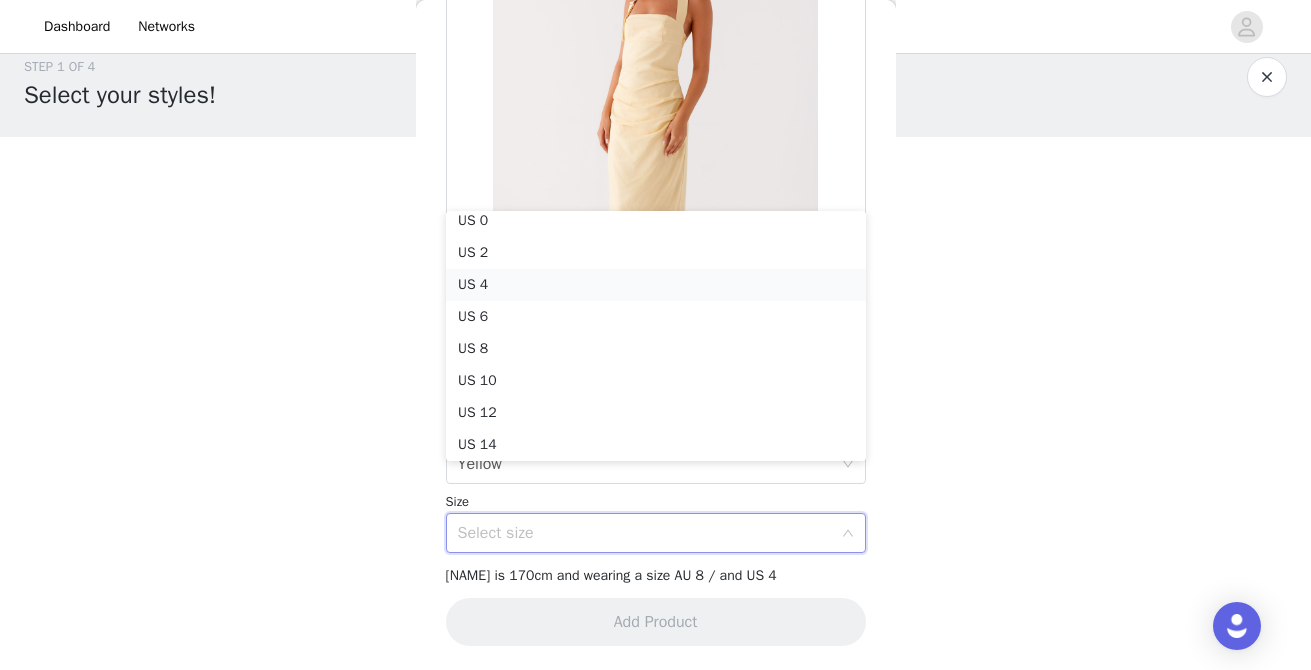 click on "US 4" at bounding box center (656, 285) 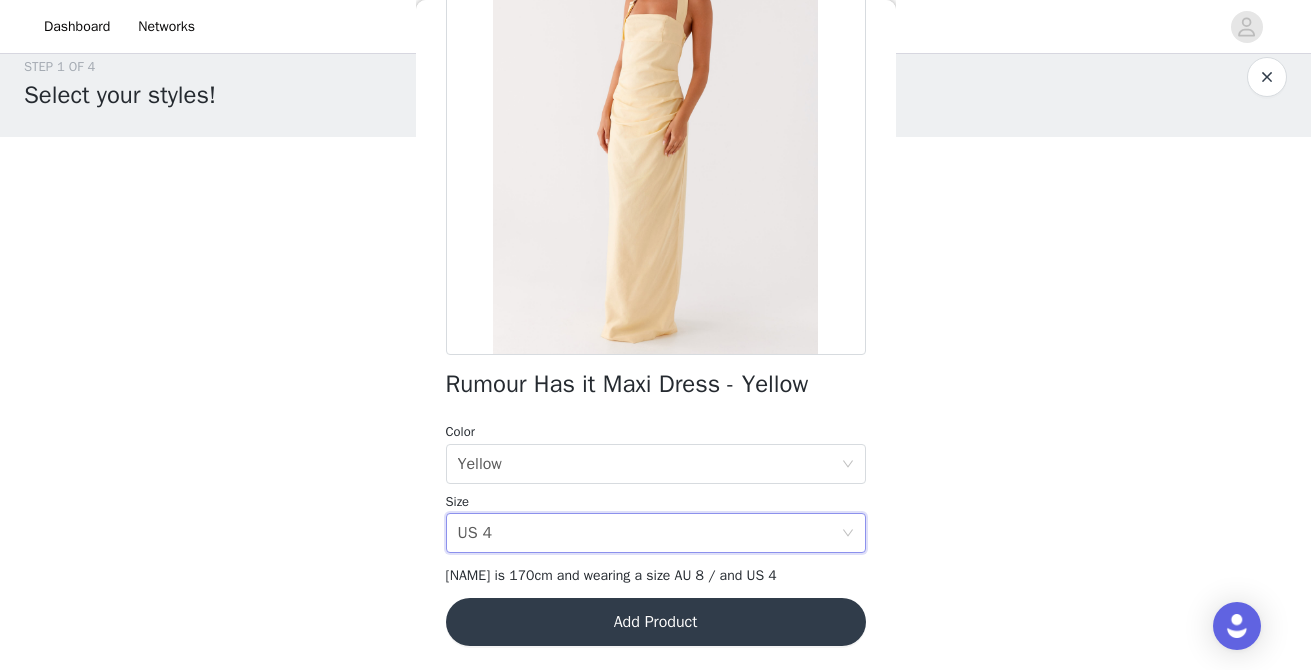 scroll, scrollTop: 426, scrollLeft: 0, axis: vertical 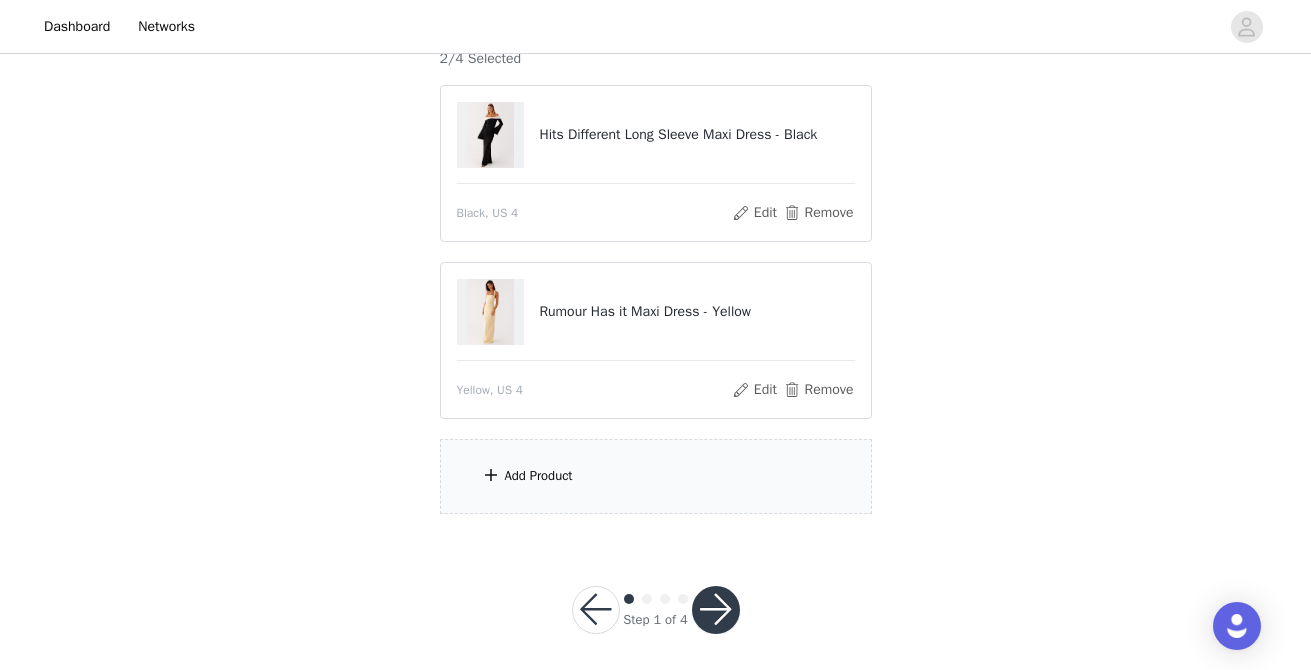 click on "Add Product" at bounding box center (656, 476) 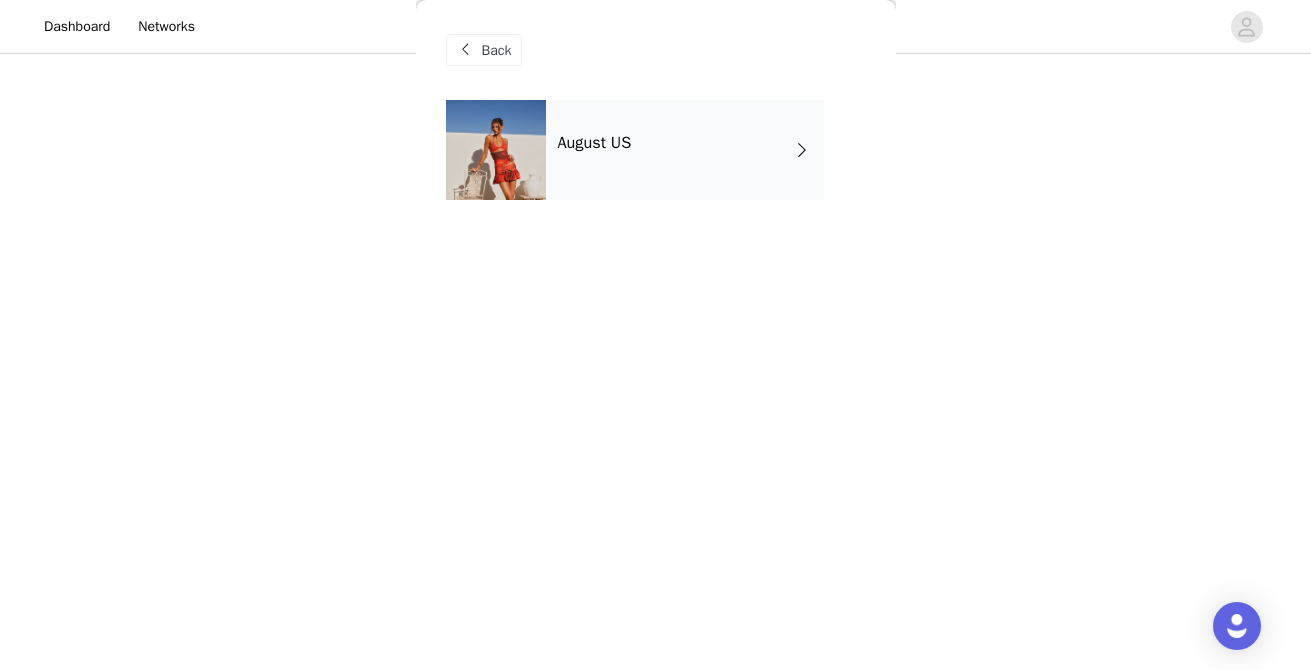 click on "August US" at bounding box center [656, 165] 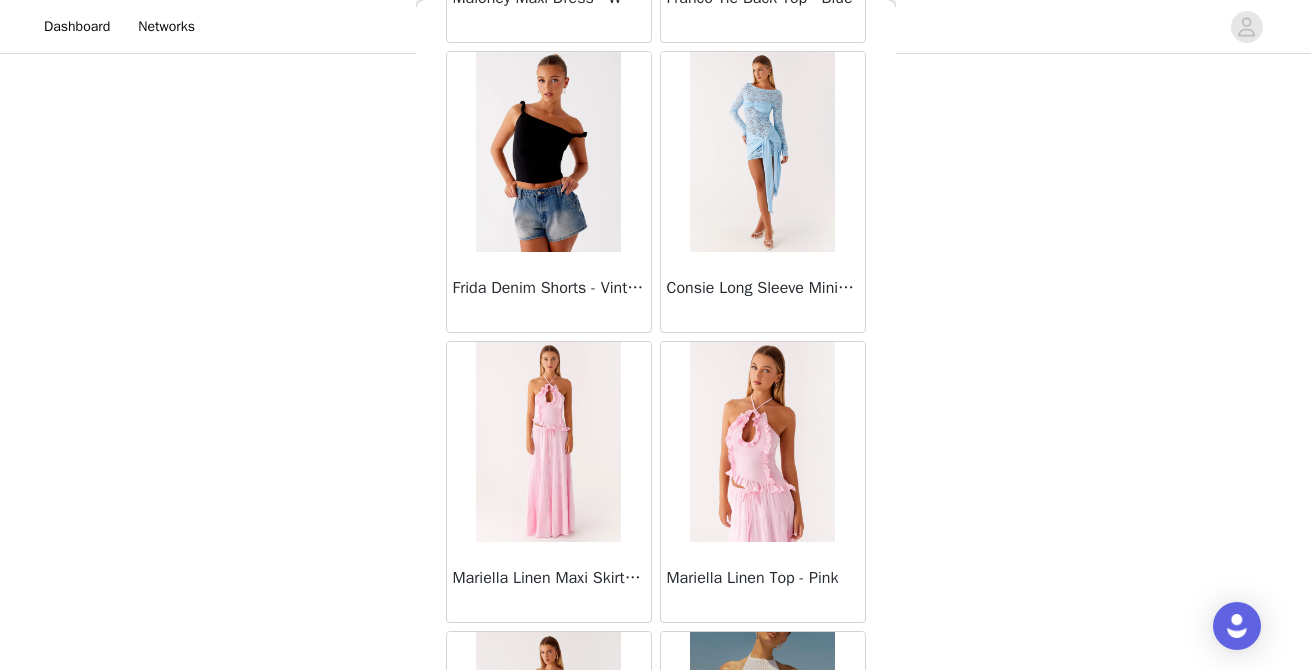 scroll, scrollTop: 2390, scrollLeft: 0, axis: vertical 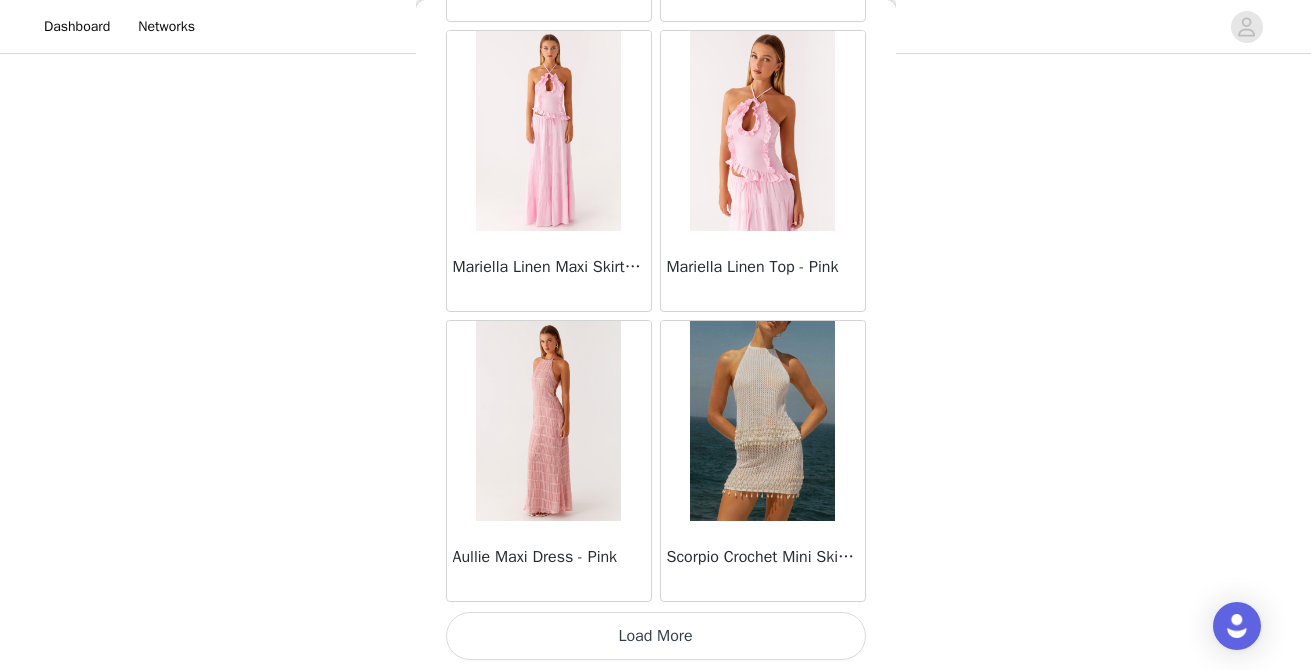 click on "Load More" at bounding box center (656, 636) 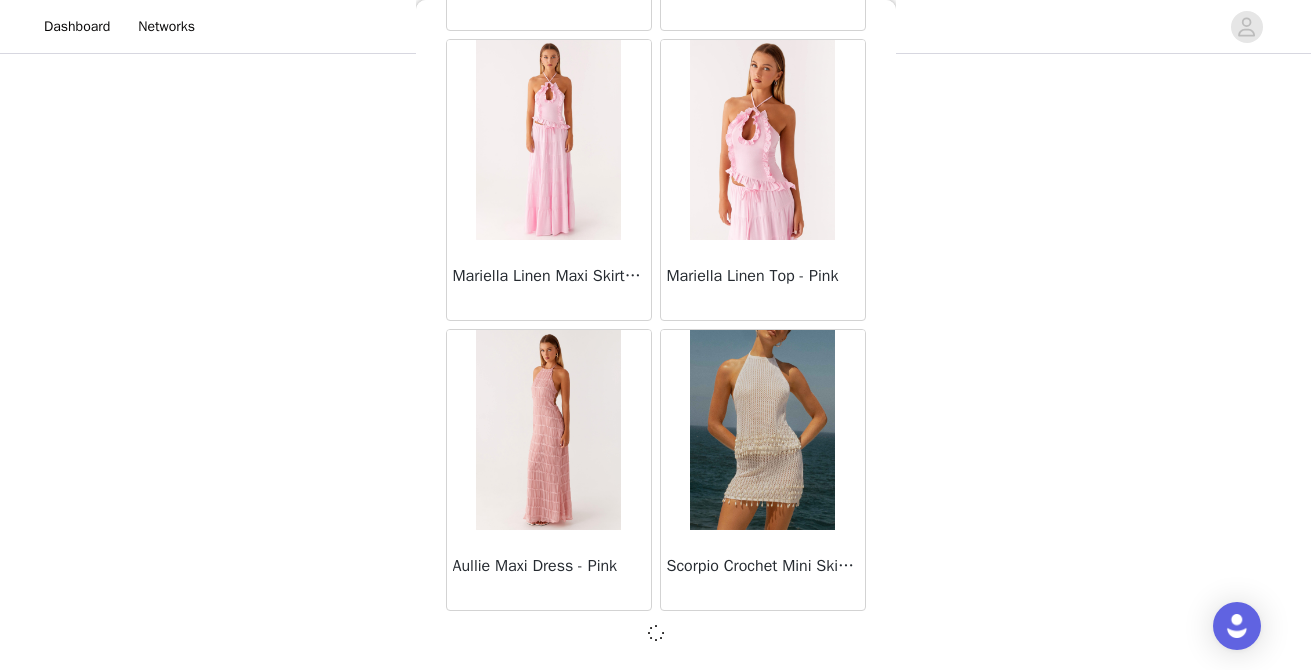 scroll, scrollTop: 2381, scrollLeft: 0, axis: vertical 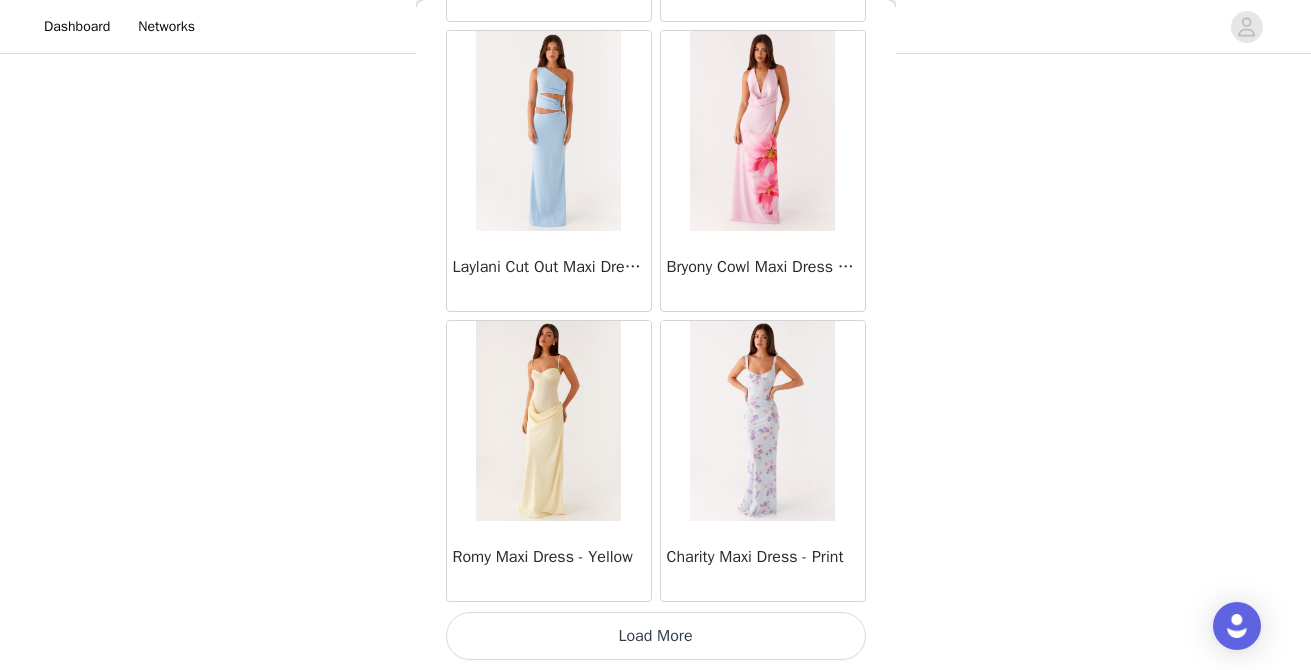 click on "Load More" at bounding box center (656, 636) 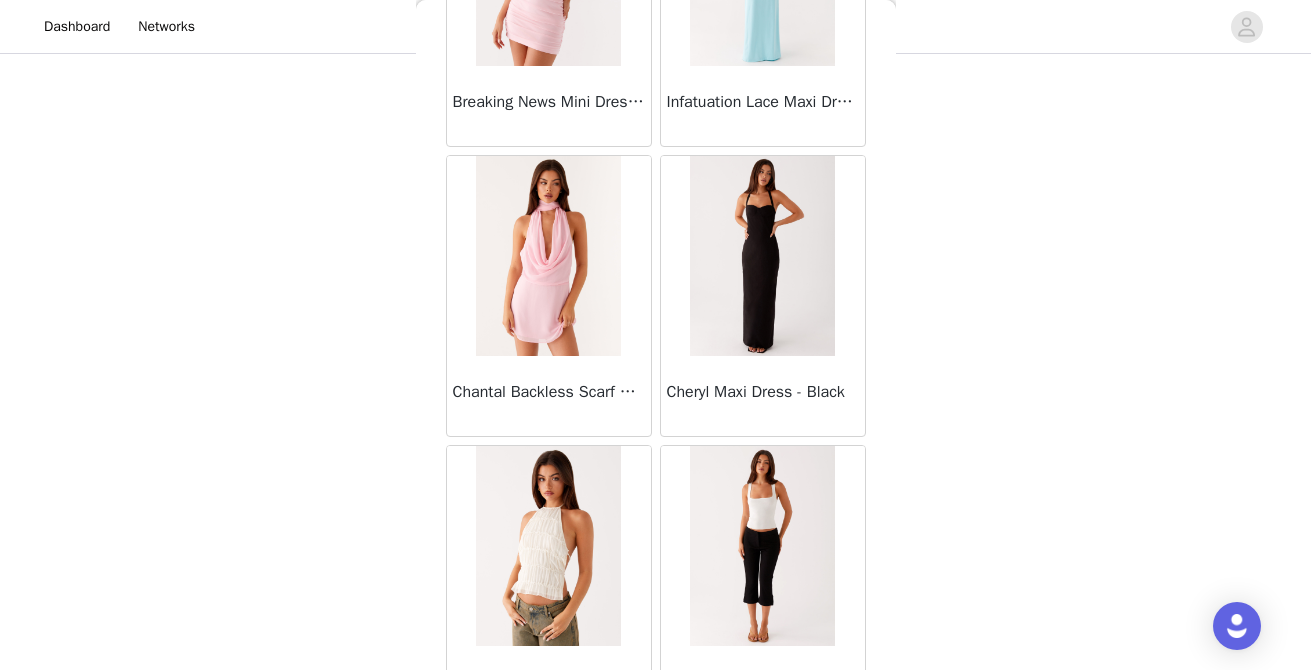 scroll, scrollTop: 8190, scrollLeft: 0, axis: vertical 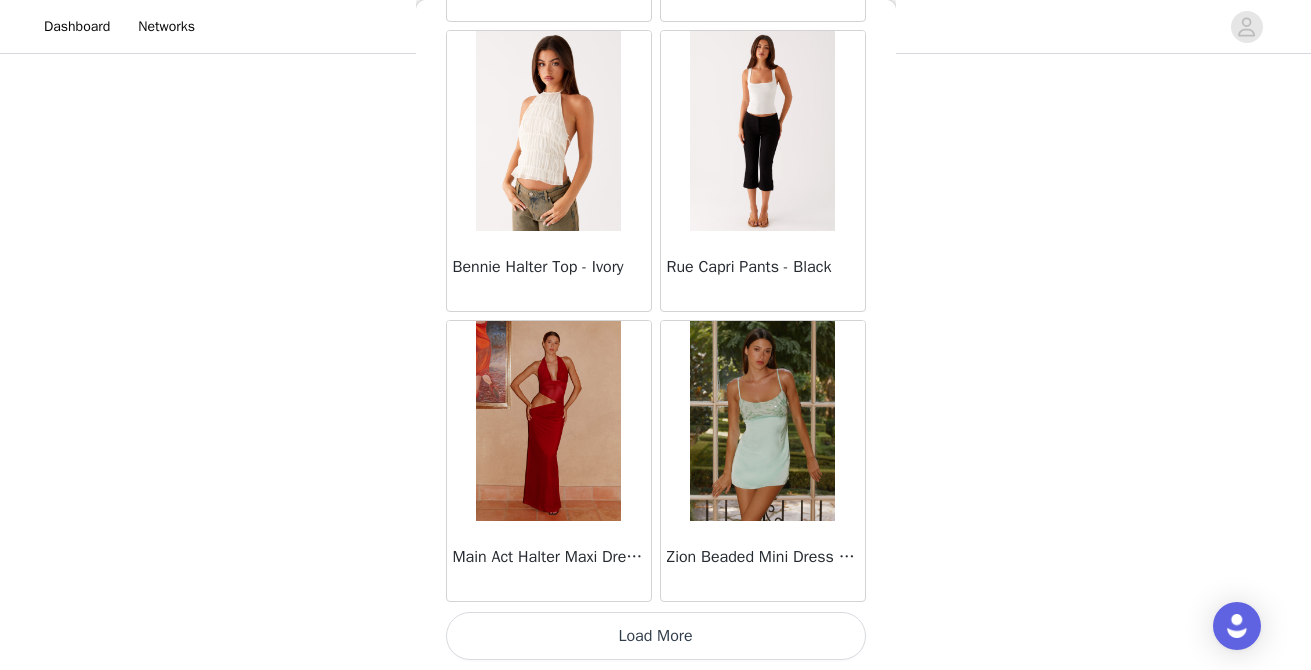 click on "Load More" at bounding box center (656, 636) 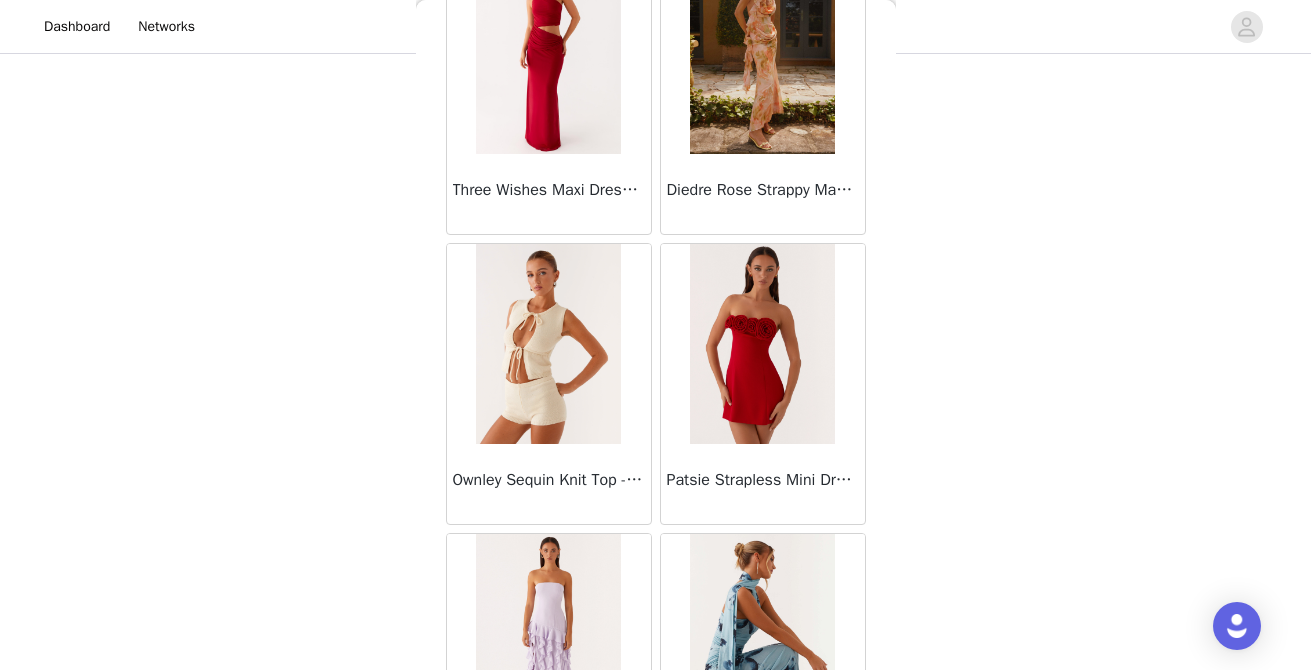 scroll, scrollTop: 11090, scrollLeft: 0, axis: vertical 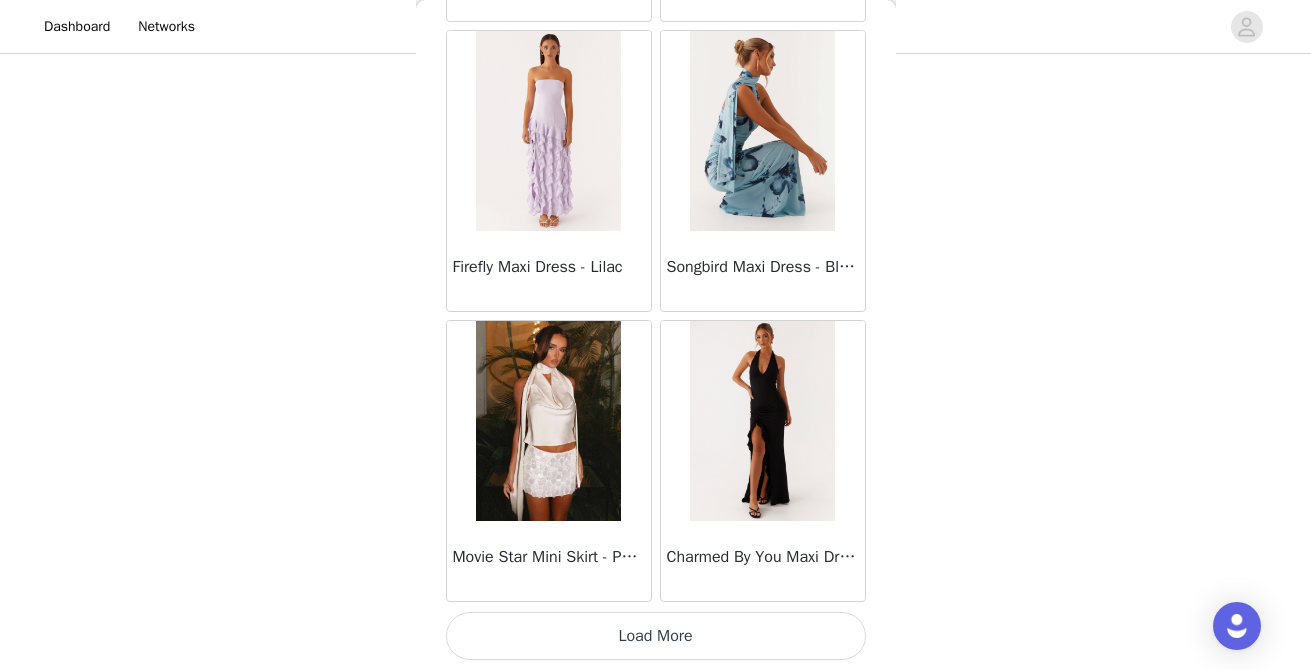 click on "Load More" at bounding box center (656, 636) 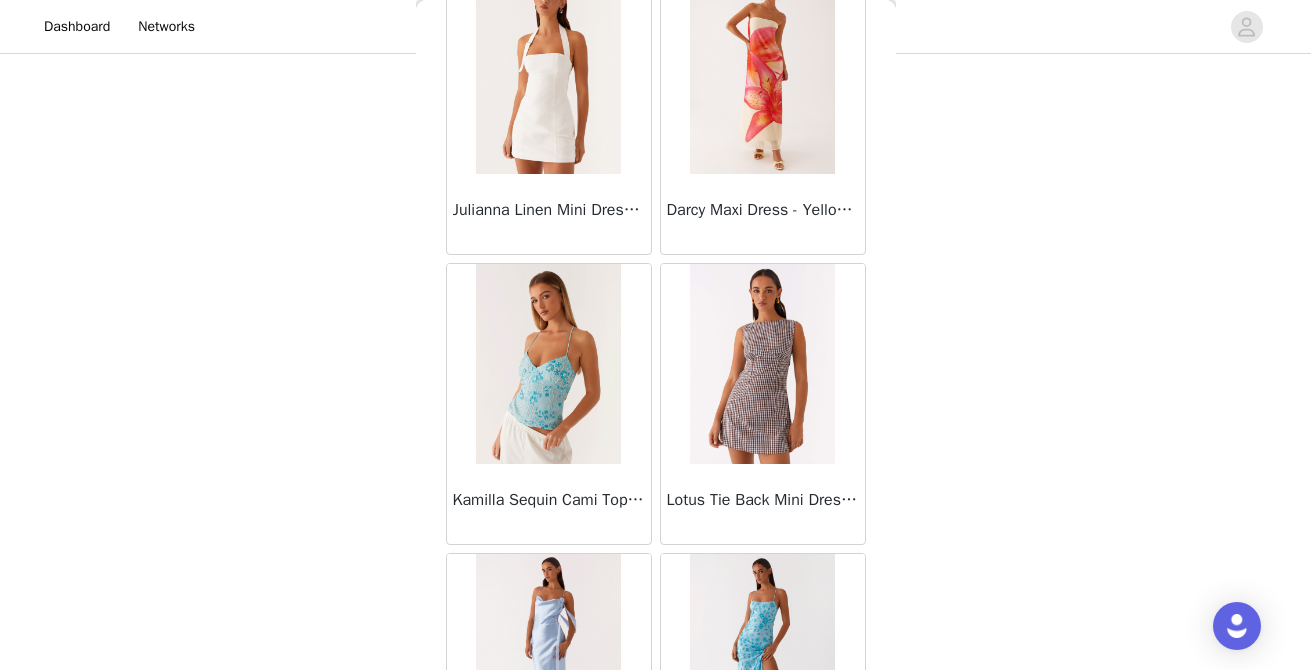 scroll, scrollTop: 13990, scrollLeft: 0, axis: vertical 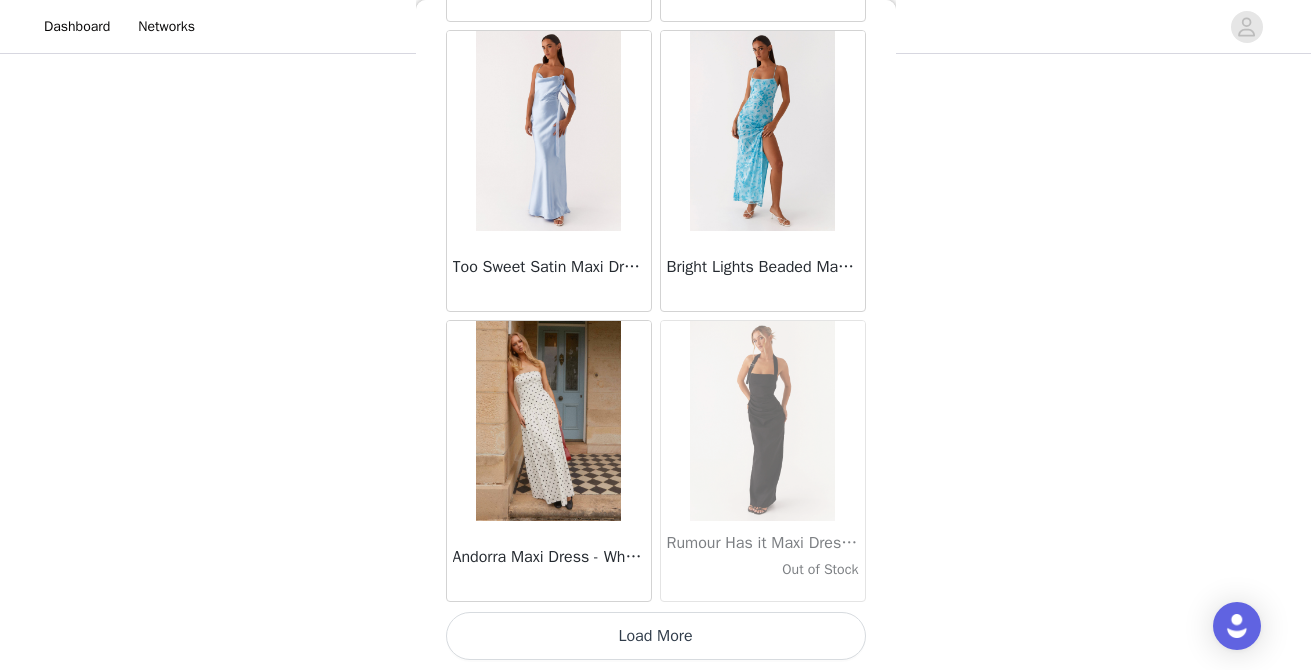 click on "Load More" at bounding box center [656, 636] 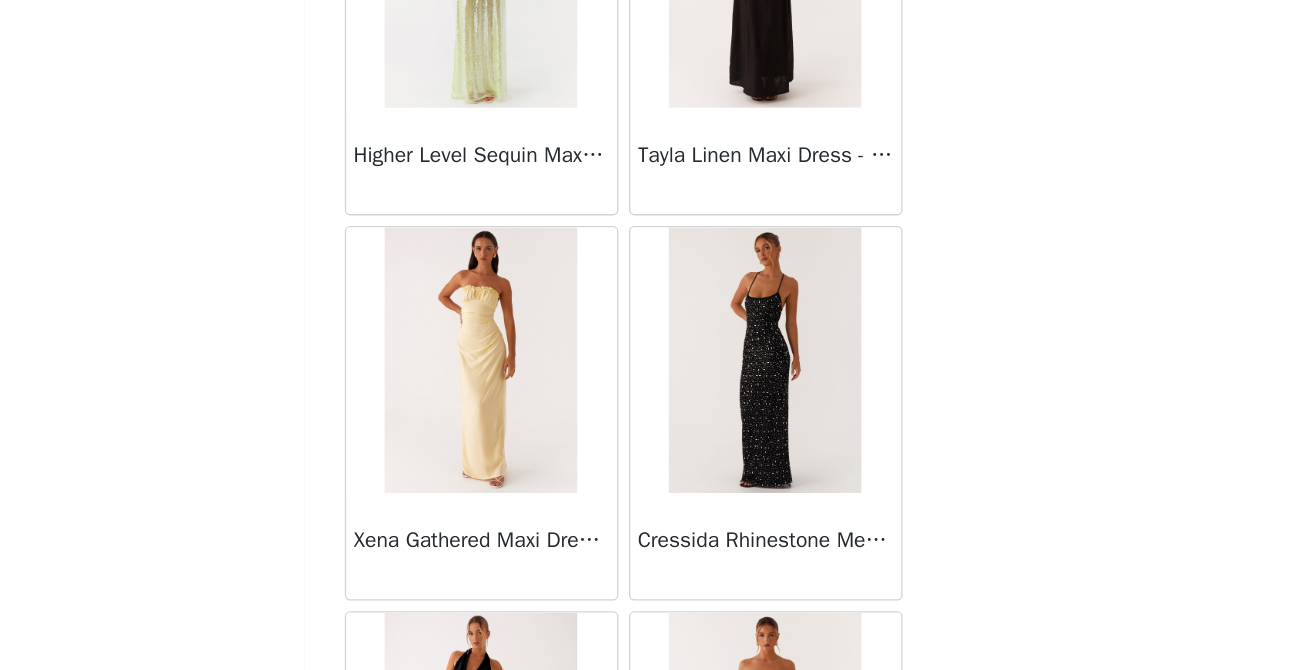 scroll, scrollTop: 14710, scrollLeft: 0, axis: vertical 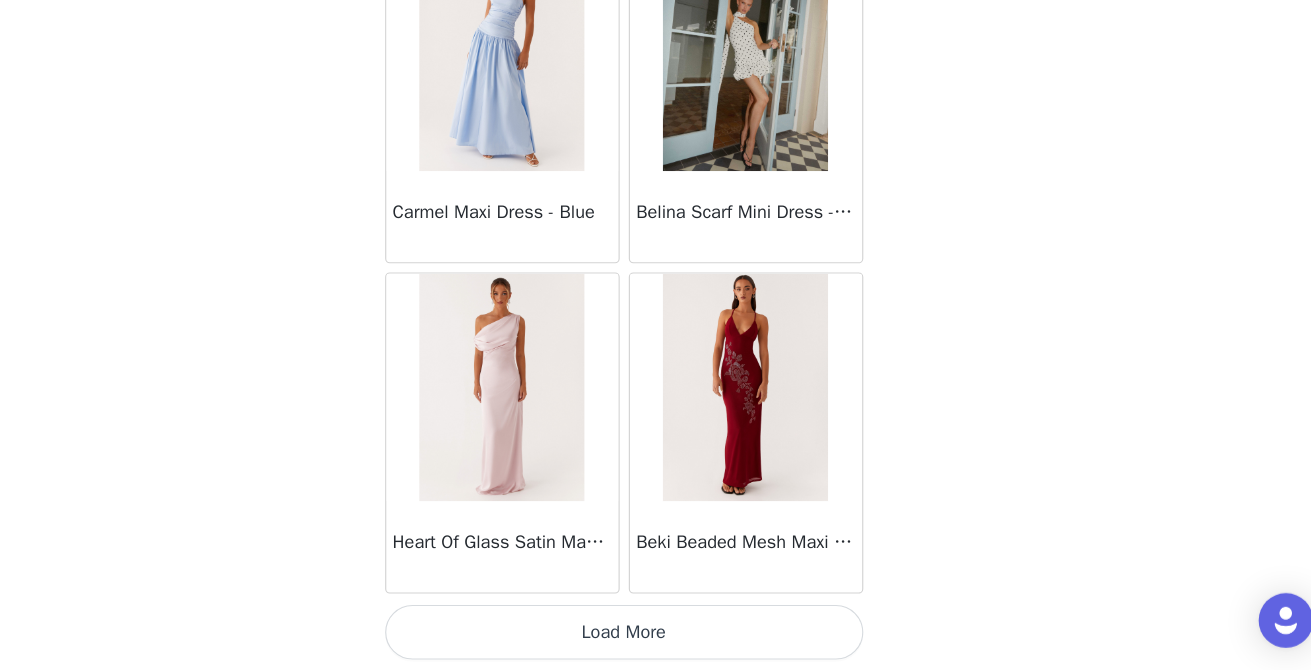 click on "Load More" at bounding box center [656, 636] 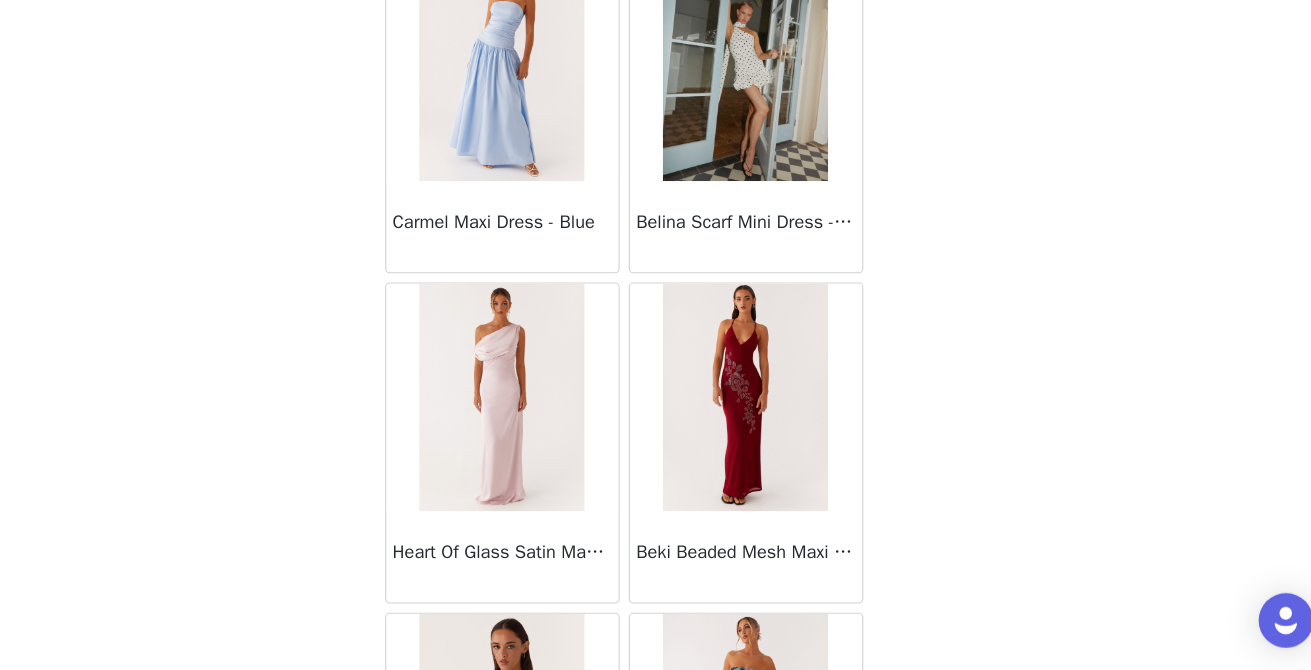 scroll, scrollTop: 16890, scrollLeft: 0, axis: vertical 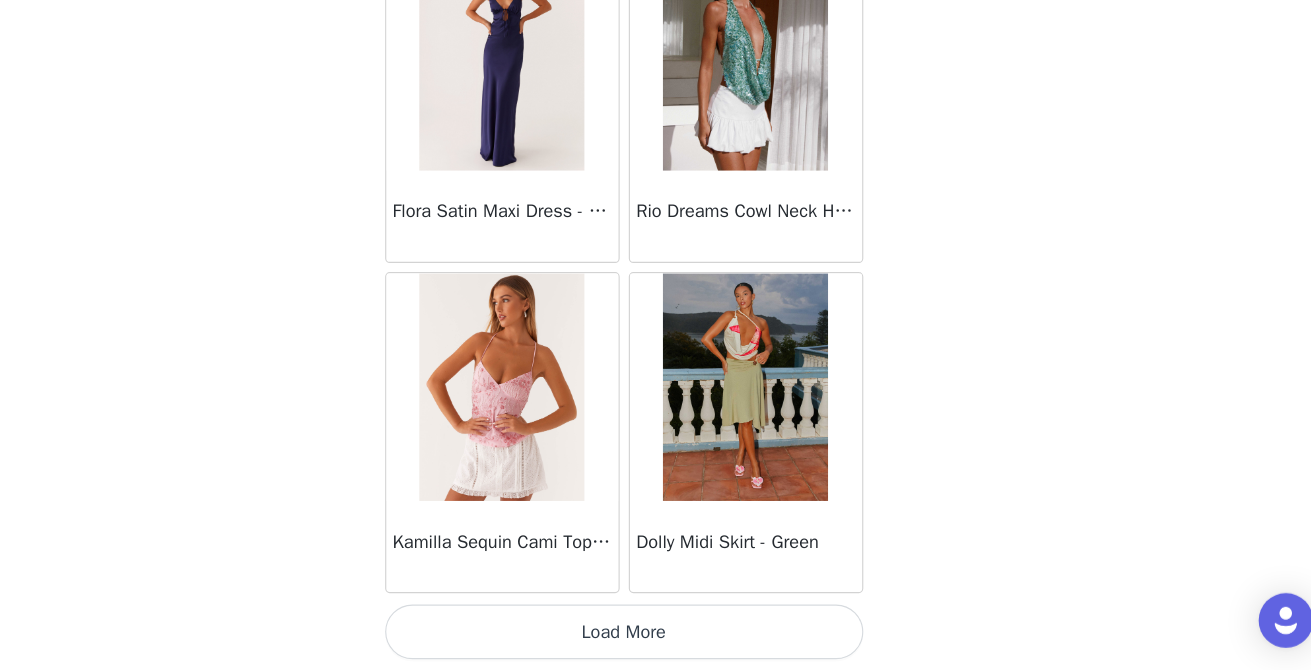 click on "Load More" at bounding box center (656, 636) 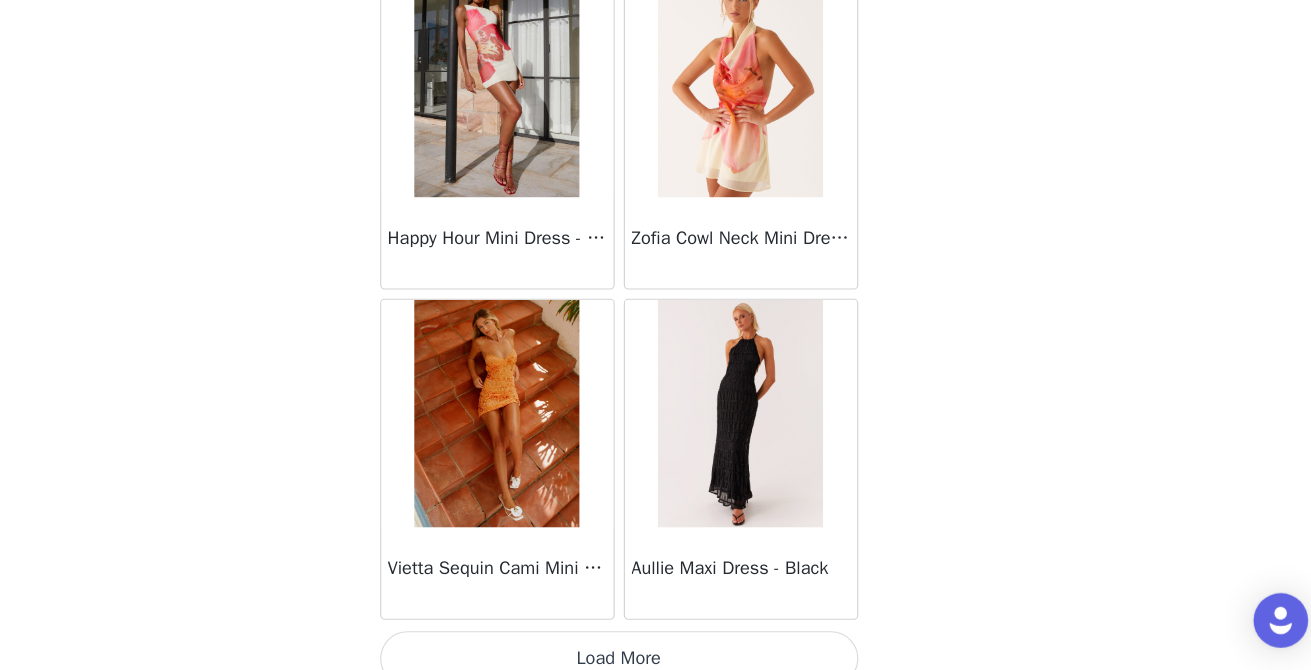 scroll, scrollTop: 22690, scrollLeft: 0, axis: vertical 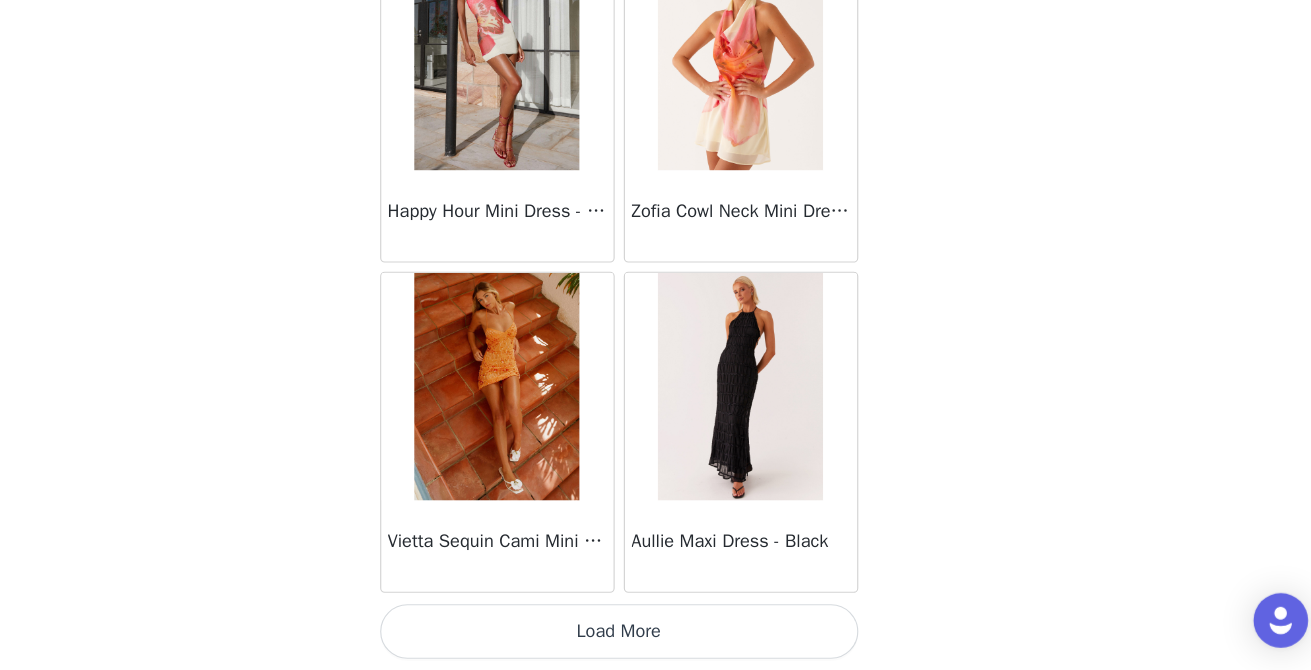 click on "Load More" at bounding box center (656, 636) 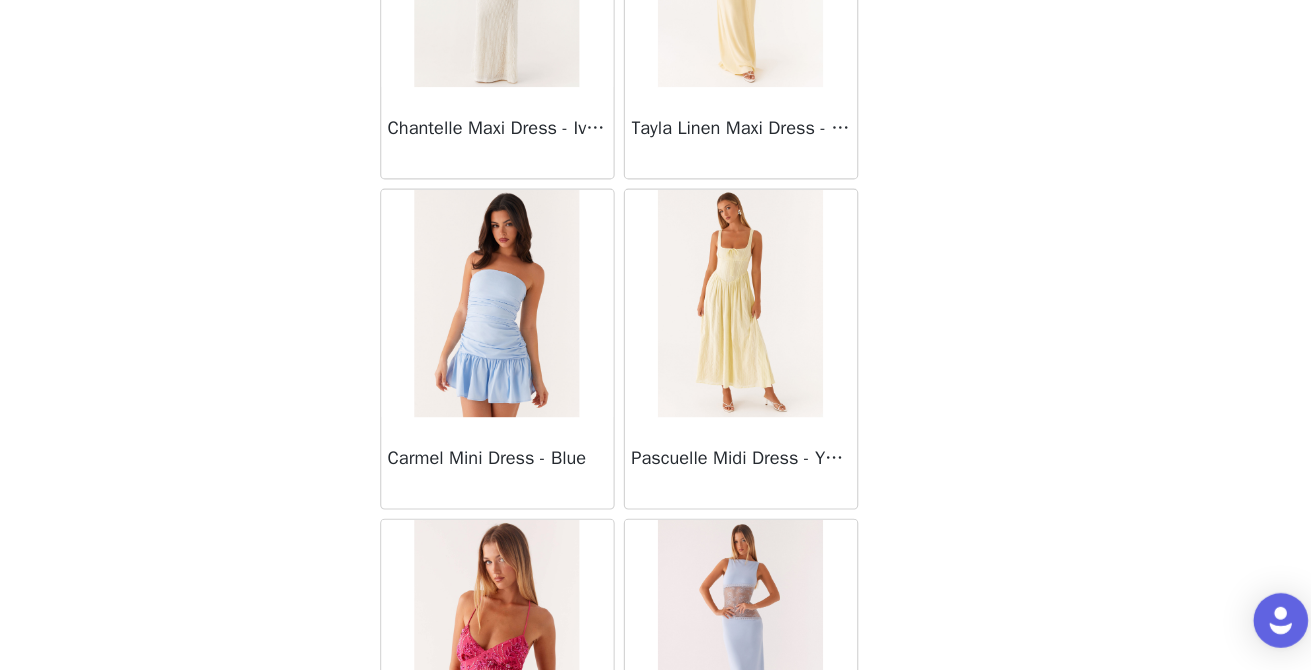 scroll, scrollTop: 24279, scrollLeft: 0, axis: vertical 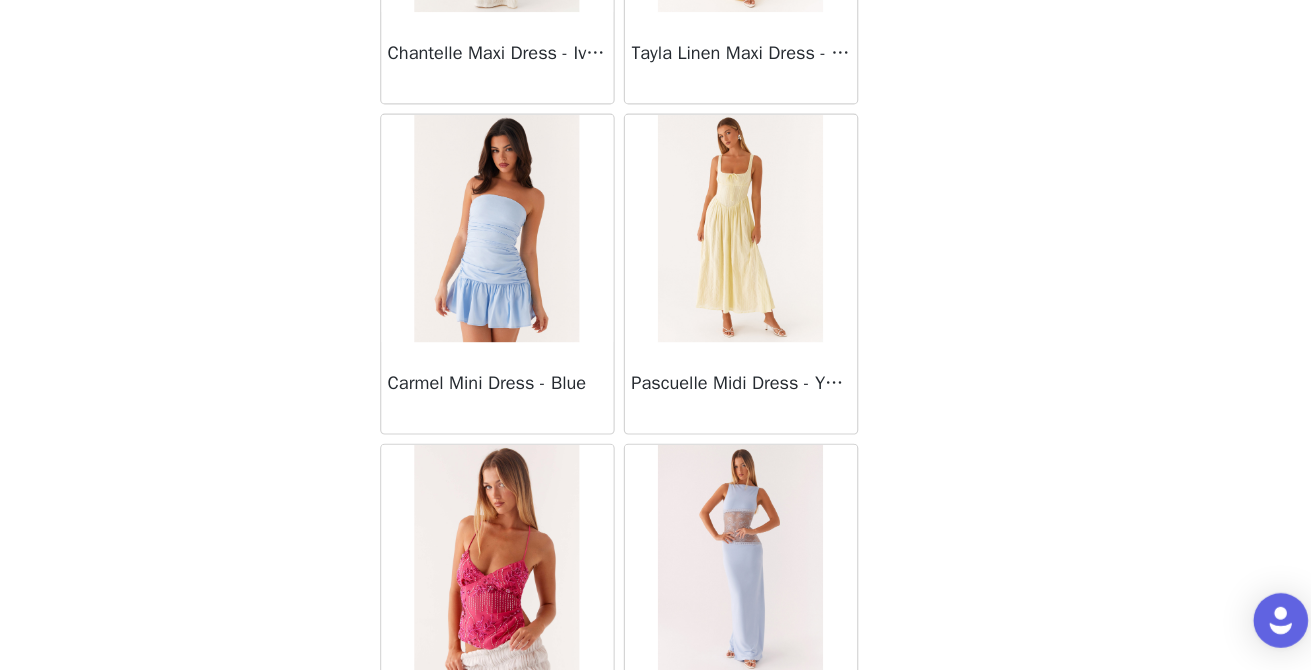 click at bounding box center (762, 282) 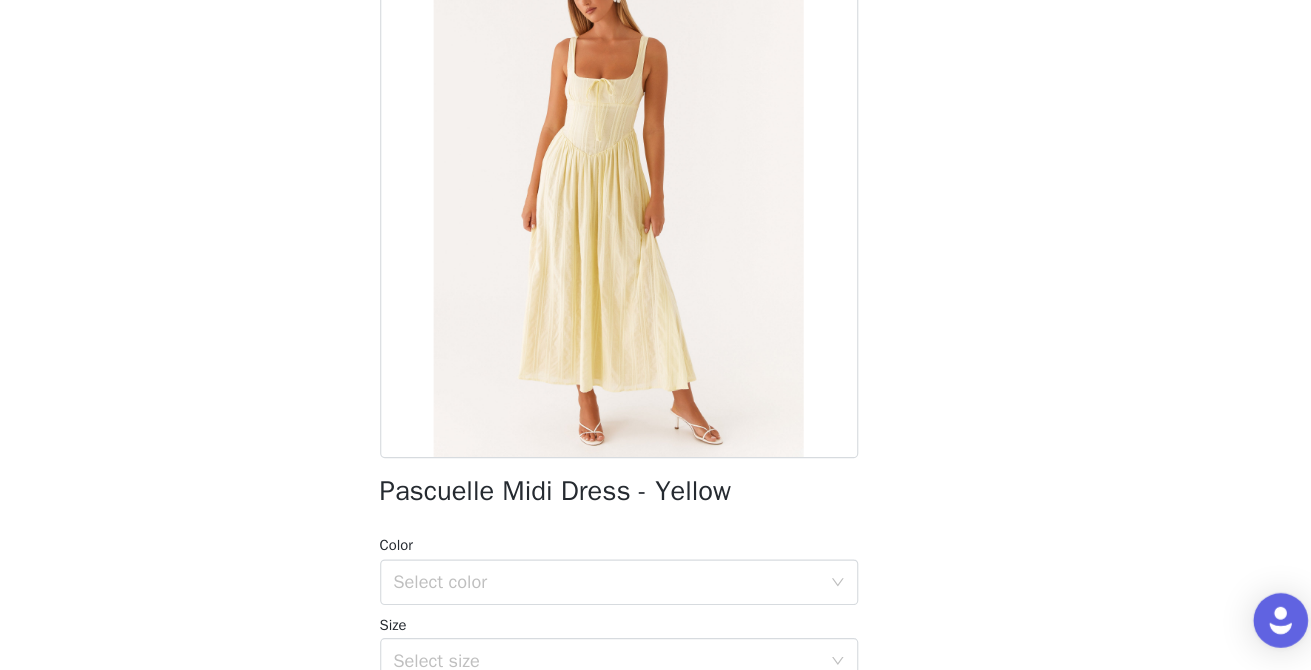 scroll, scrollTop: 155, scrollLeft: 0, axis: vertical 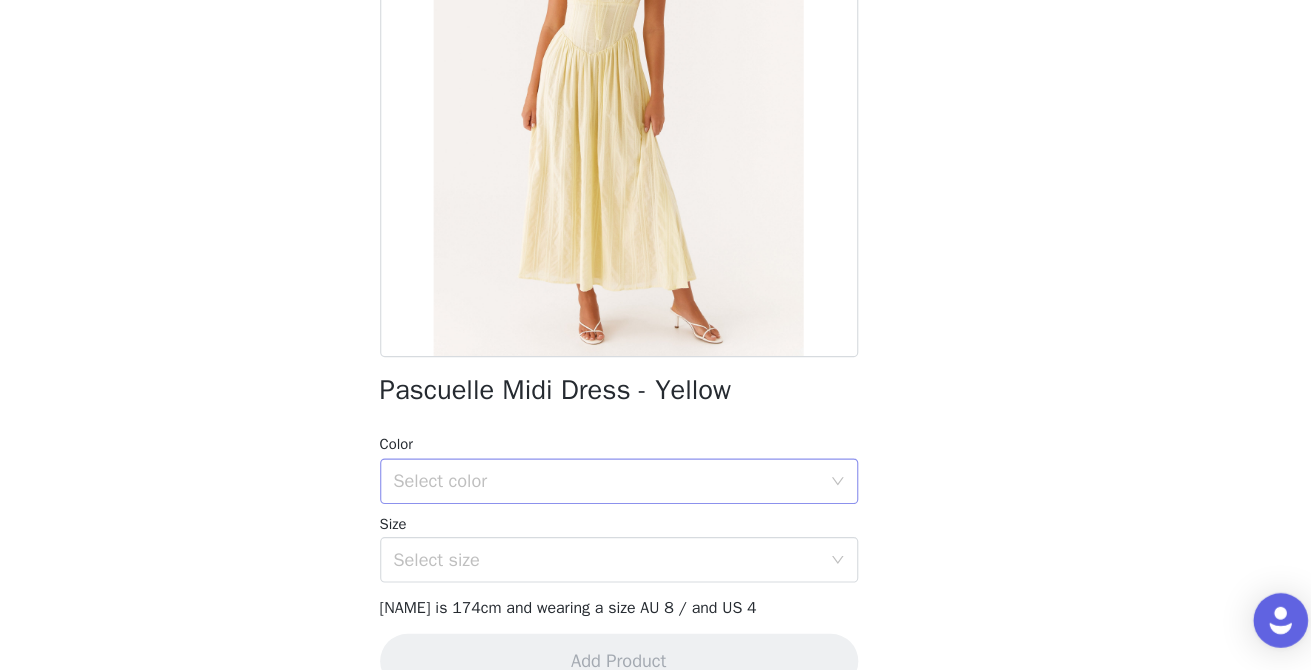 click on "Select color" at bounding box center (645, 504) 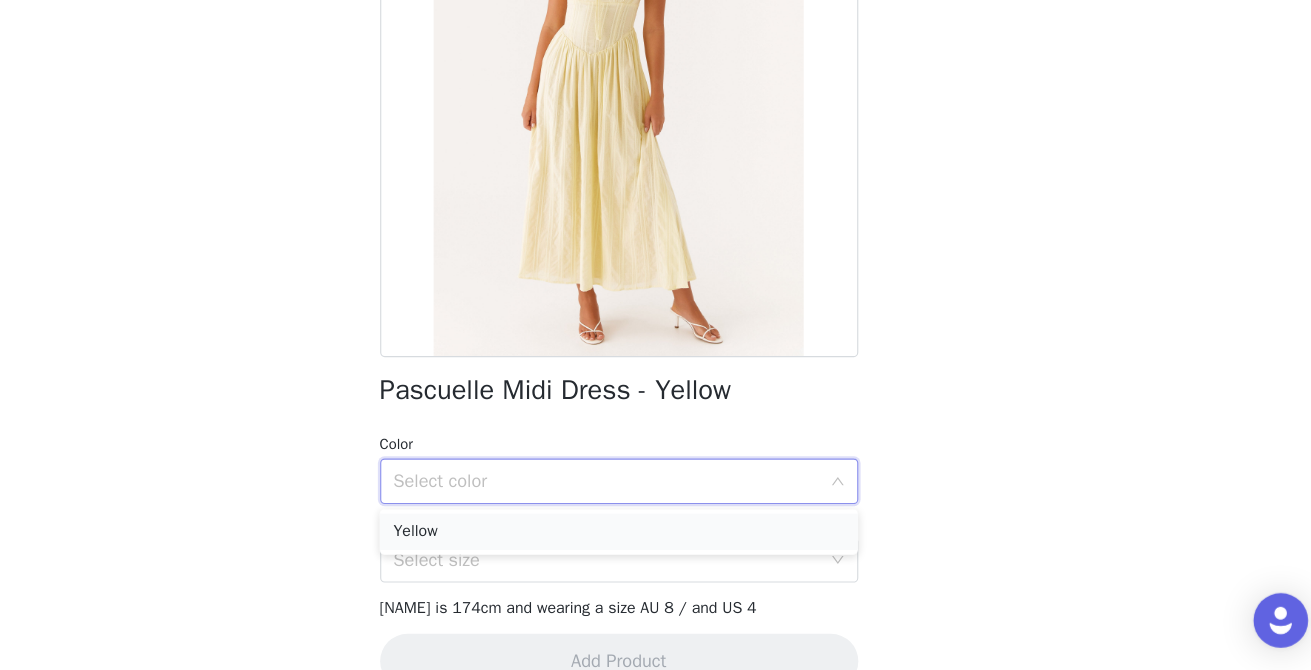 click on "Yellow" at bounding box center (656, 548) 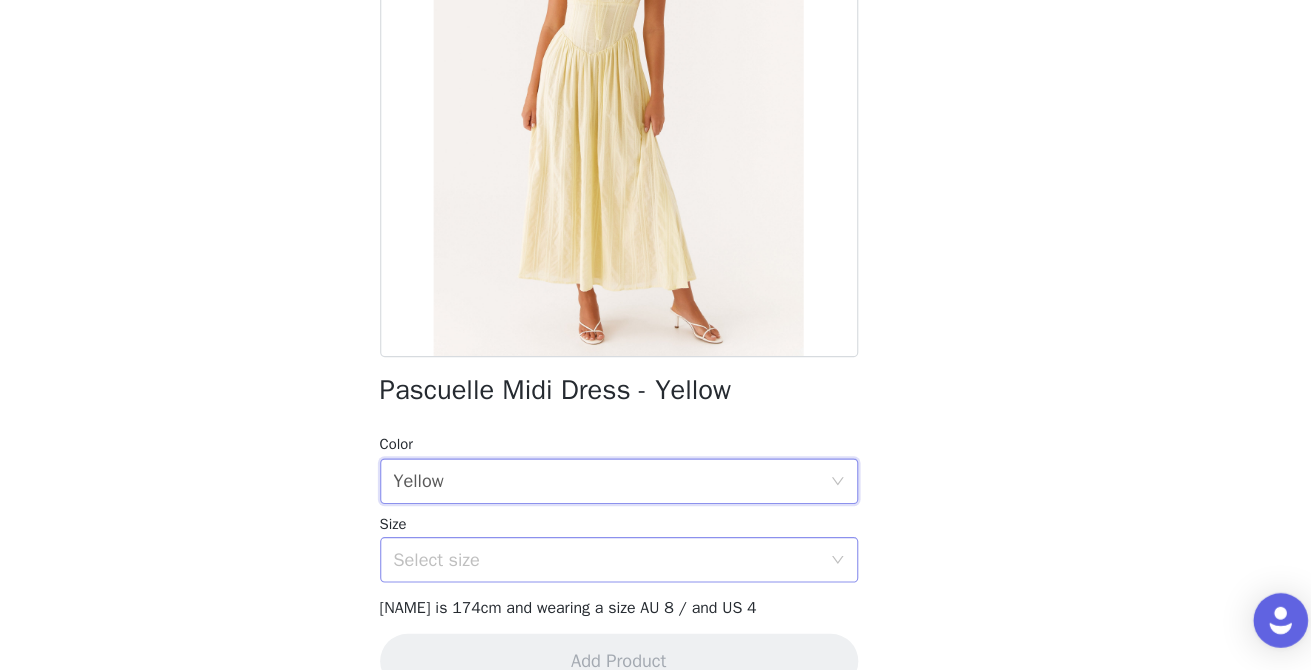 click on "Select size" at bounding box center [645, 573] 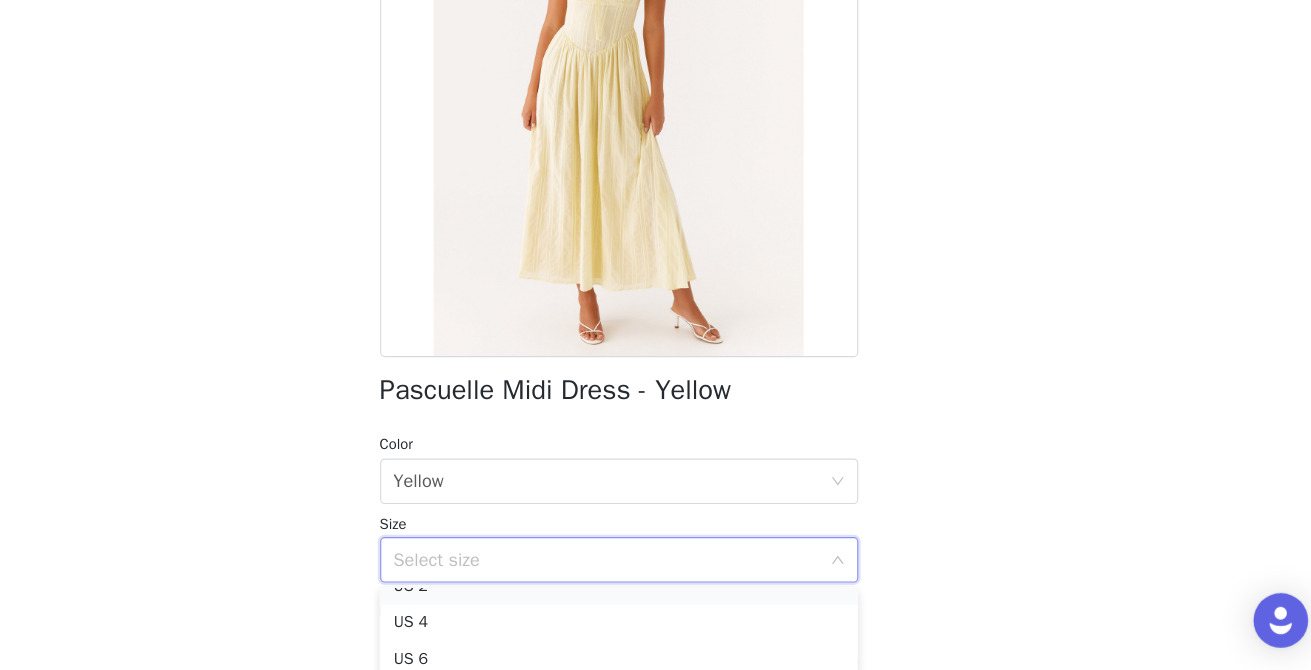 scroll, scrollTop: 61, scrollLeft: 0, axis: vertical 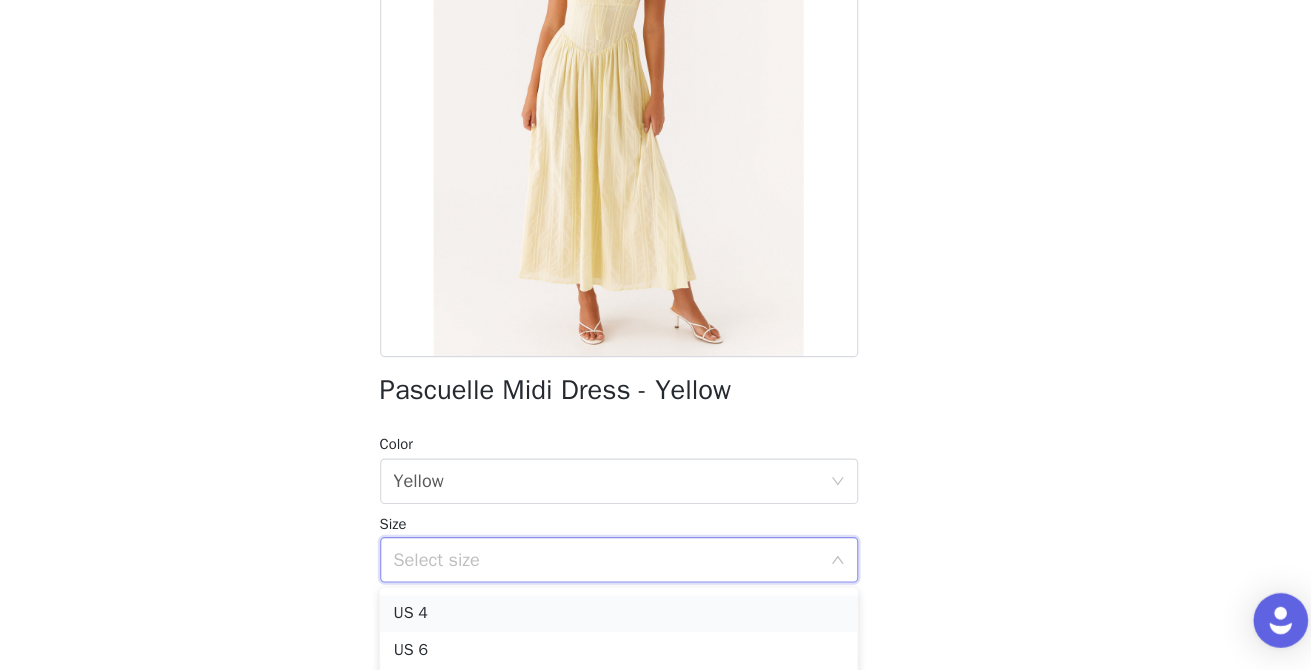 click on "US 4" at bounding box center (656, 620) 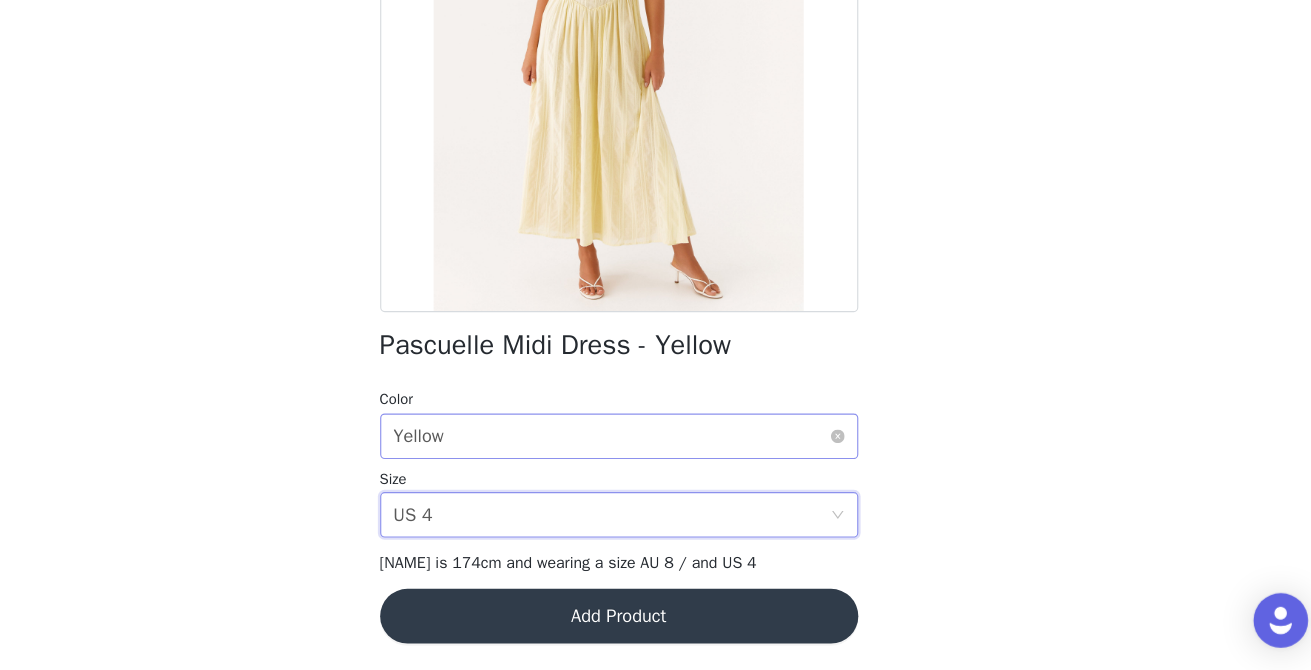 scroll, scrollTop: 392, scrollLeft: 0, axis: vertical 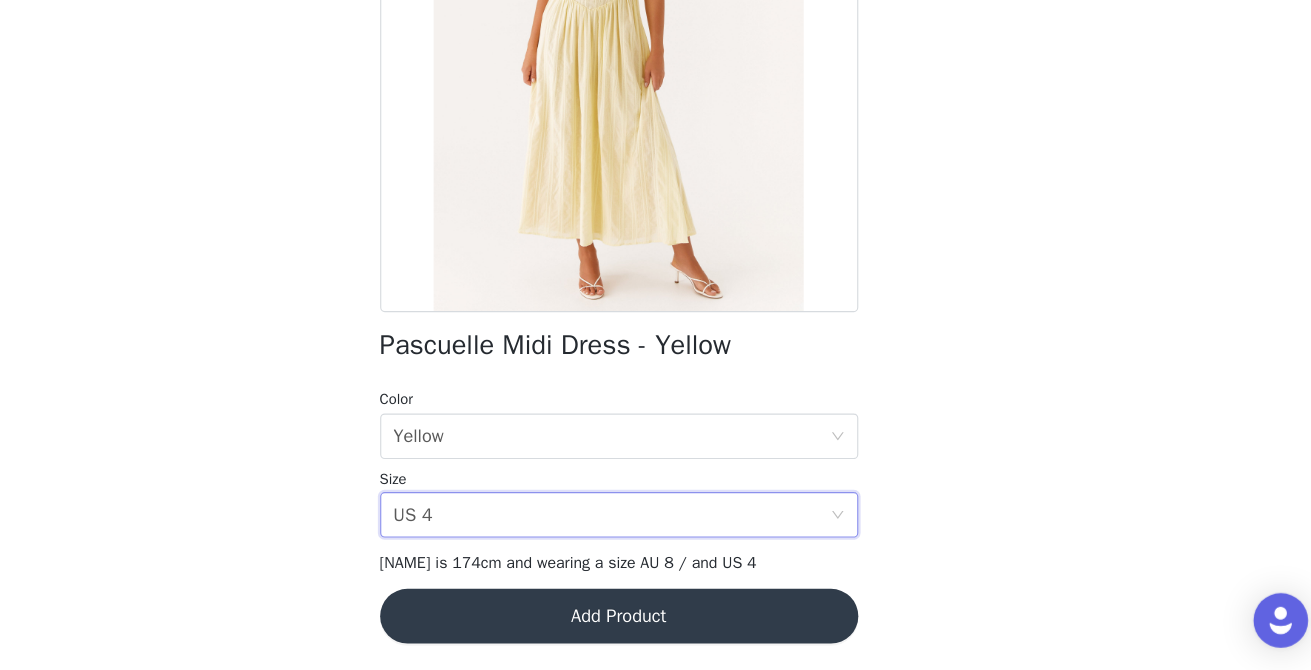 click on "Add Product" at bounding box center [656, 622] 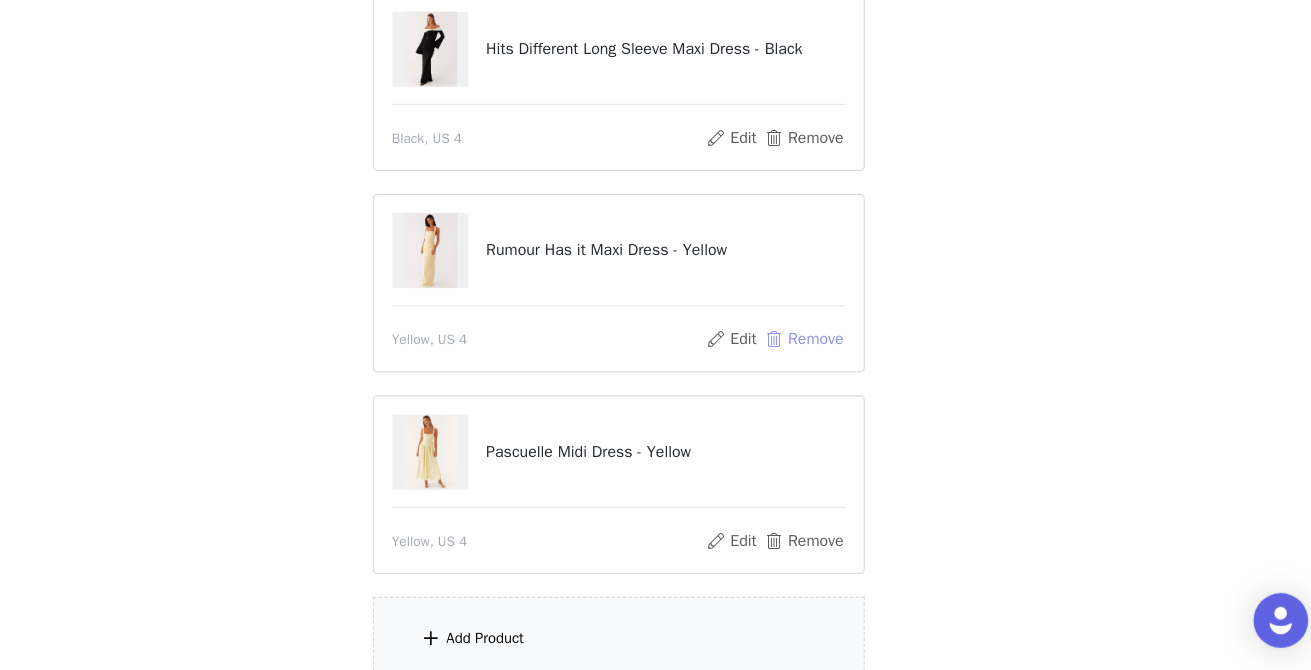 click on "Remove" at bounding box center [818, 379] 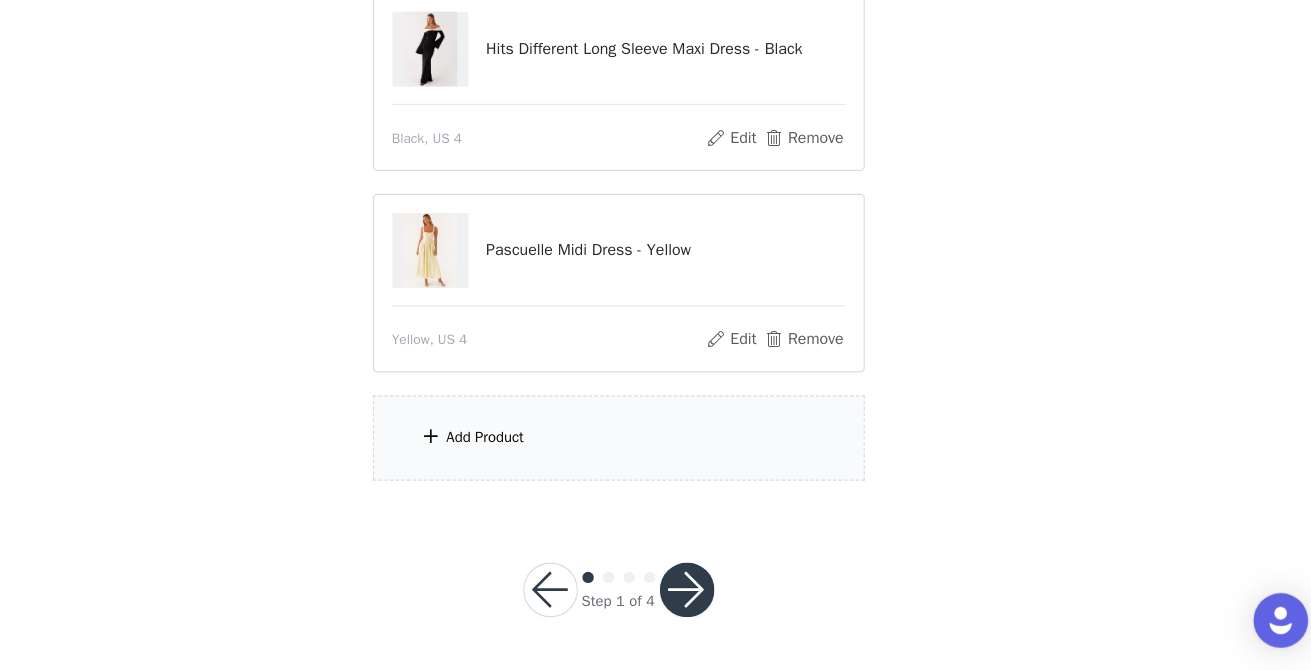 click on "Add Product" at bounding box center [656, 465] 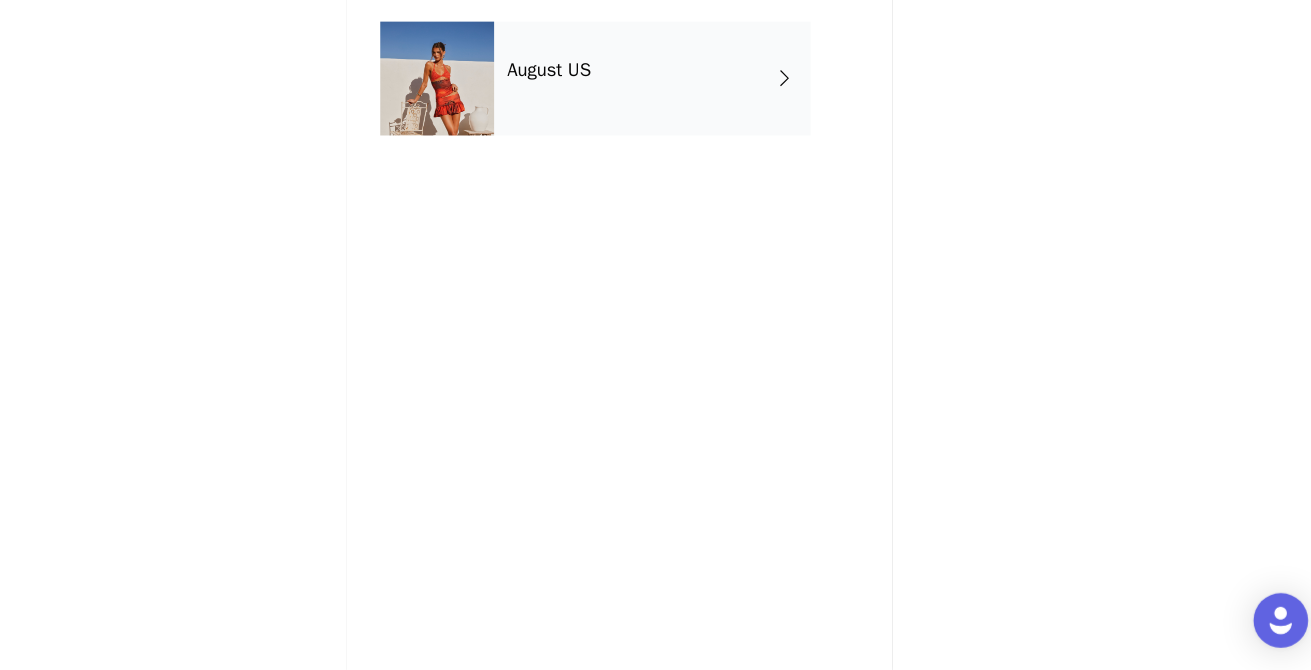 click on "August US" at bounding box center (685, 150) 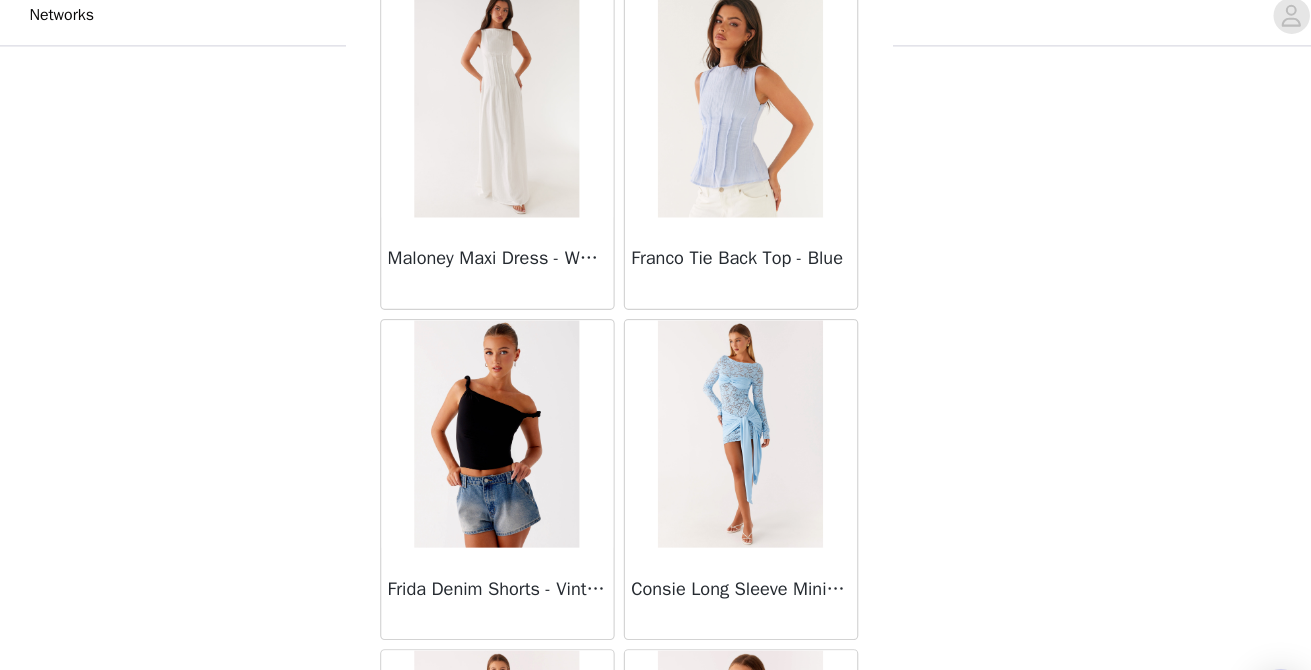 scroll, scrollTop: 2390, scrollLeft: 0, axis: vertical 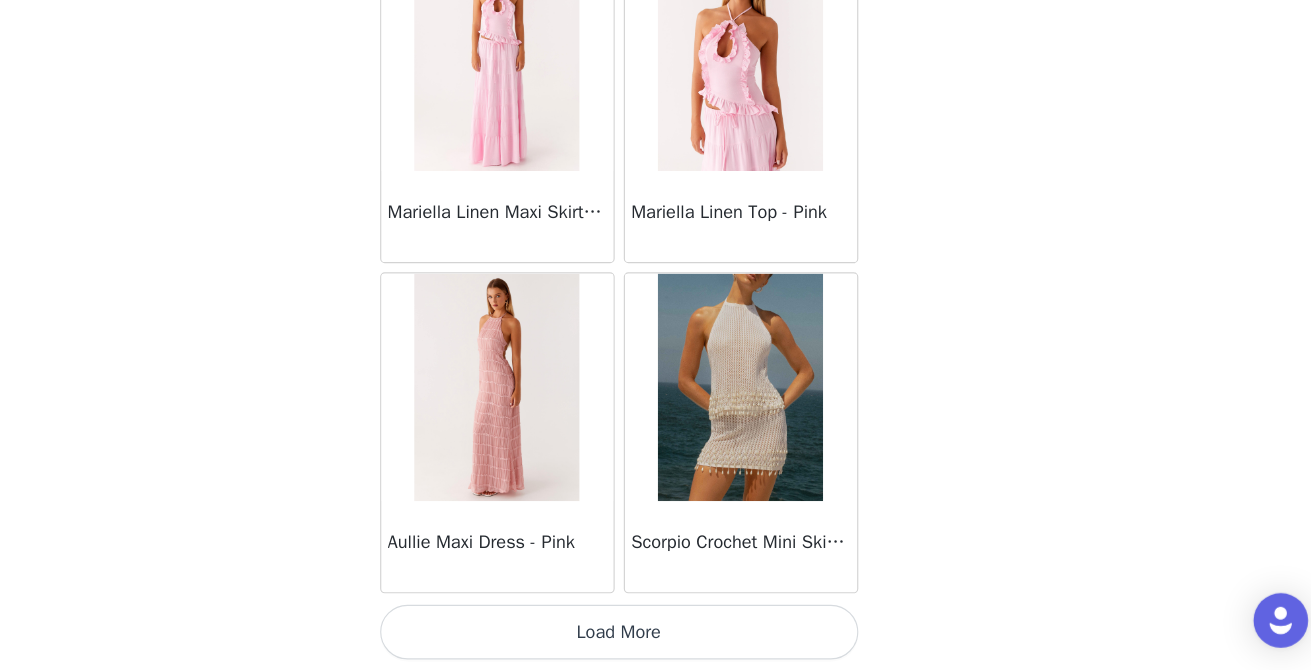 click on "Load More" at bounding box center [656, 636] 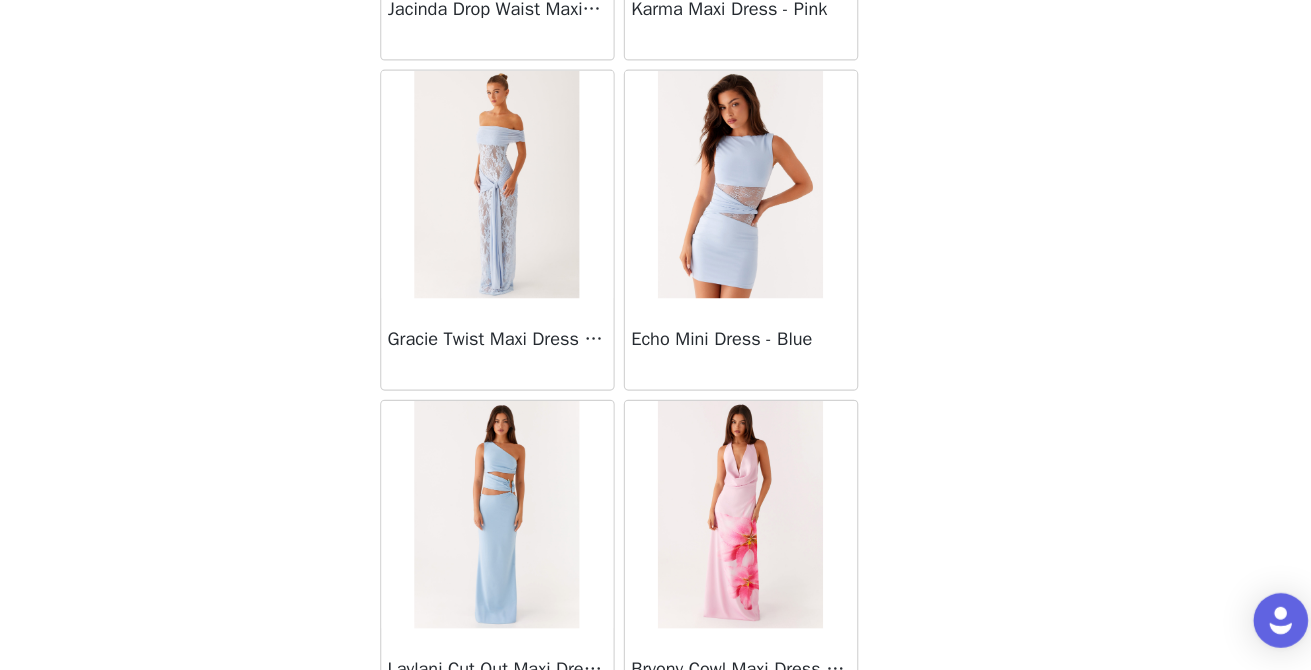 scroll, scrollTop: 5290, scrollLeft: 0, axis: vertical 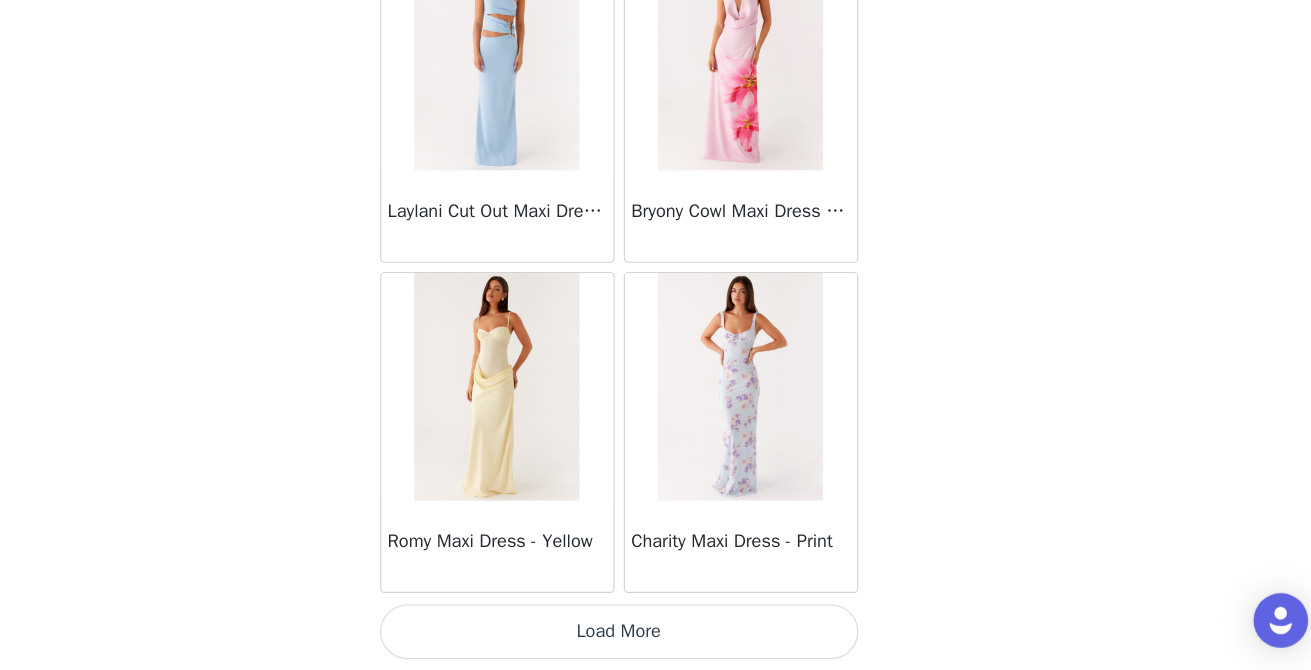 click on "Load More" at bounding box center (656, 636) 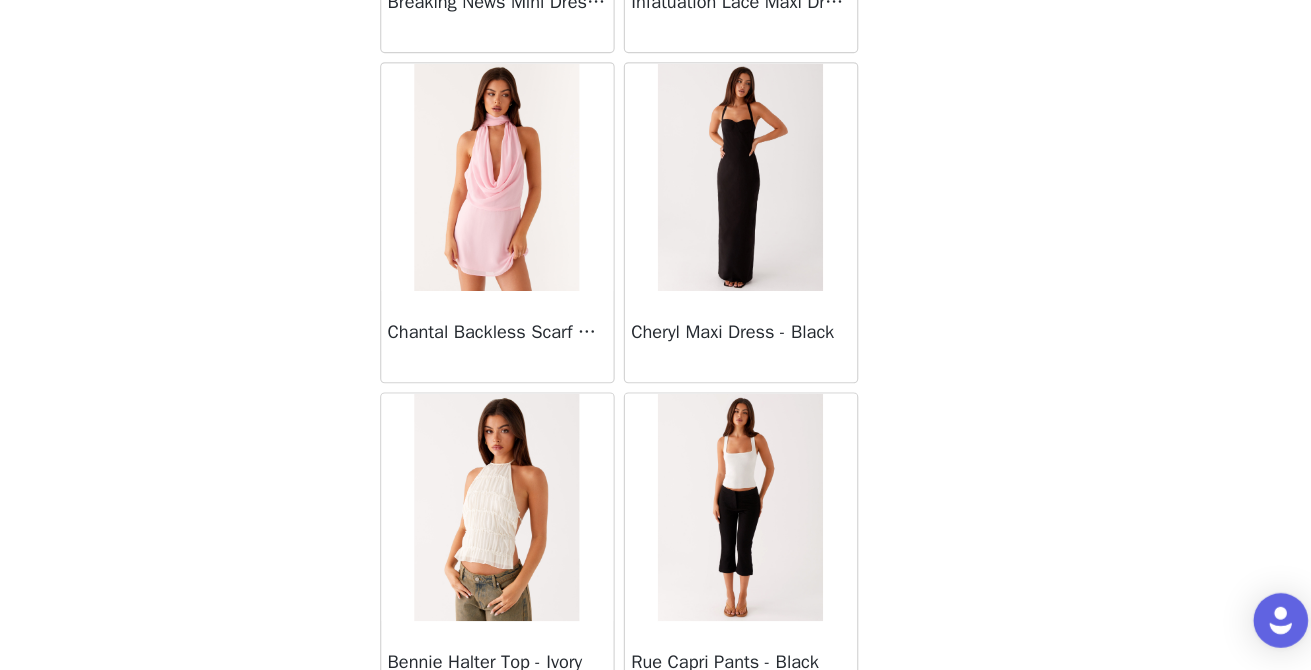 scroll, scrollTop: 8190, scrollLeft: 0, axis: vertical 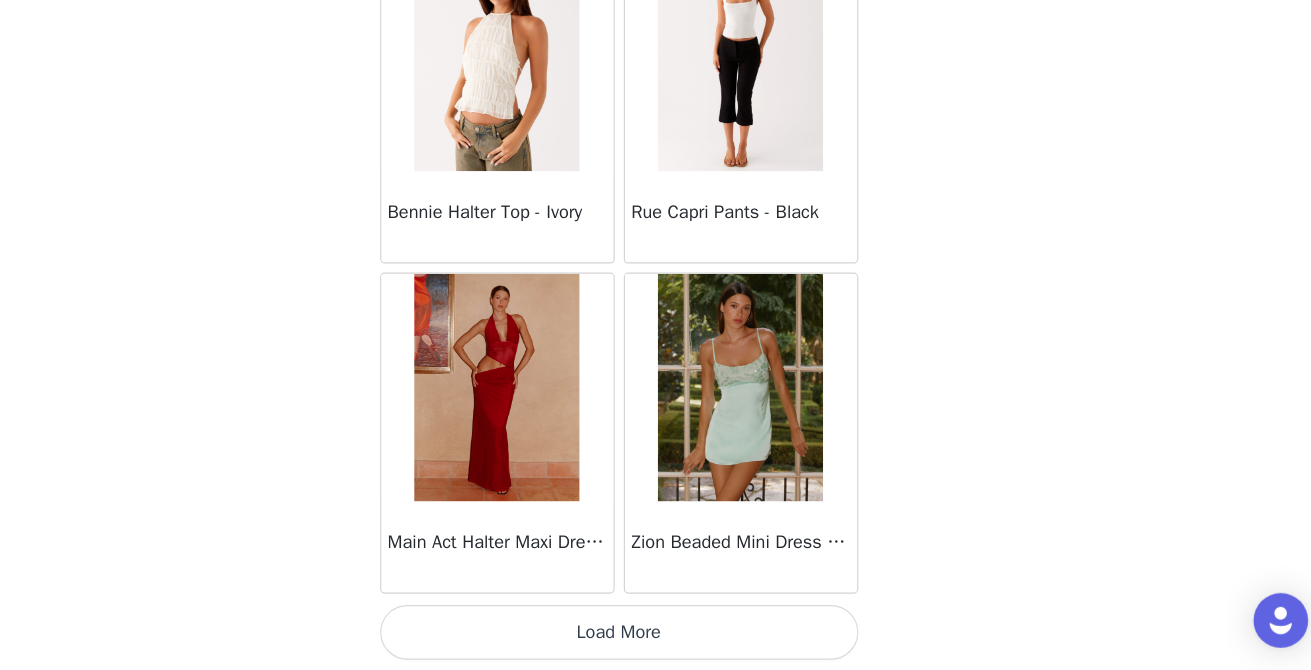 click on "Load More" at bounding box center (656, 636) 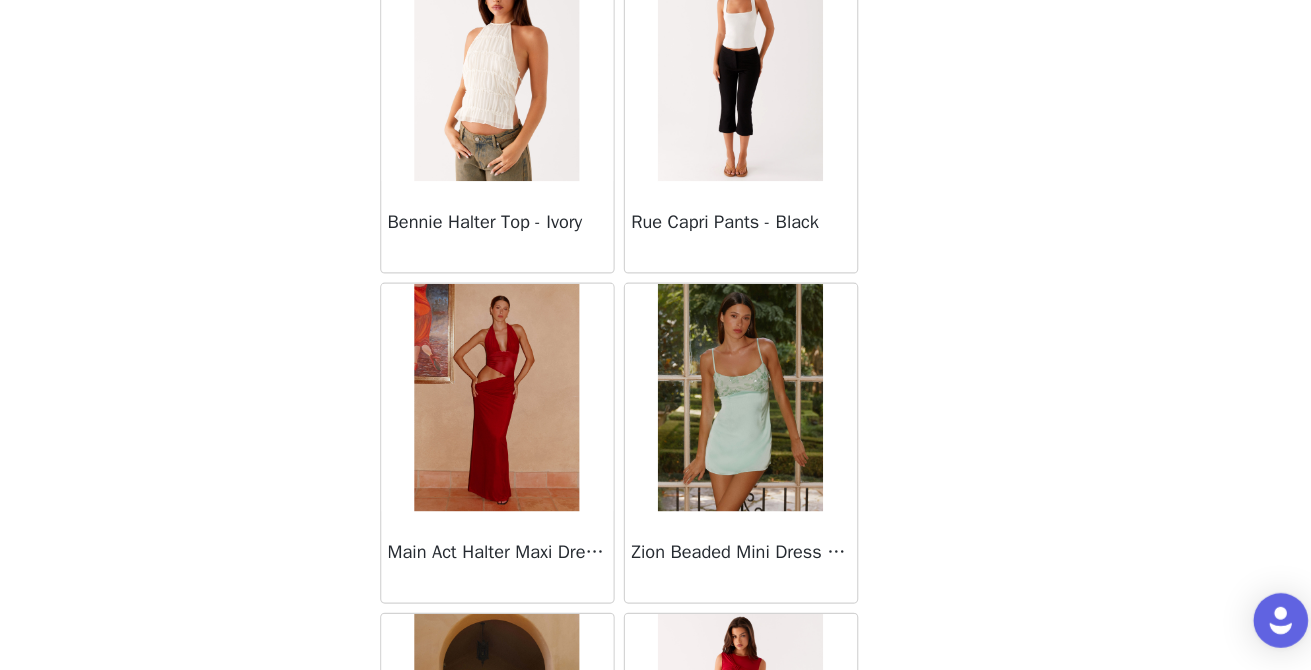 scroll, scrollTop: 8190, scrollLeft: 0, axis: vertical 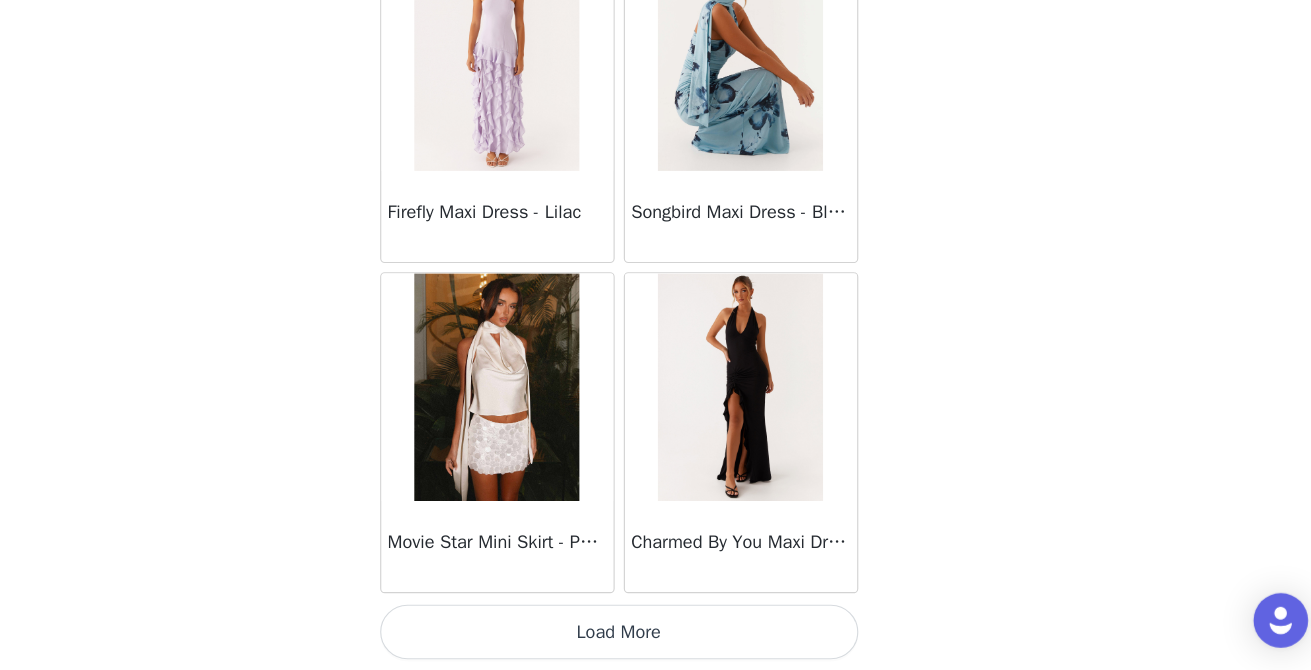 click on "Load More" at bounding box center (656, 636) 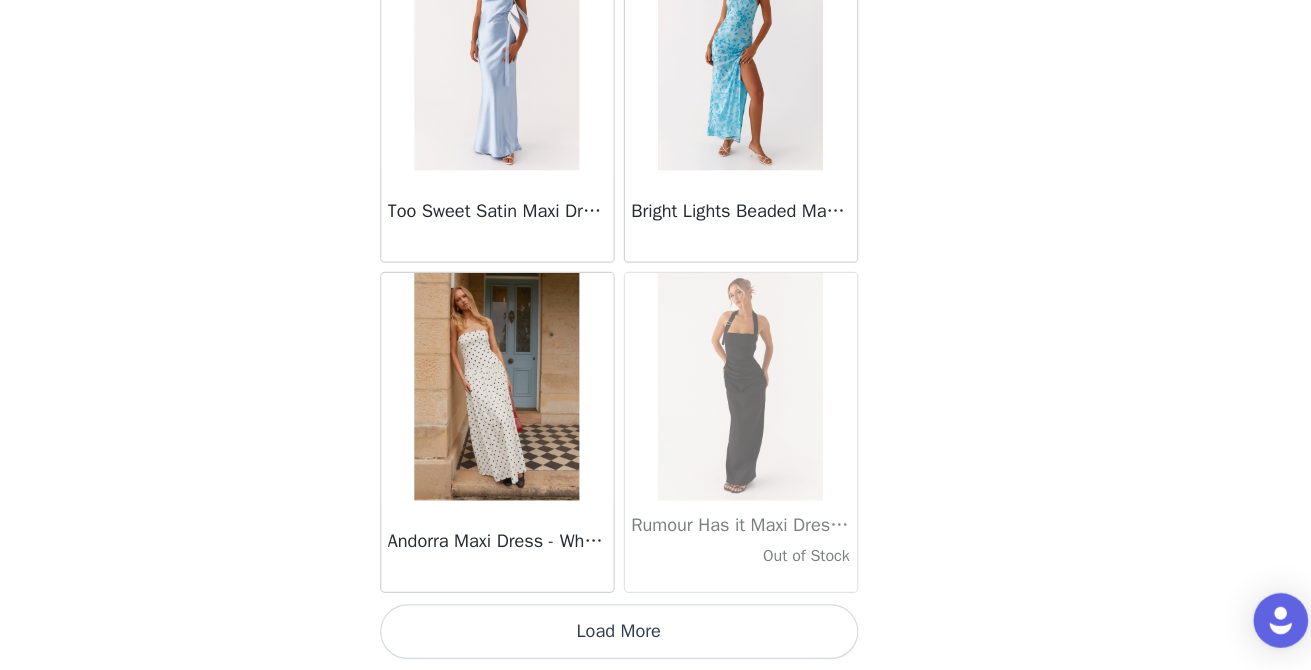 click on "Load More" at bounding box center (656, 636) 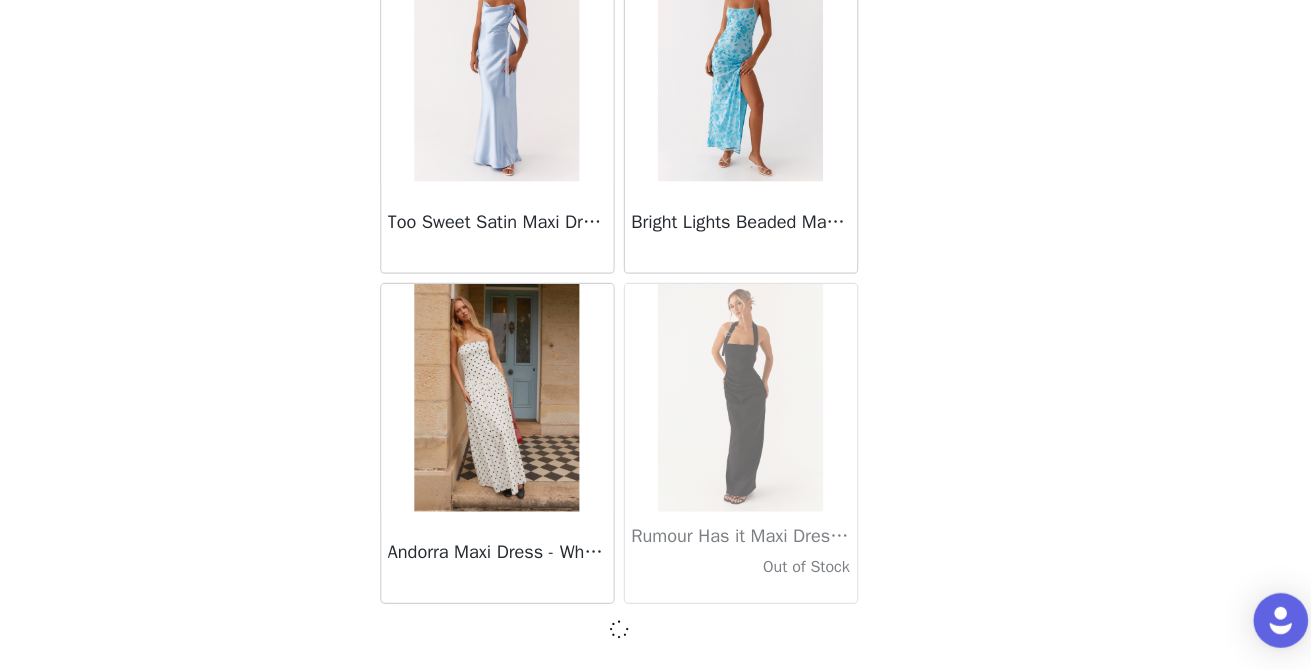 scroll, scrollTop: 13981, scrollLeft: 0, axis: vertical 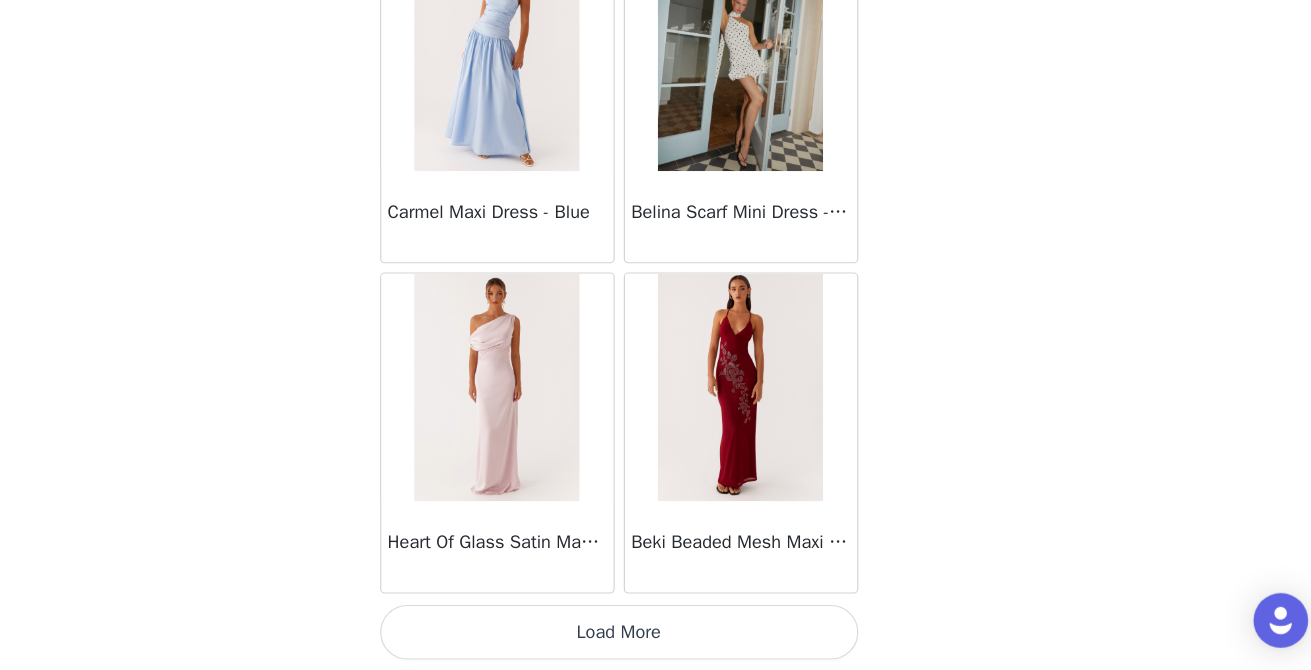 click on "Load More" at bounding box center (656, 636) 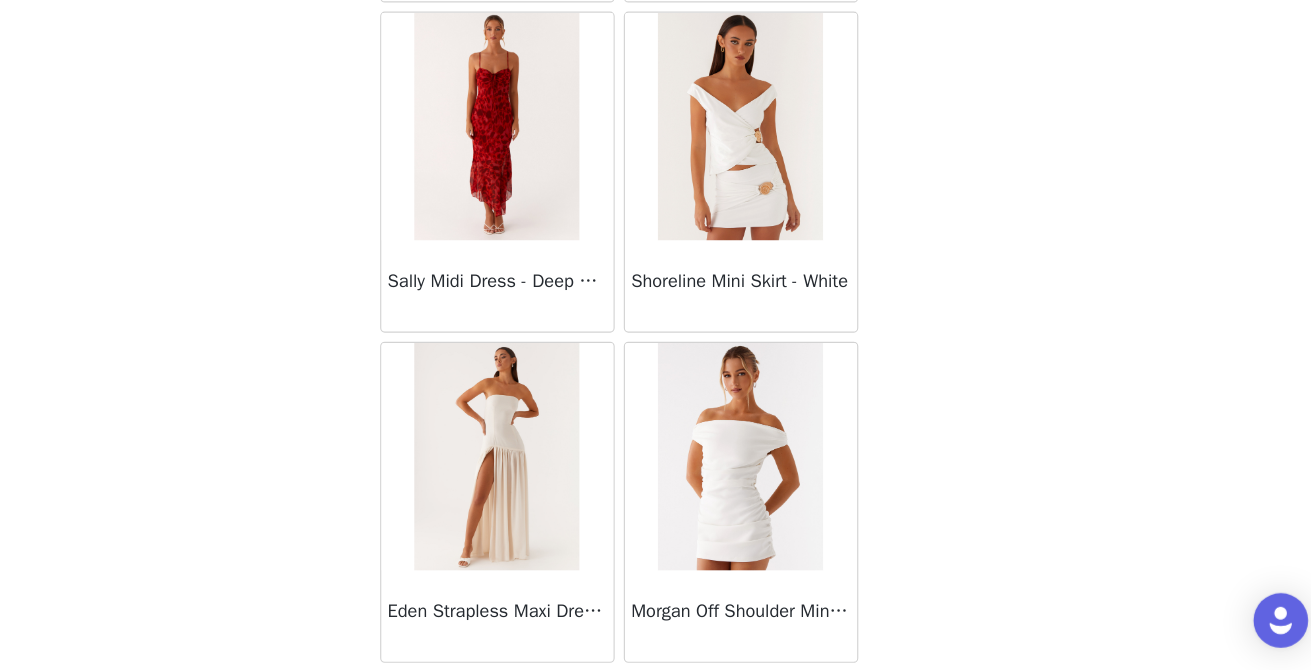 scroll, scrollTop: 19790, scrollLeft: 0, axis: vertical 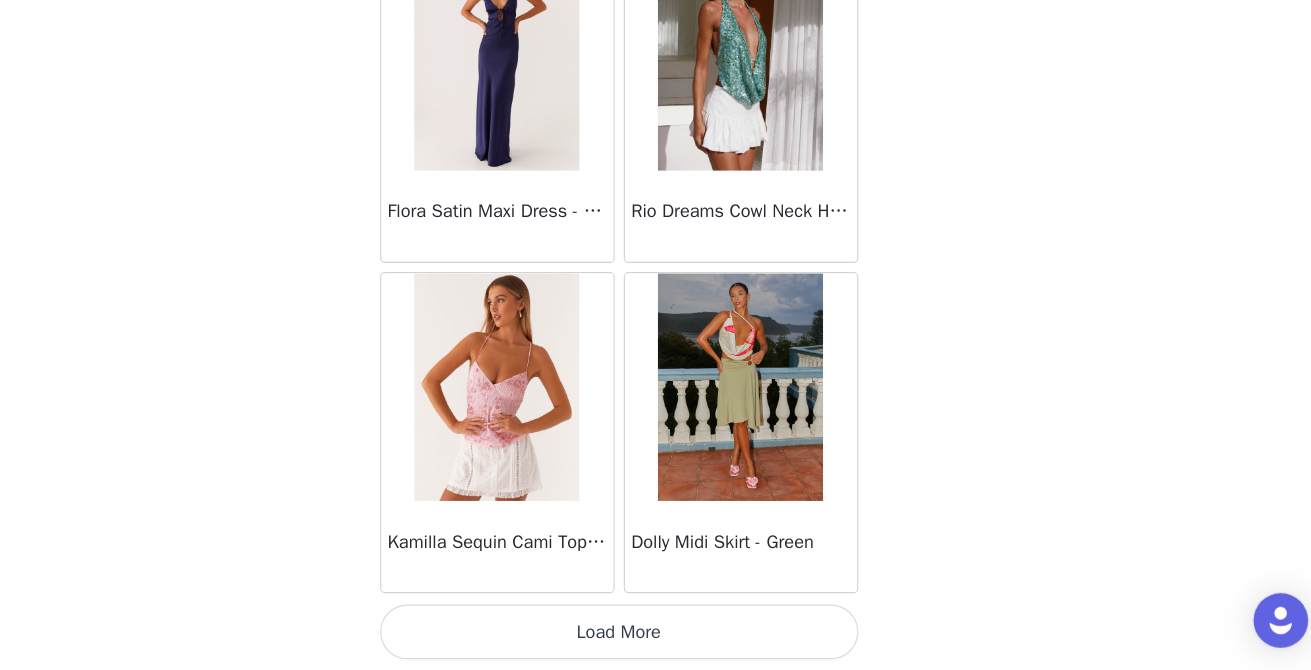 click on "Load More" at bounding box center [656, 636] 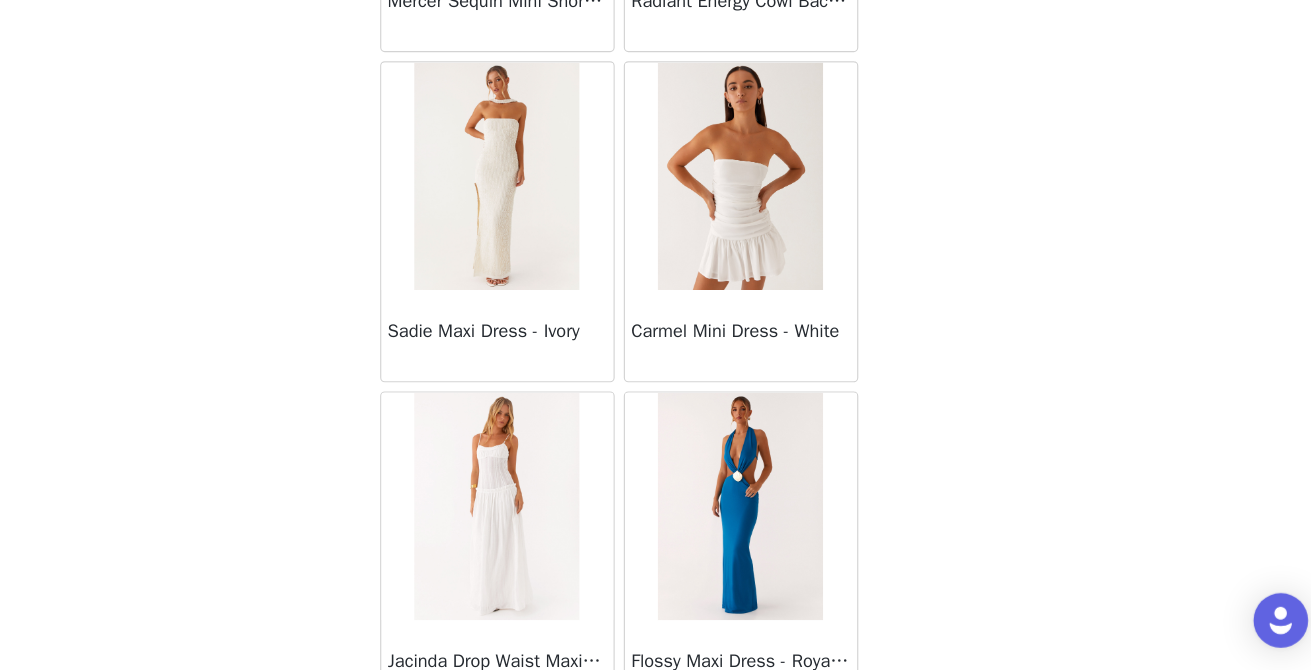 scroll, scrollTop: 22690, scrollLeft: 0, axis: vertical 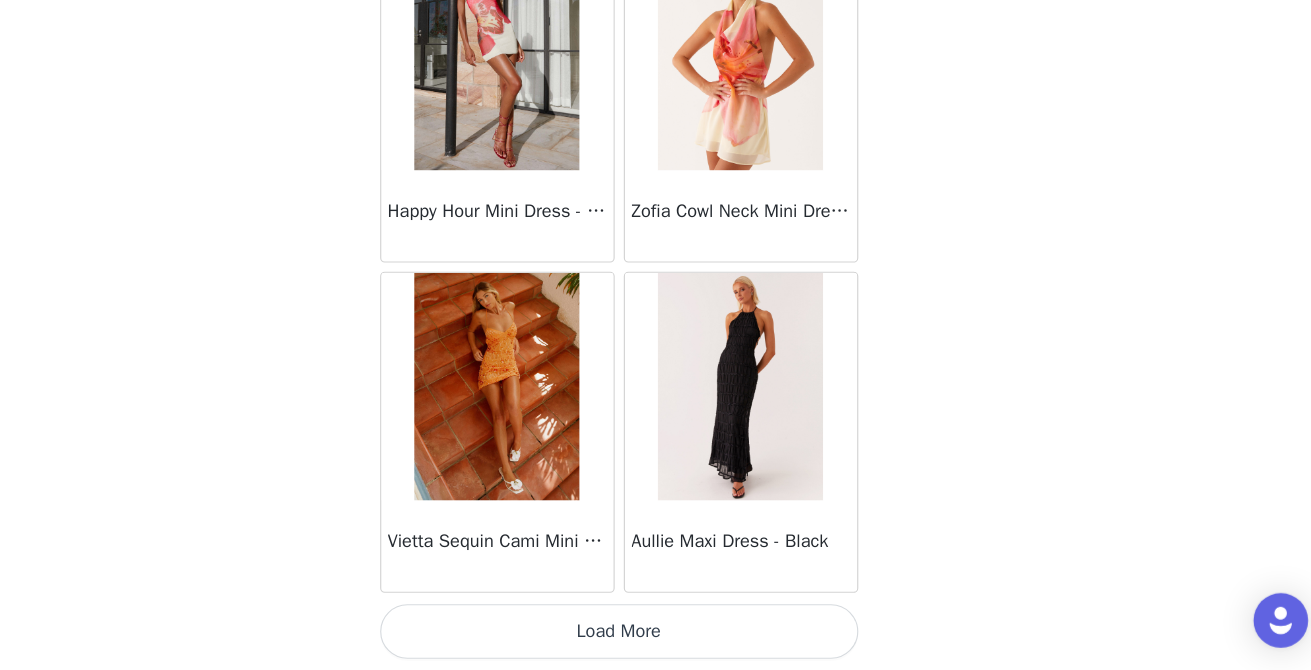 click on "Load More" at bounding box center [656, 636] 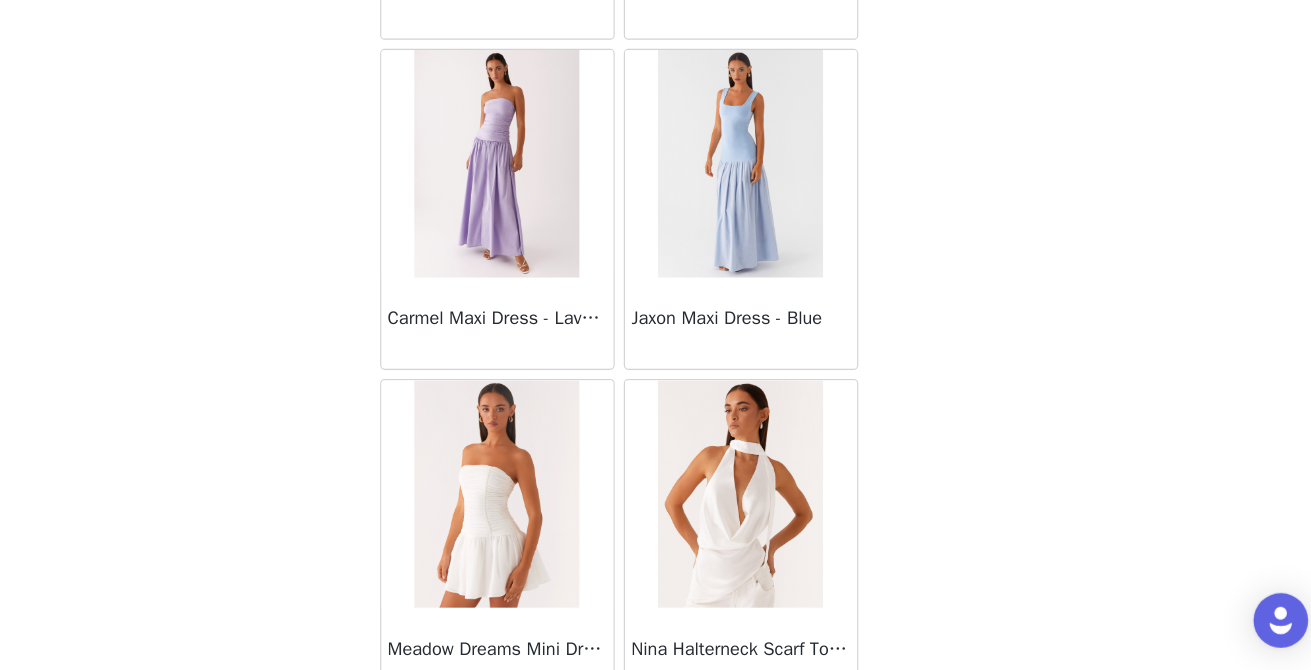 scroll, scrollTop: 25590, scrollLeft: 0, axis: vertical 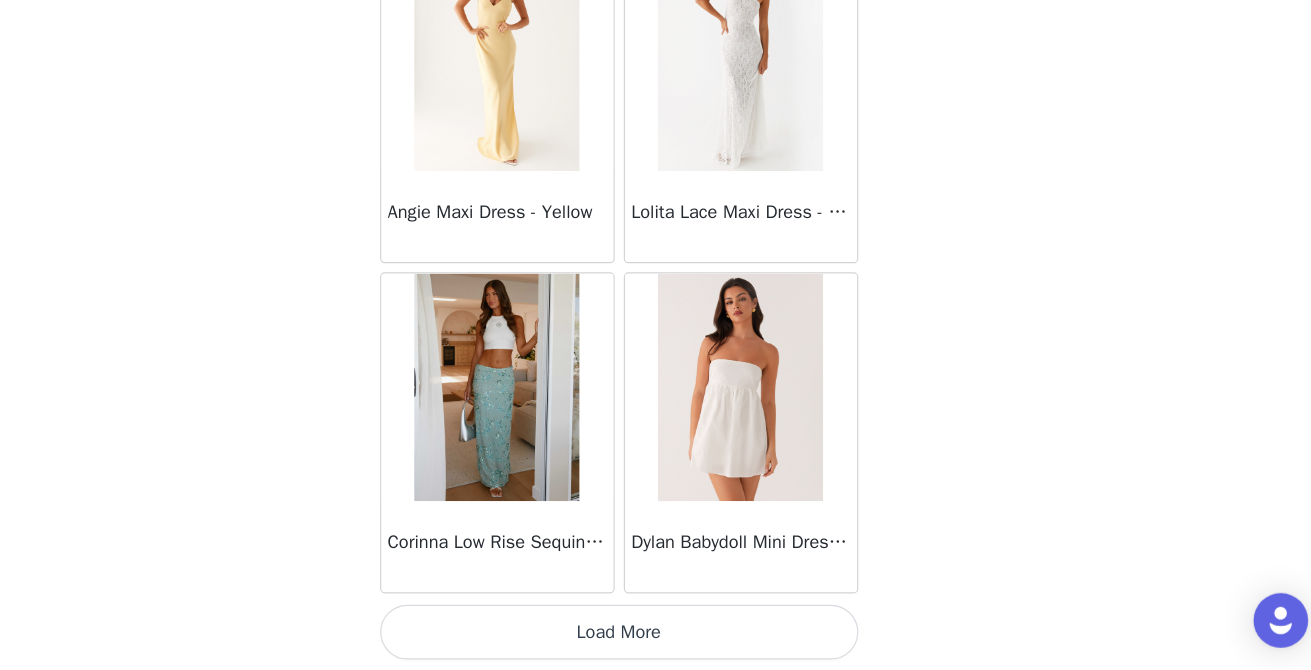 click on "Load More" at bounding box center (656, 636) 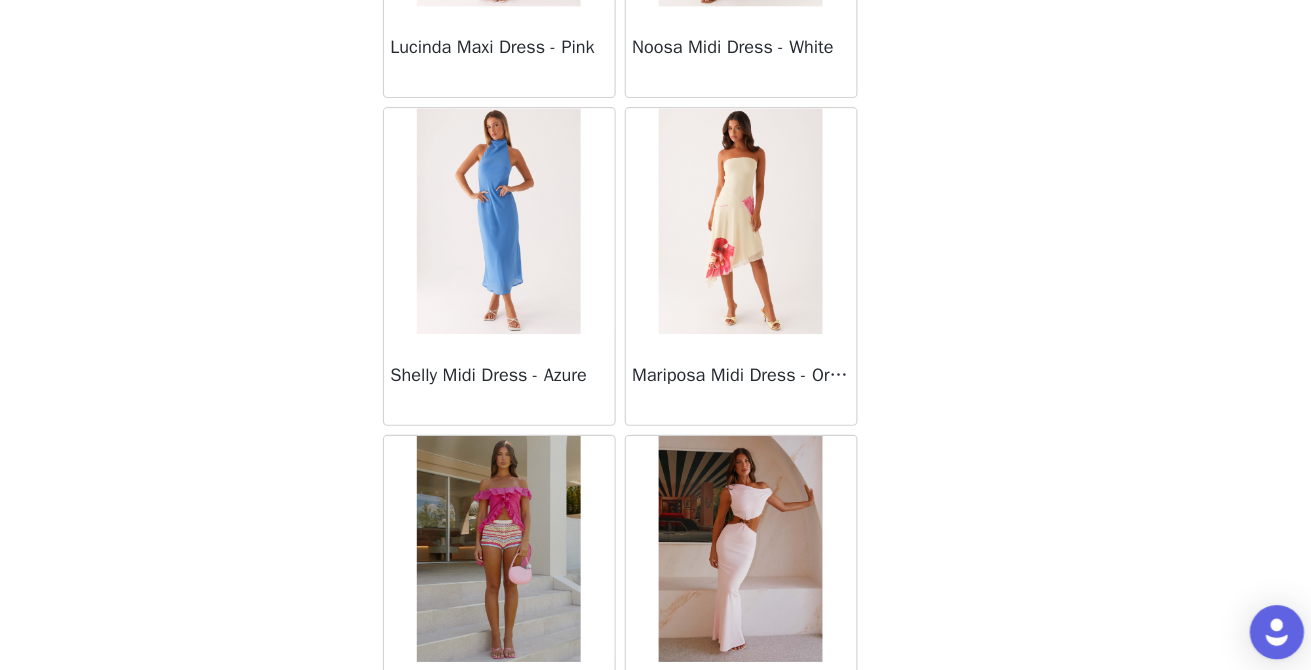 scroll, scrollTop: 28315, scrollLeft: 0, axis: vertical 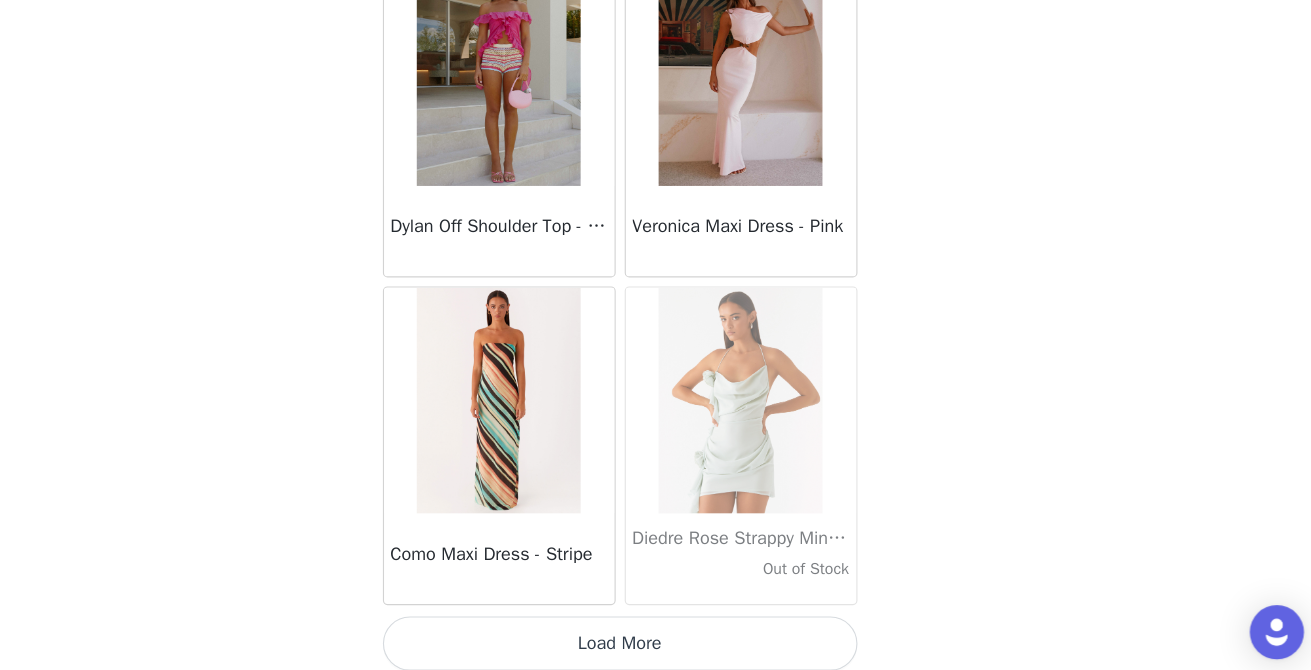 click on "Load More" at bounding box center (656, 636) 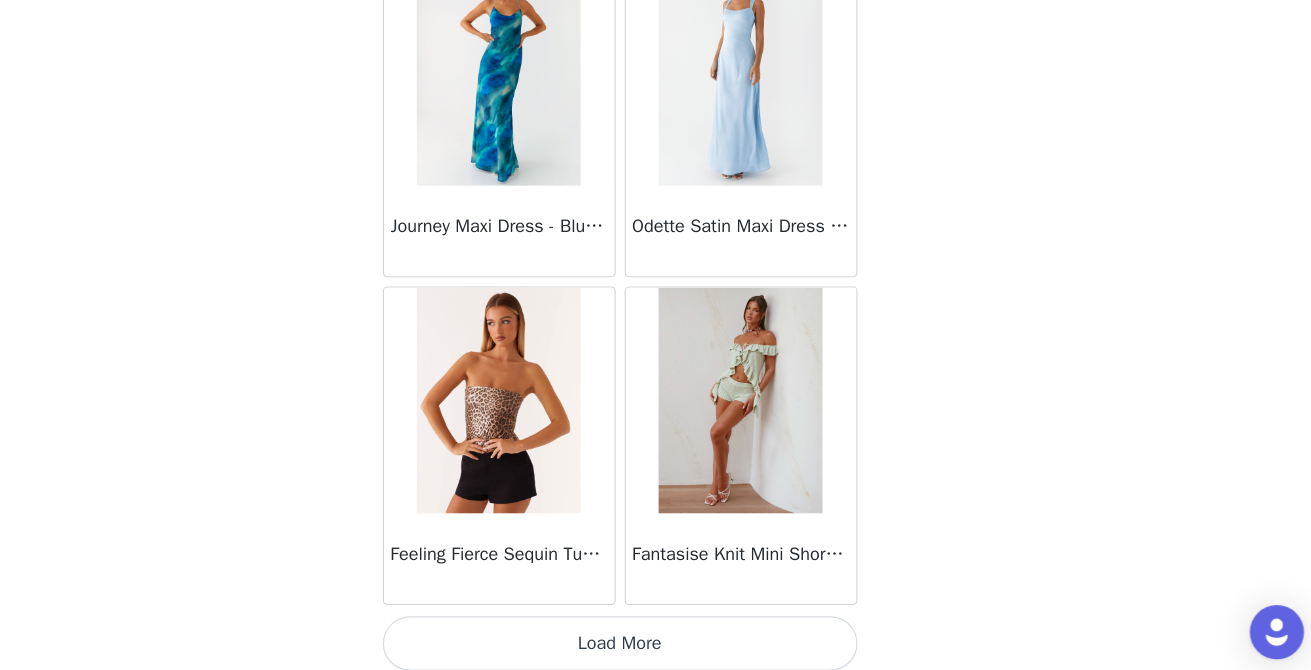 scroll, scrollTop: 31388, scrollLeft: 0, axis: vertical 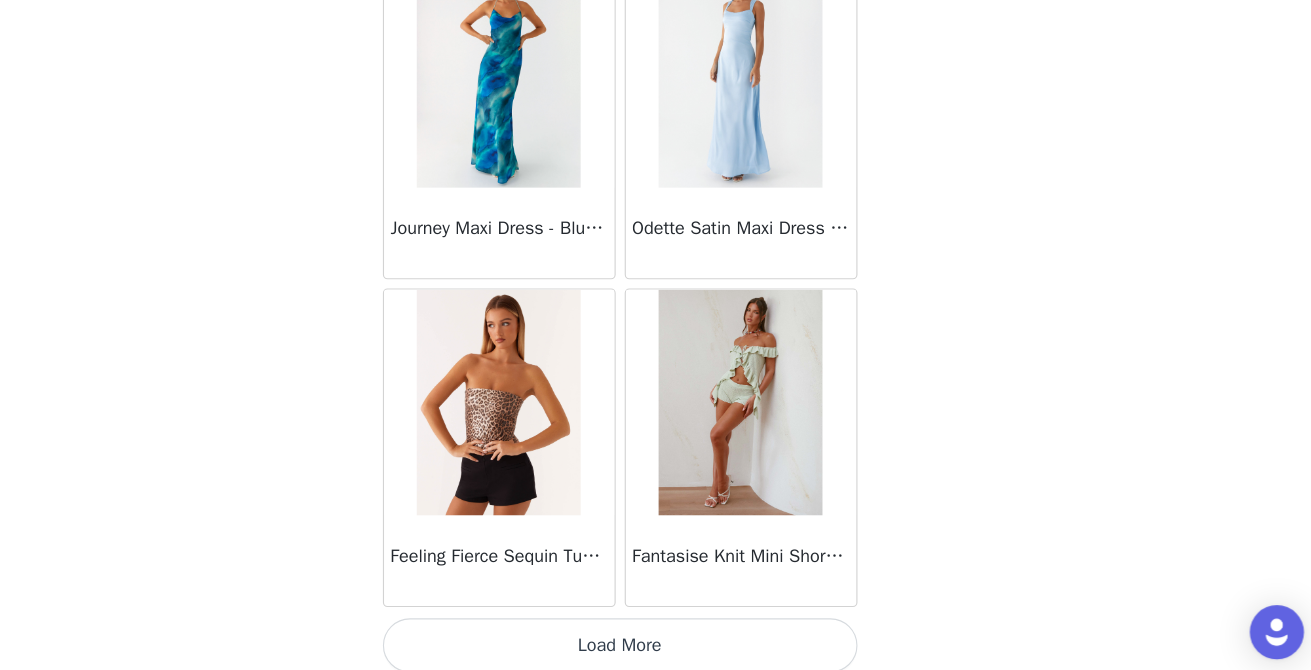 click on "Load More" at bounding box center (656, 638) 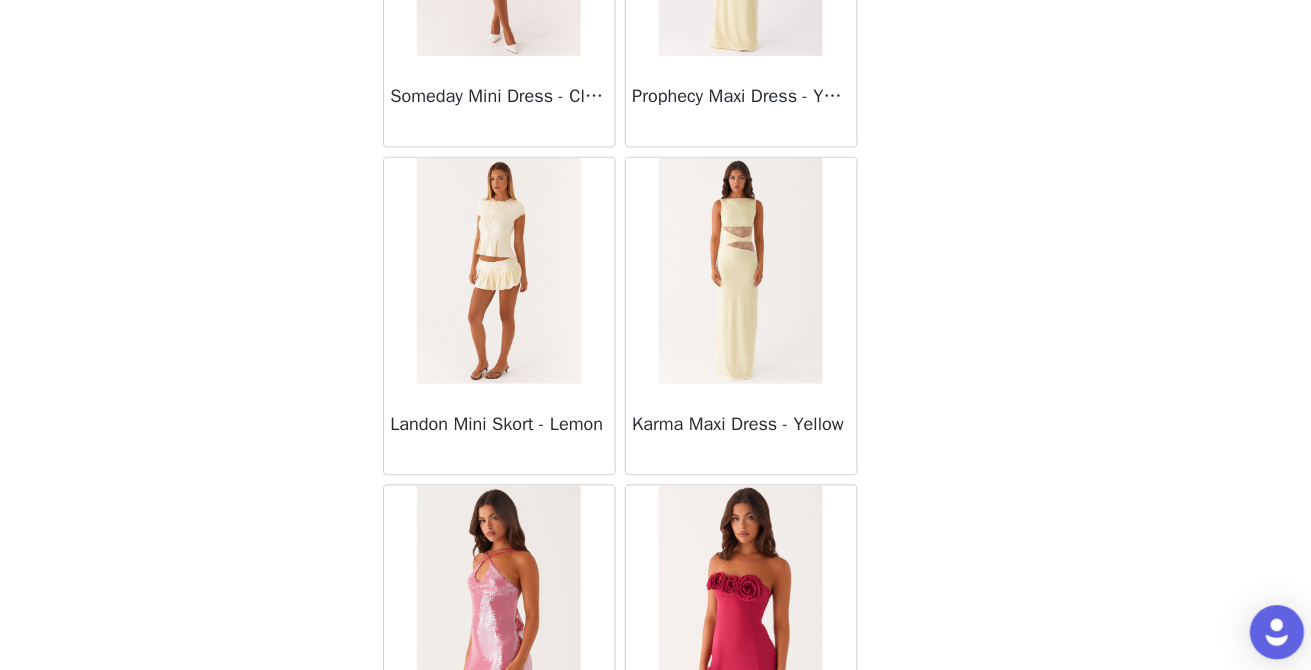 scroll, scrollTop: 34243, scrollLeft: 0, axis: vertical 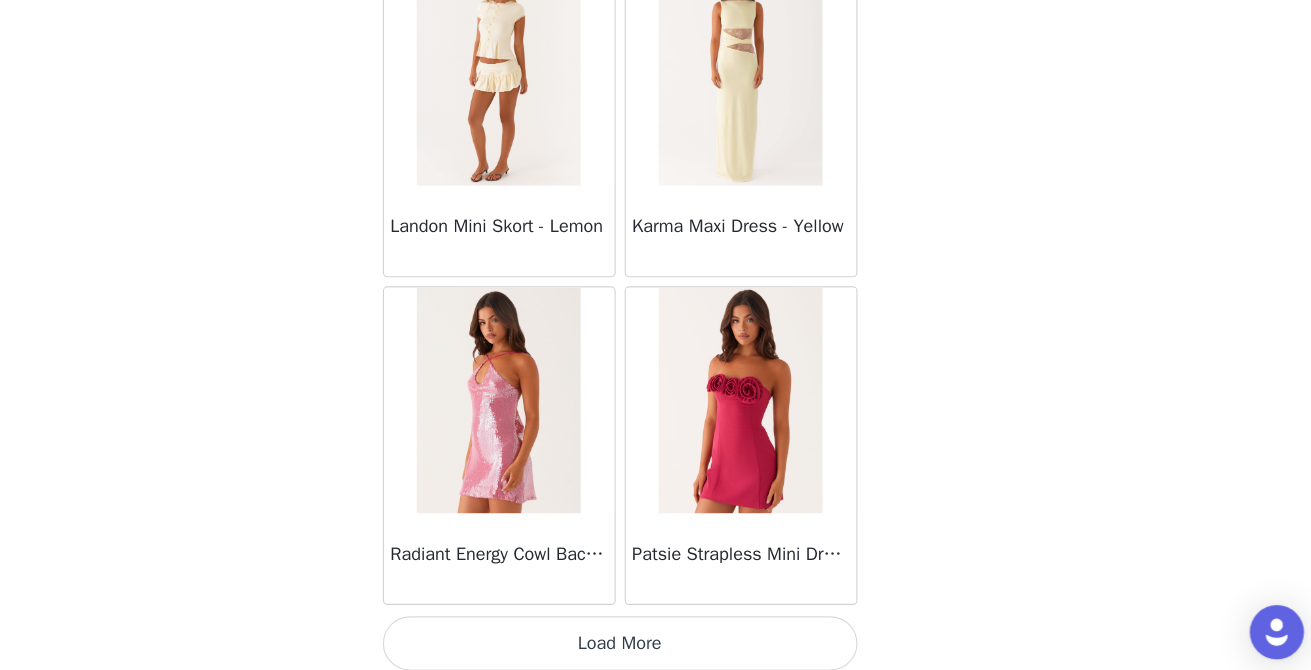 click on "Load More" at bounding box center (656, 636) 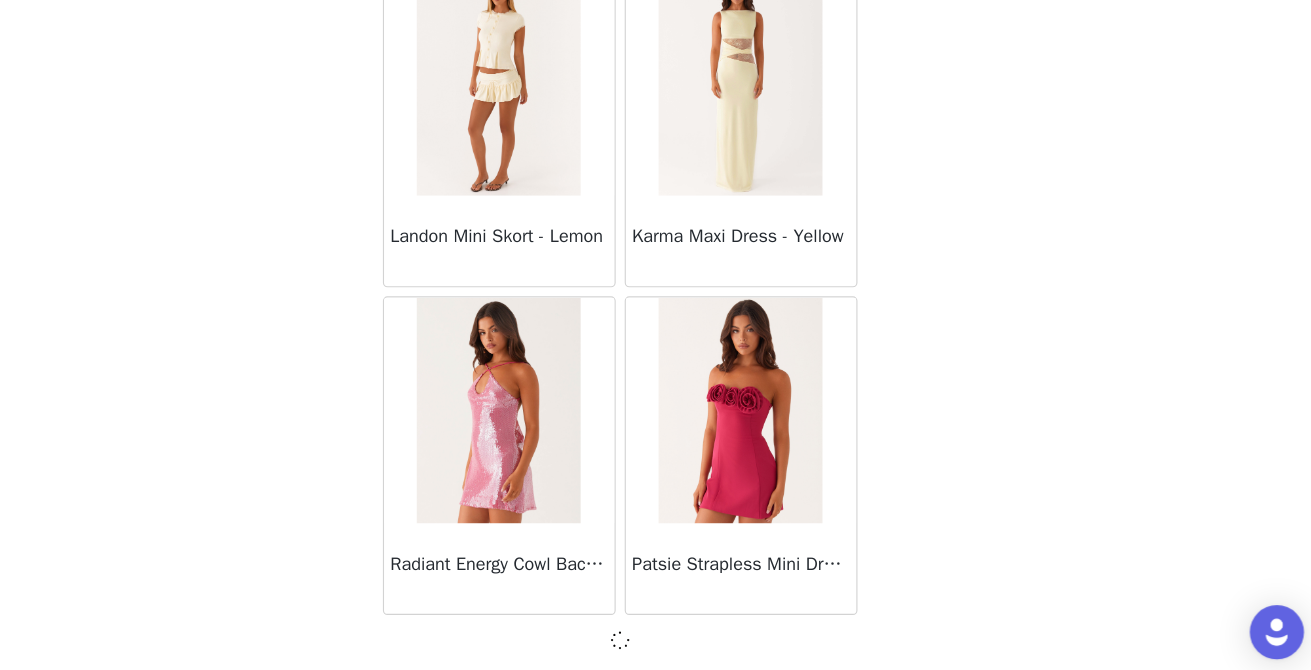 scroll, scrollTop: 202, scrollLeft: 0, axis: vertical 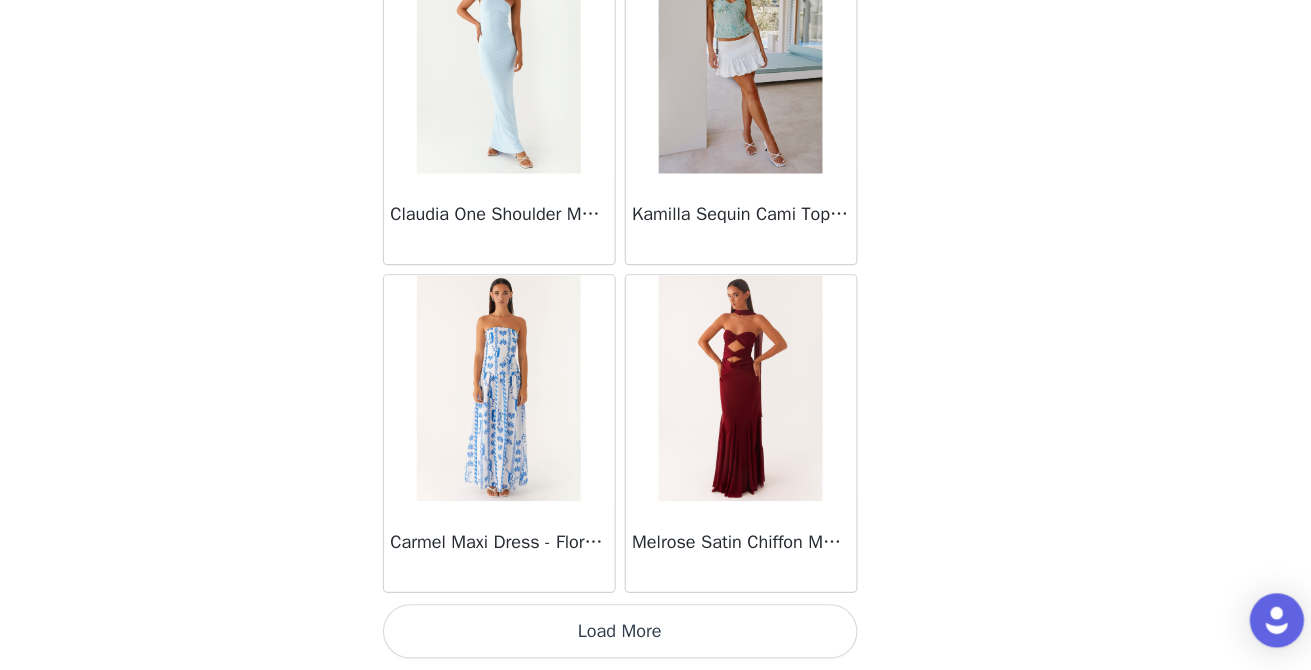 click on "Load More" at bounding box center [656, 636] 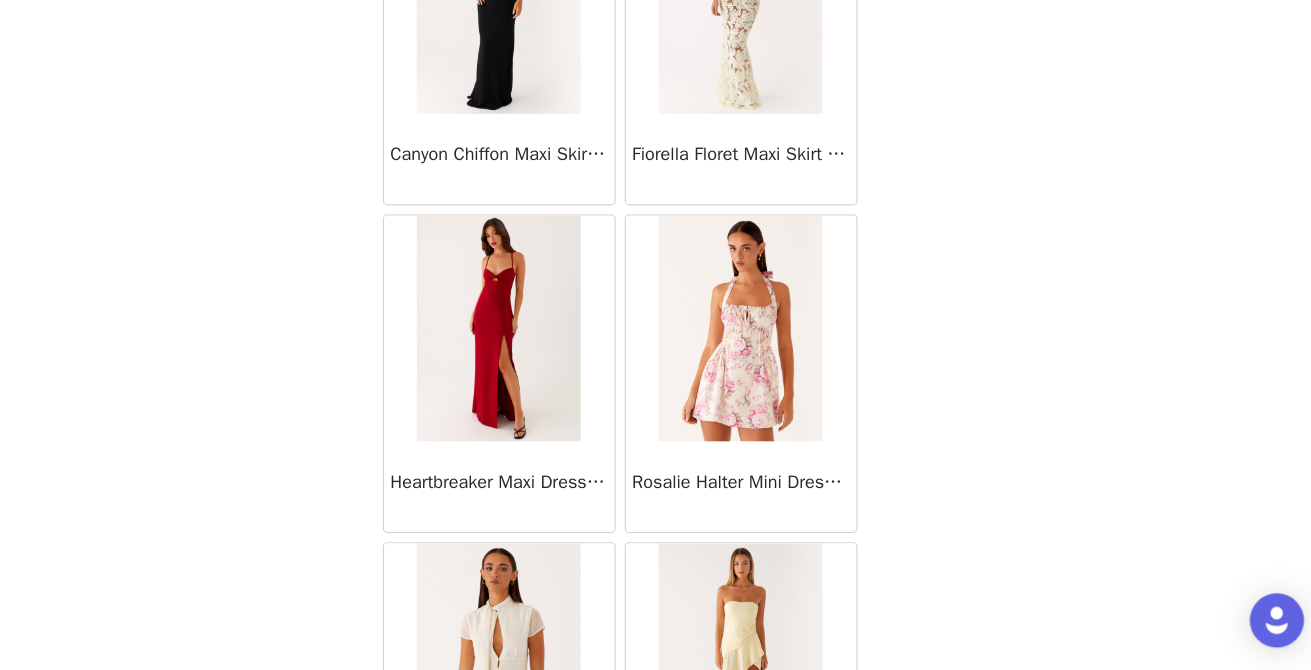 scroll, scrollTop: 40090, scrollLeft: 0, axis: vertical 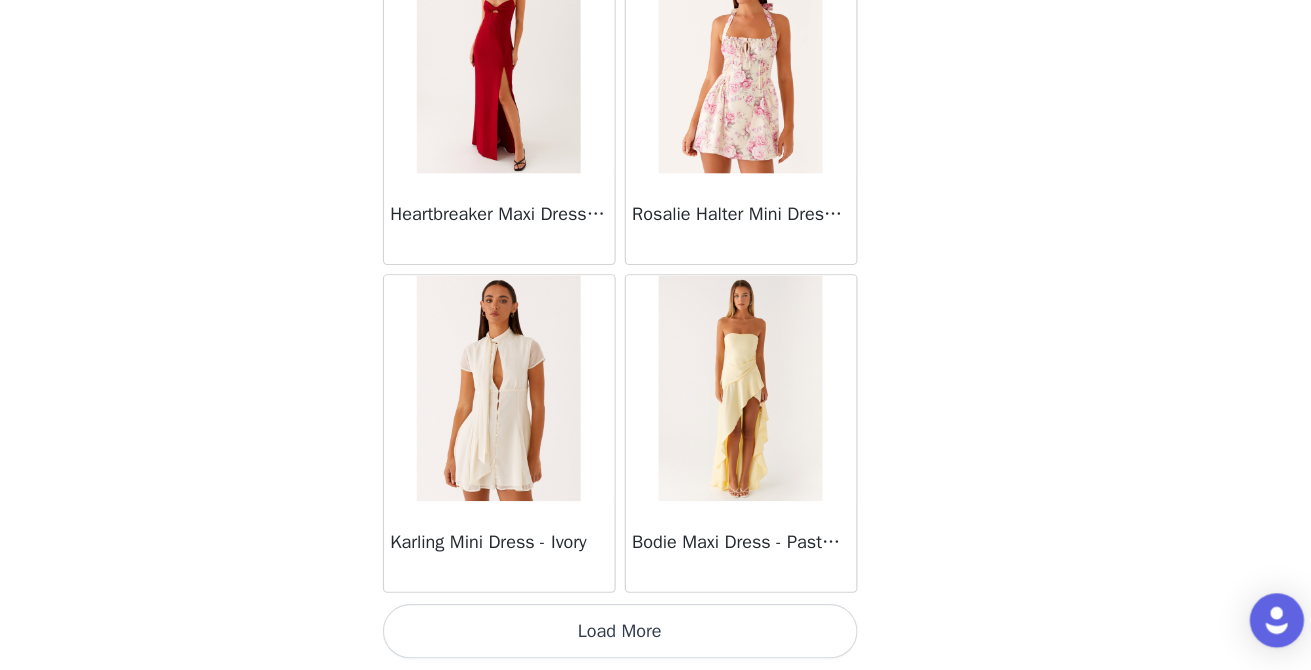 click on "Load More" at bounding box center (656, 636) 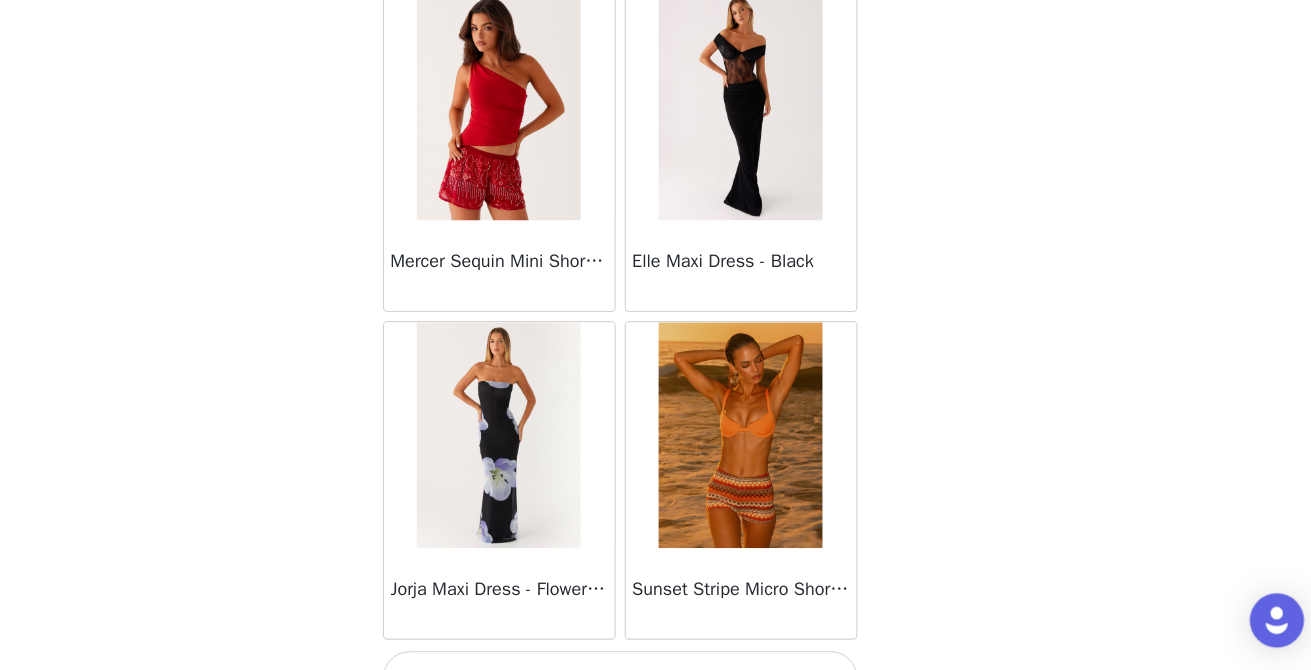 scroll, scrollTop: 42990, scrollLeft: 0, axis: vertical 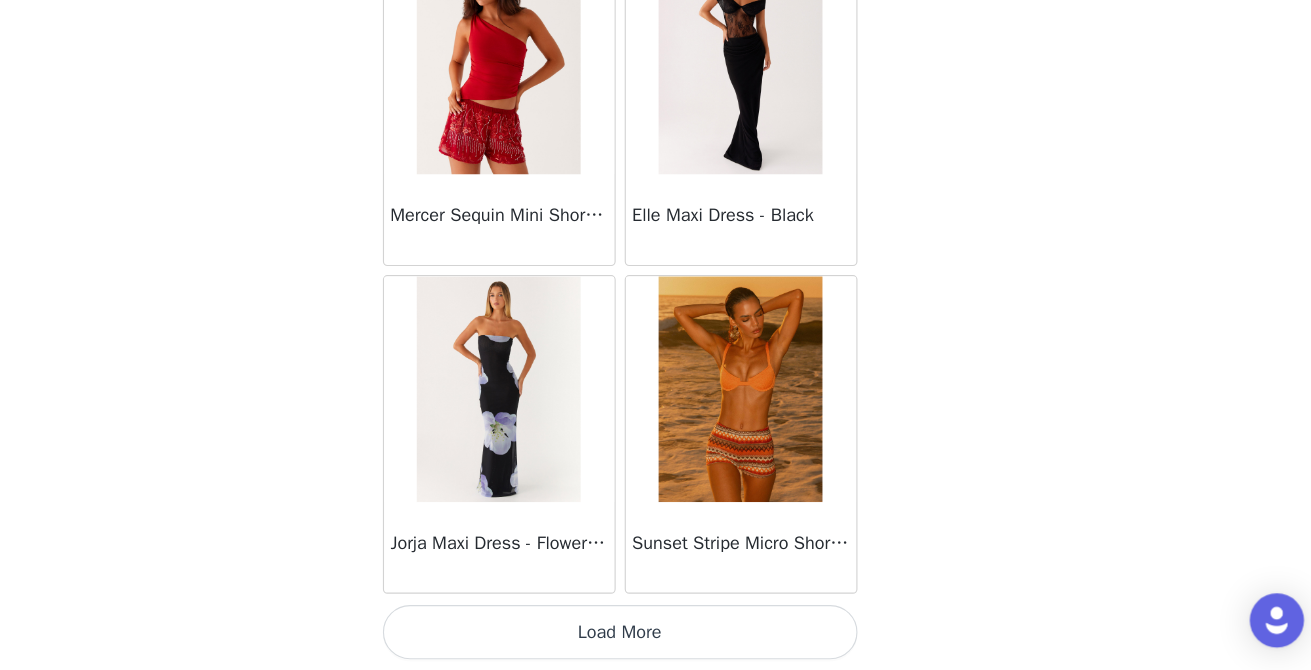 click on "Load More" at bounding box center (656, 636) 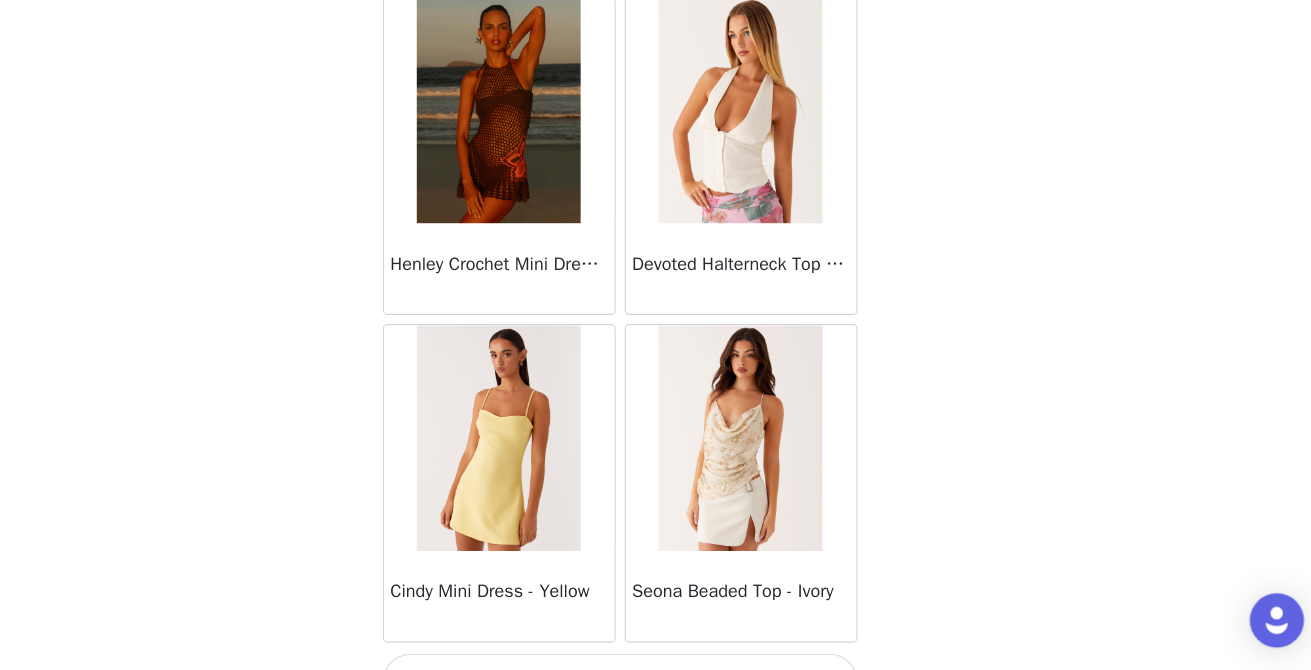 scroll, scrollTop: 45890, scrollLeft: 0, axis: vertical 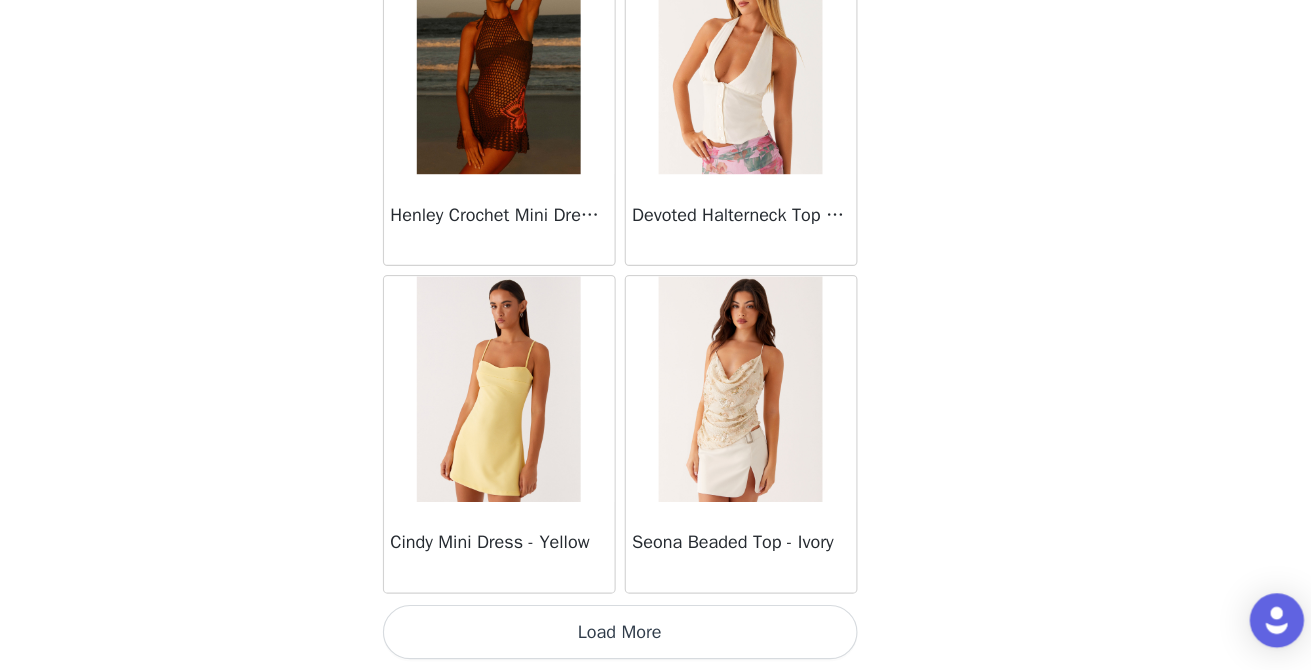 click on "Load More" at bounding box center [656, 636] 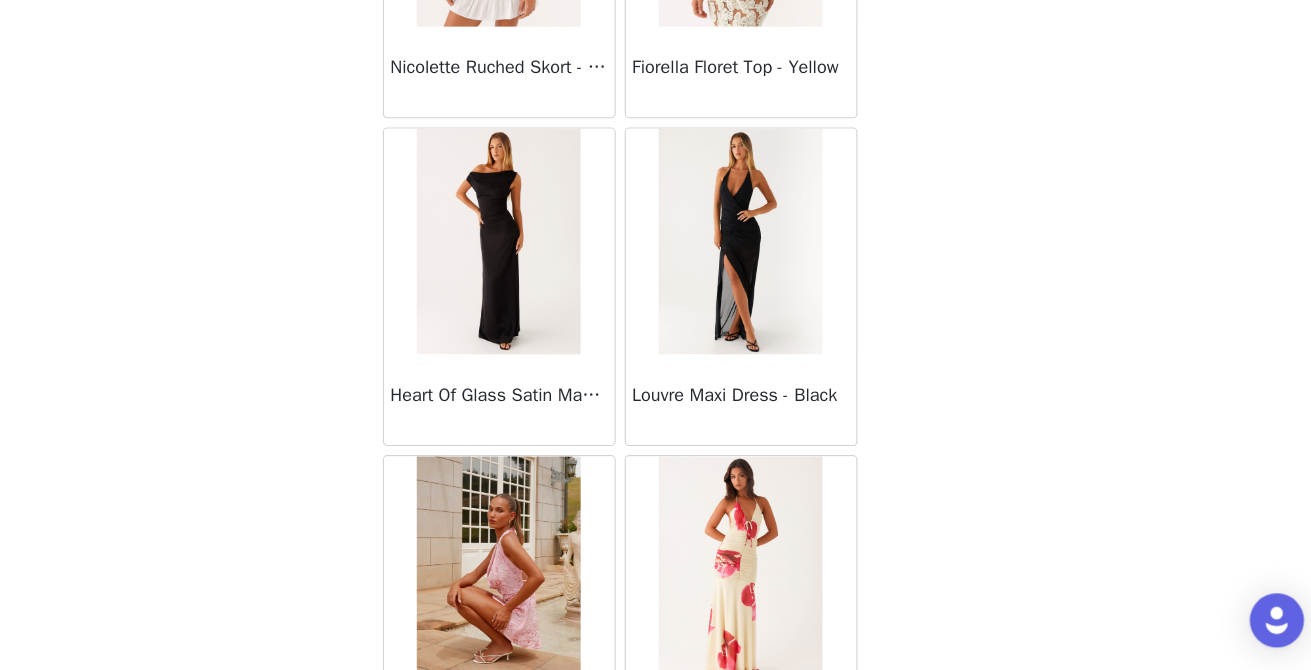 scroll, scrollTop: 46600, scrollLeft: 0, axis: vertical 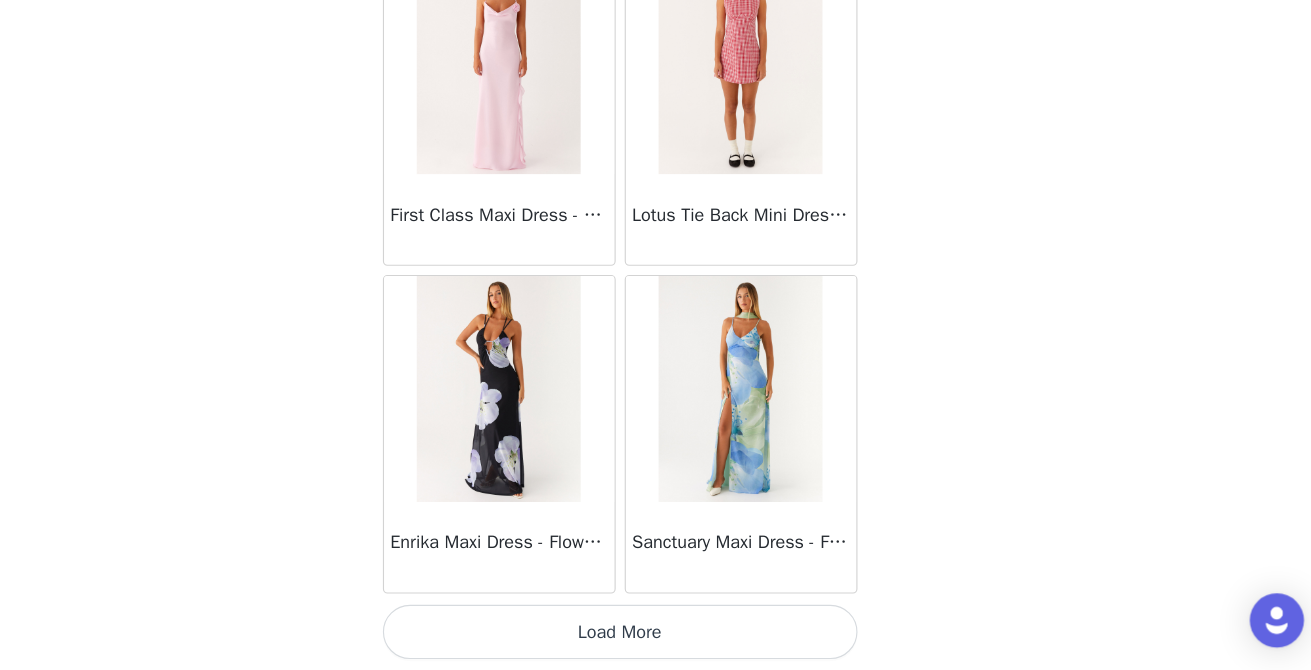 click on "Load More" at bounding box center [656, 636] 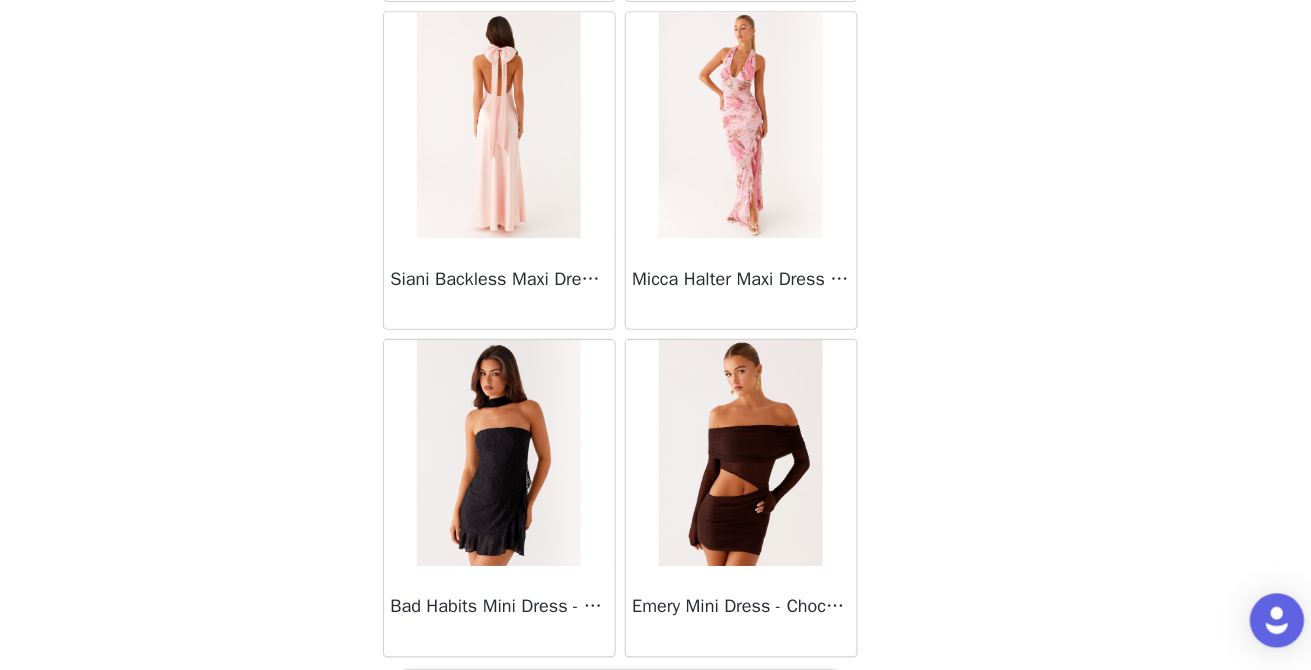 scroll, scrollTop: 51690, scrollLeft: 0, axis: vertical 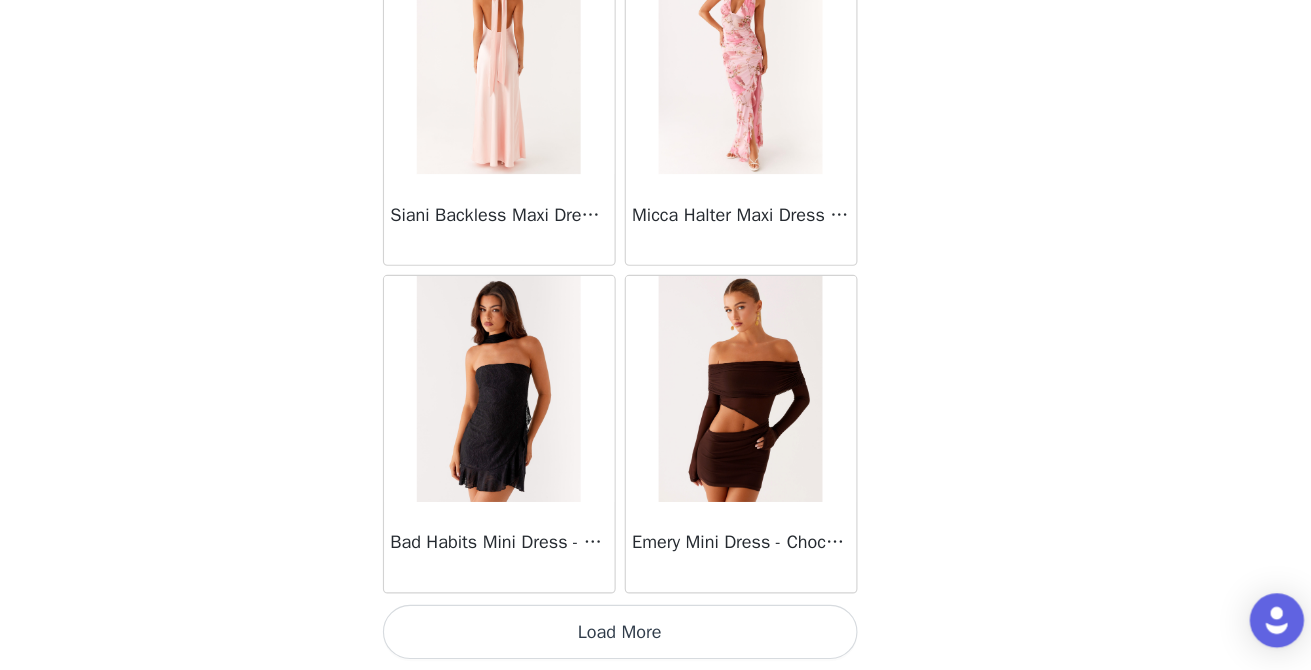 click on "Load More" at bounding box center (656, 636) 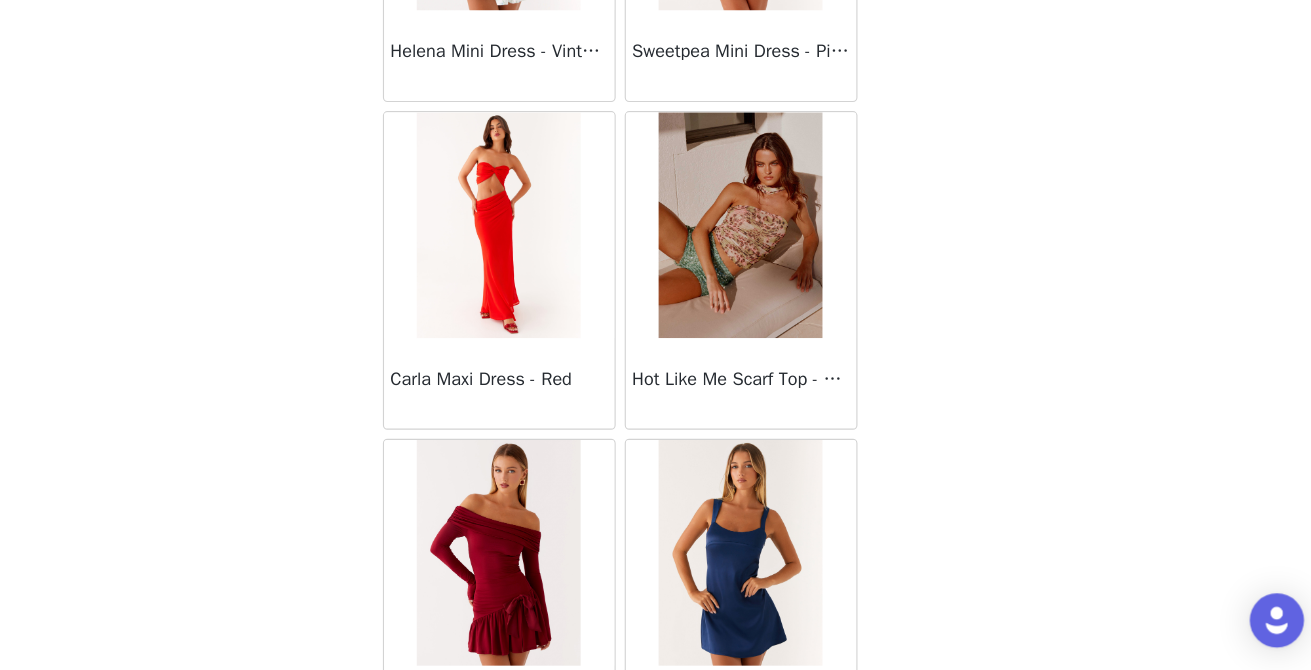 scroll, scrollTop: 54590, scrollLeft: 0, axis: vertical 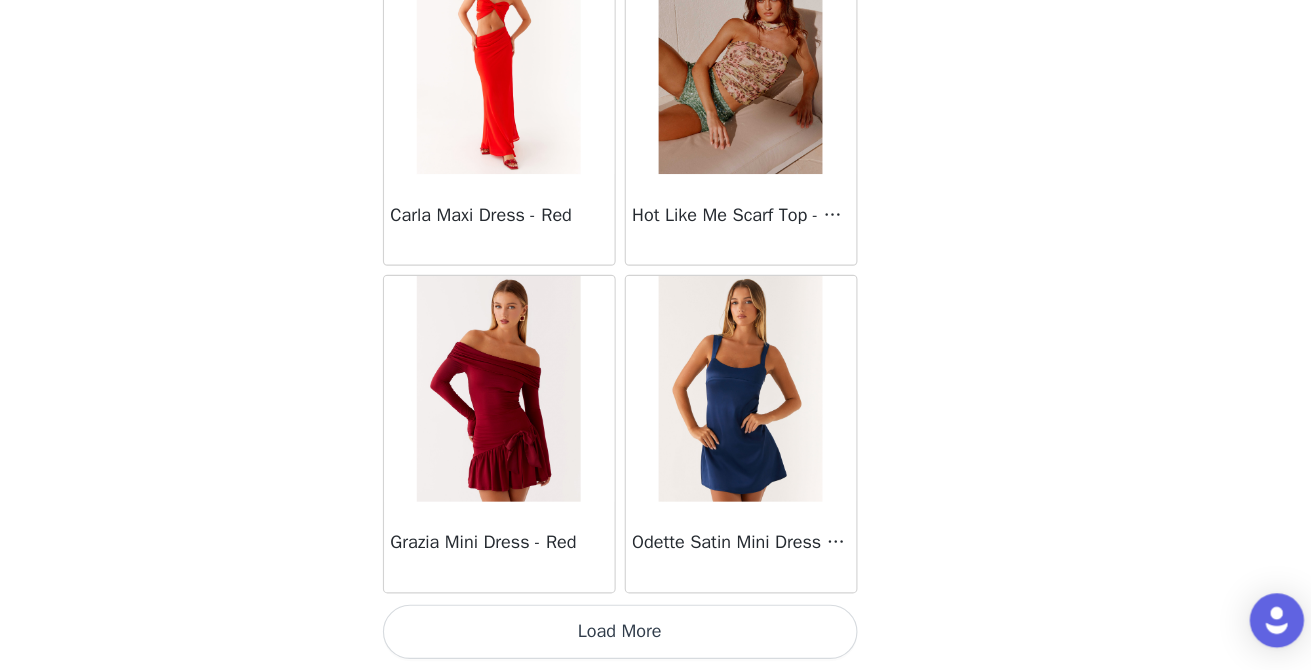 click on "Load More" at bounding box center (656, 636) 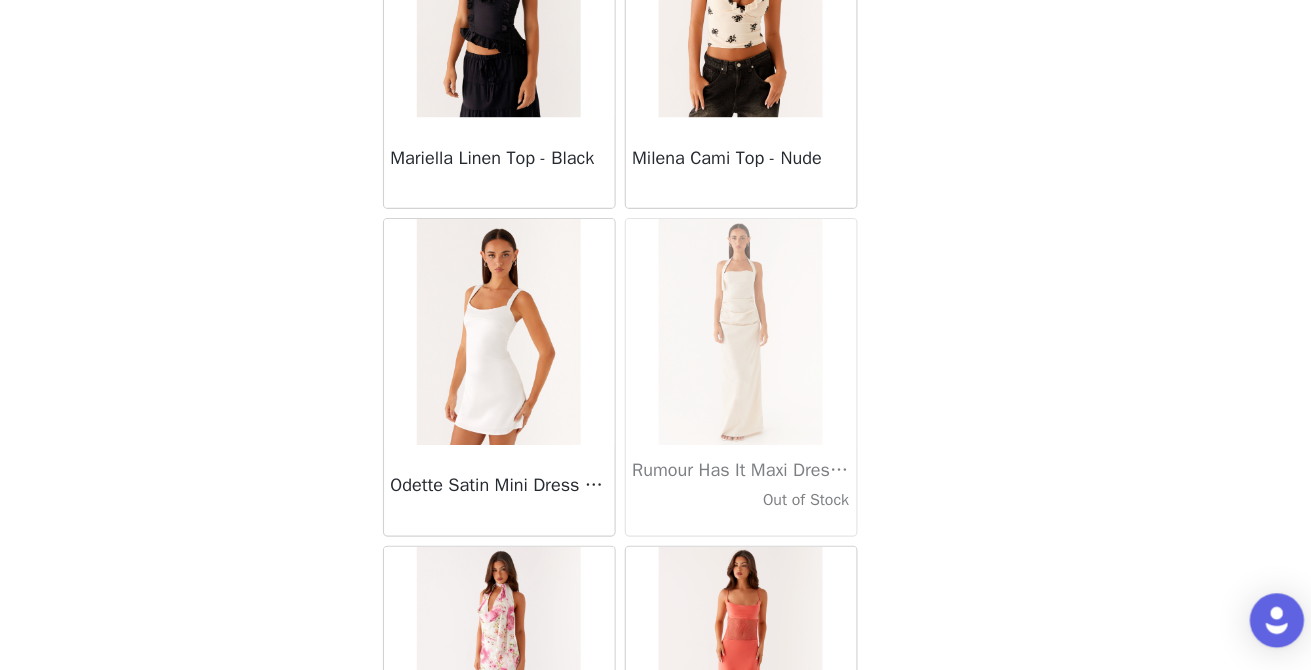 scroll, scrollTop: 57176, scrollLeft: 0, axis: vertical 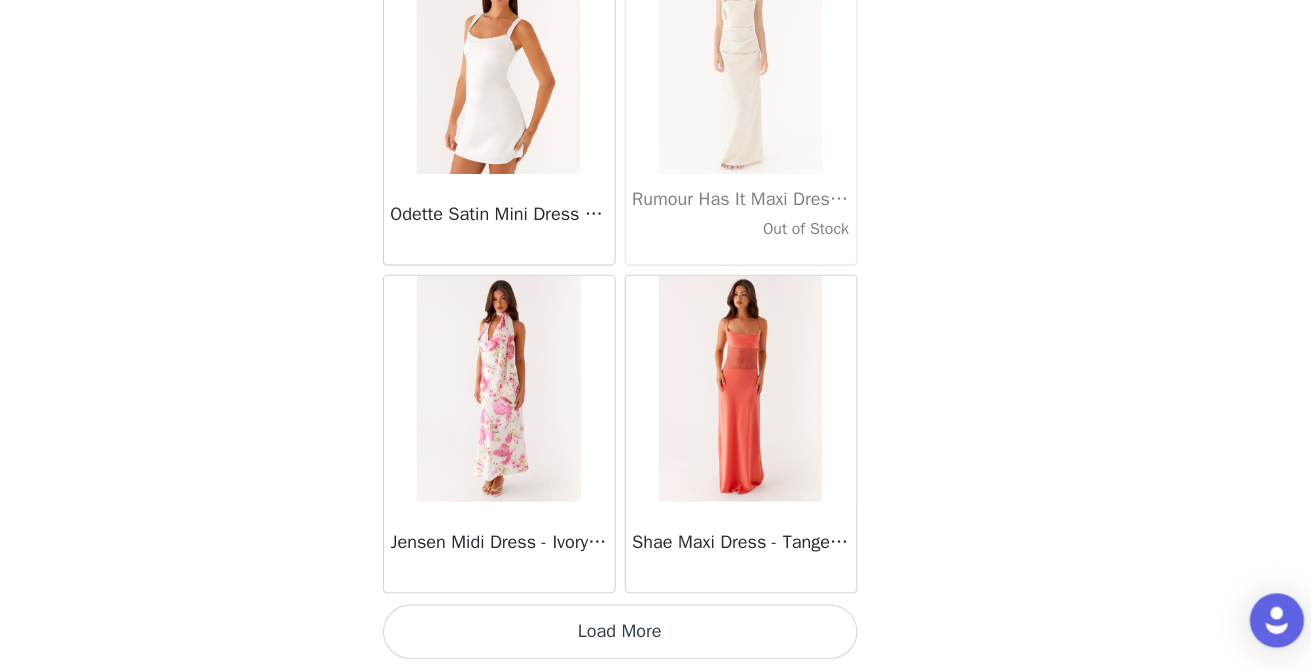 click on "Load More" at bounding box center [656, 636] 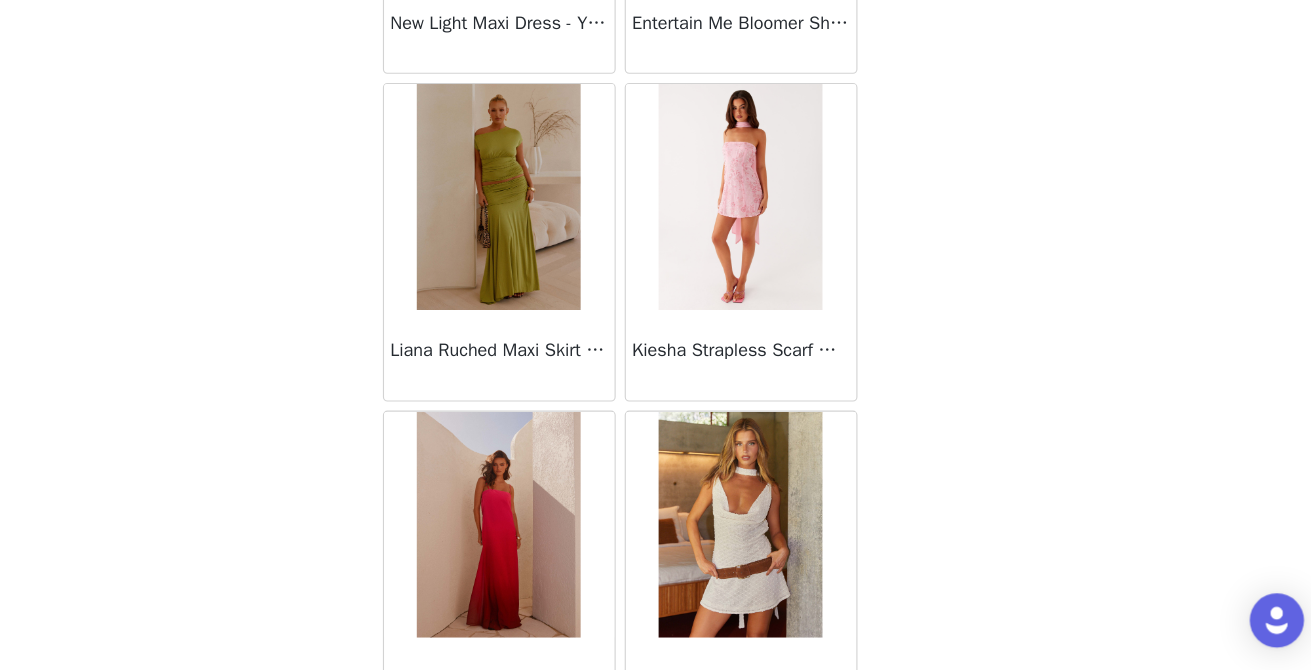 scroll, scrollTop: 60390, scrollLeft: 0, axis: vertical 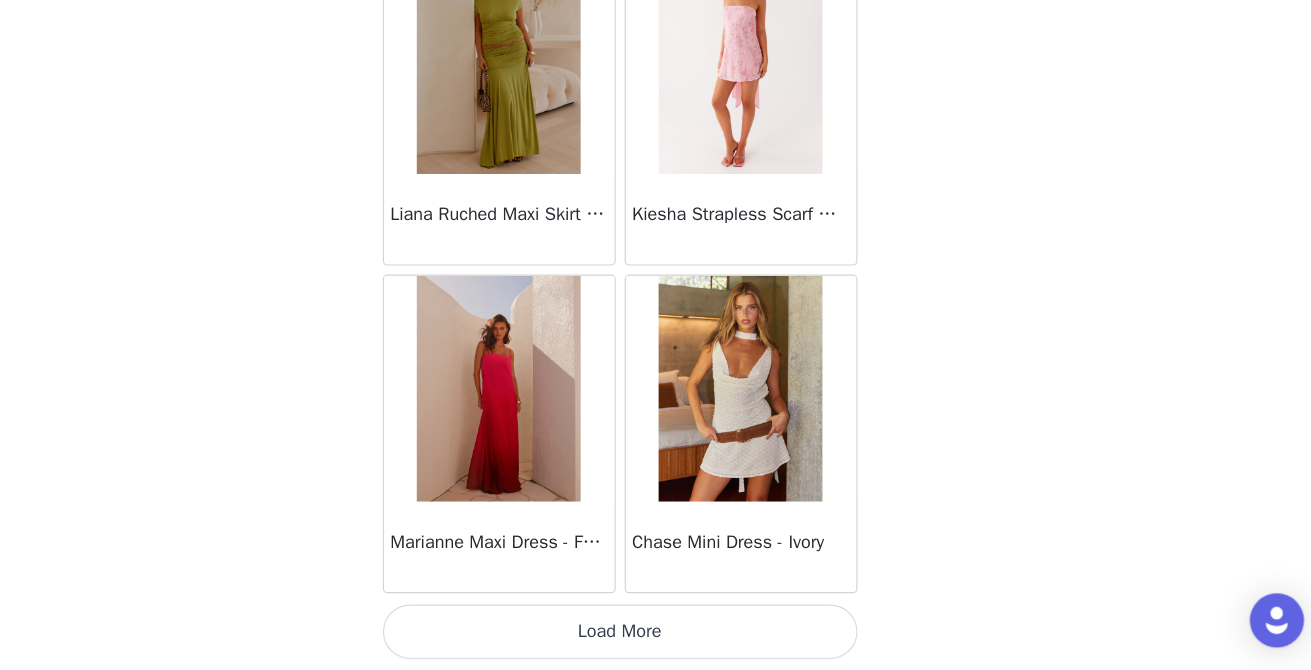 click on "Load More" at bounding box center (656, 636) 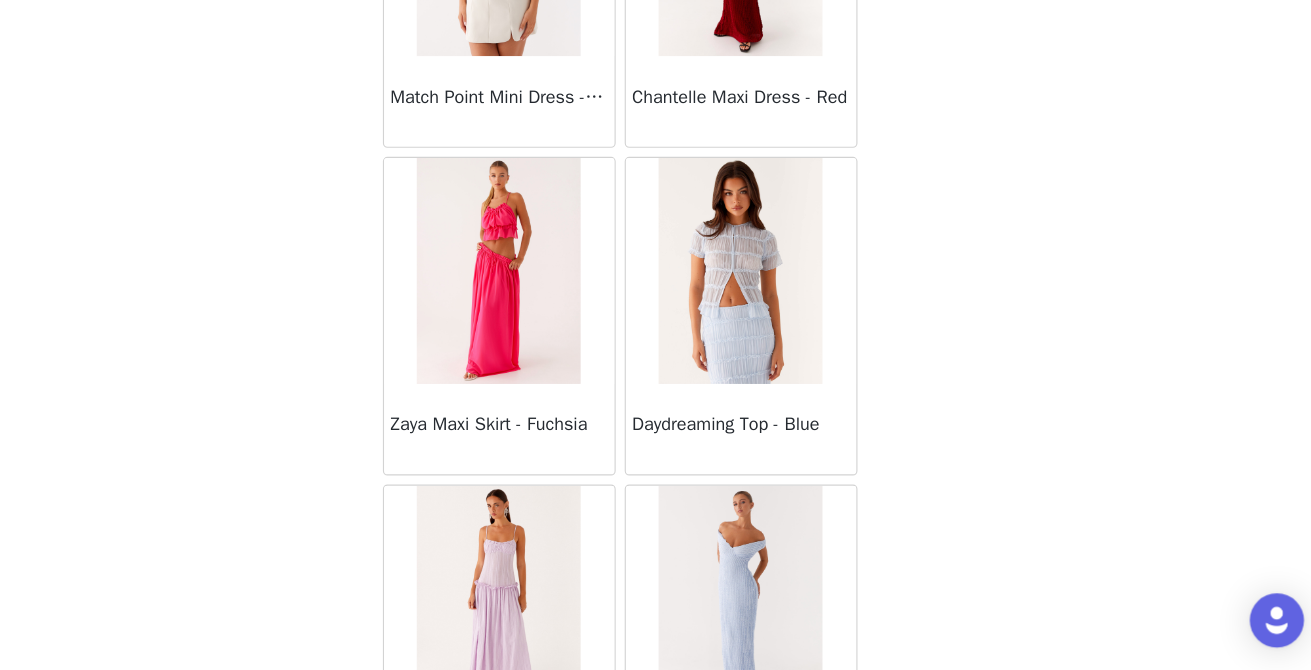 scroll, scrollTop: 63290, scrollLeft: 0, axis: vertical 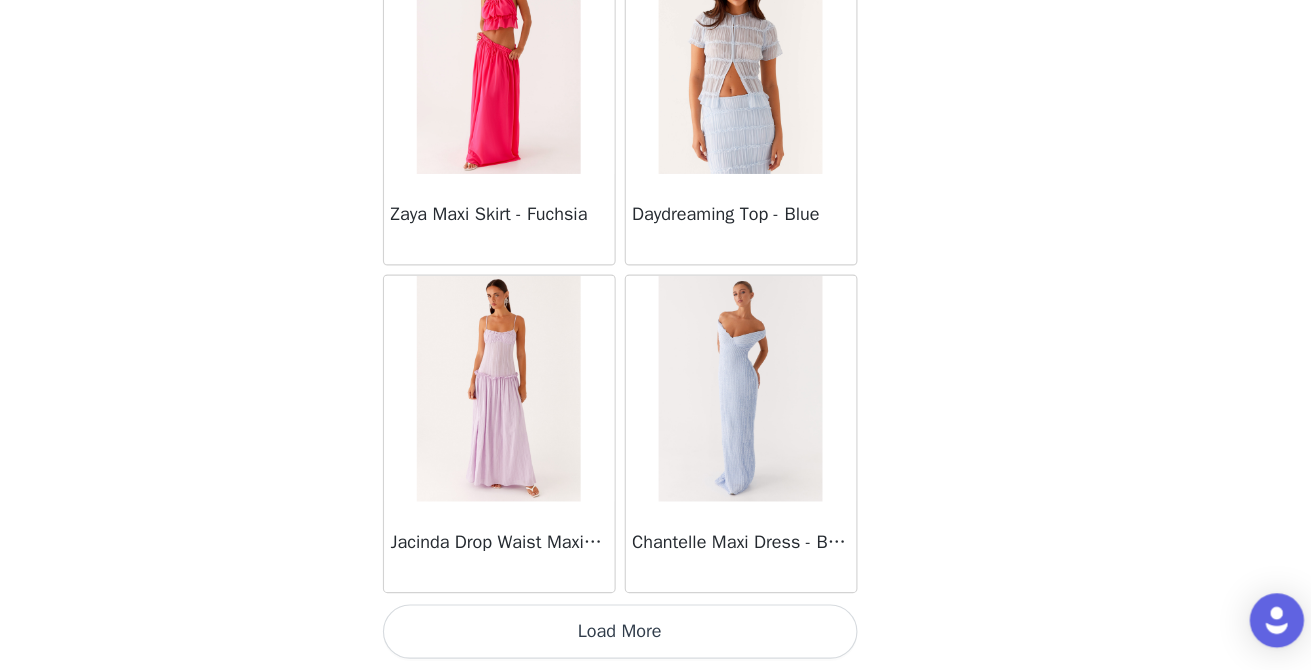 click on "Load More" at bounding box center (656, 636) 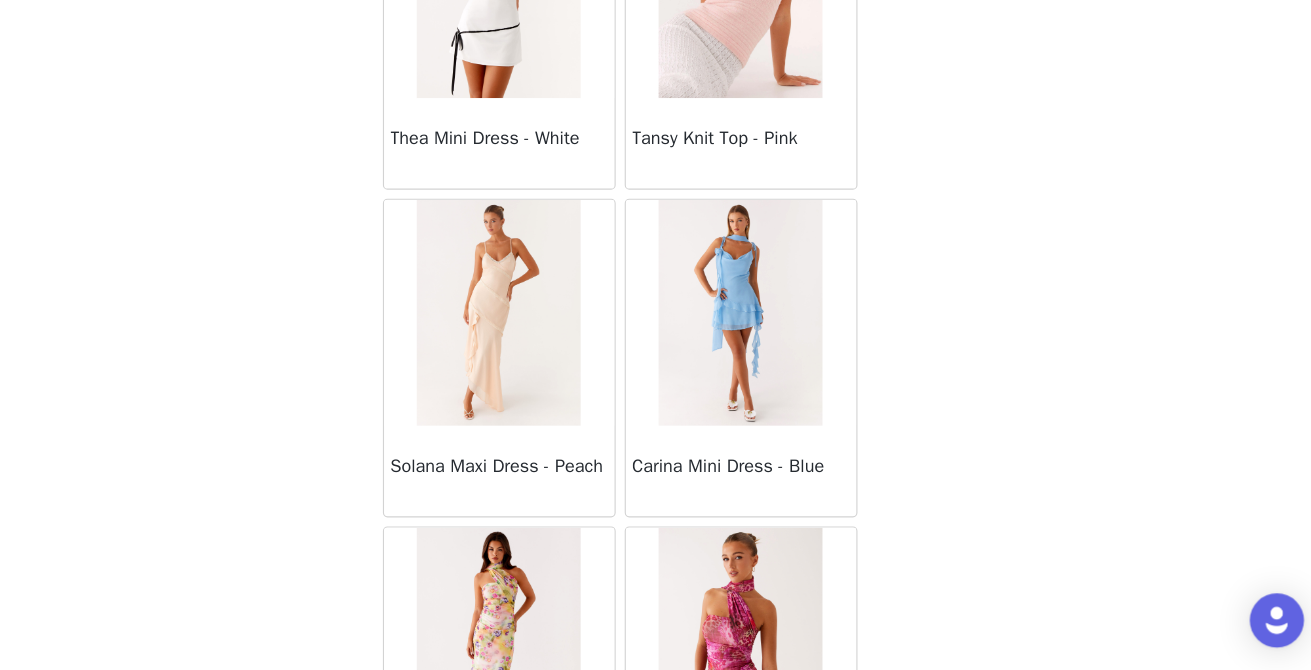 scroll, scrollTop: 66190, scrollLeft: 0, axis: vertical 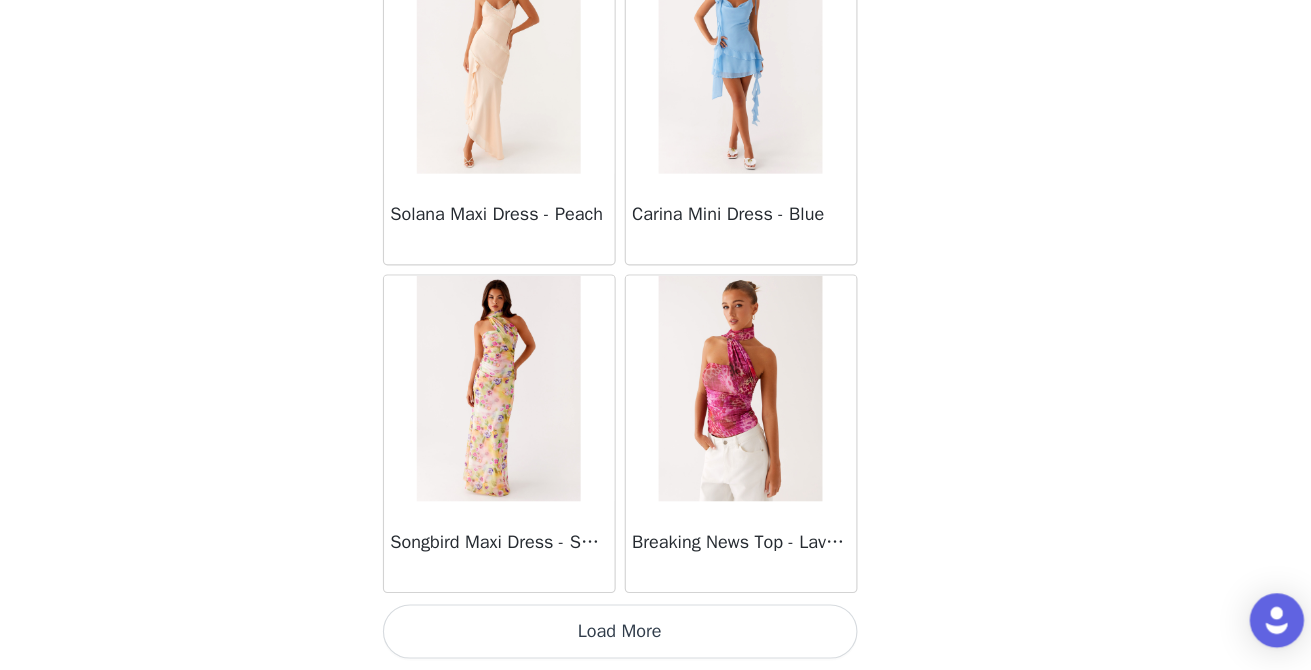 click on "Load More" at bounding box center (656, 636) 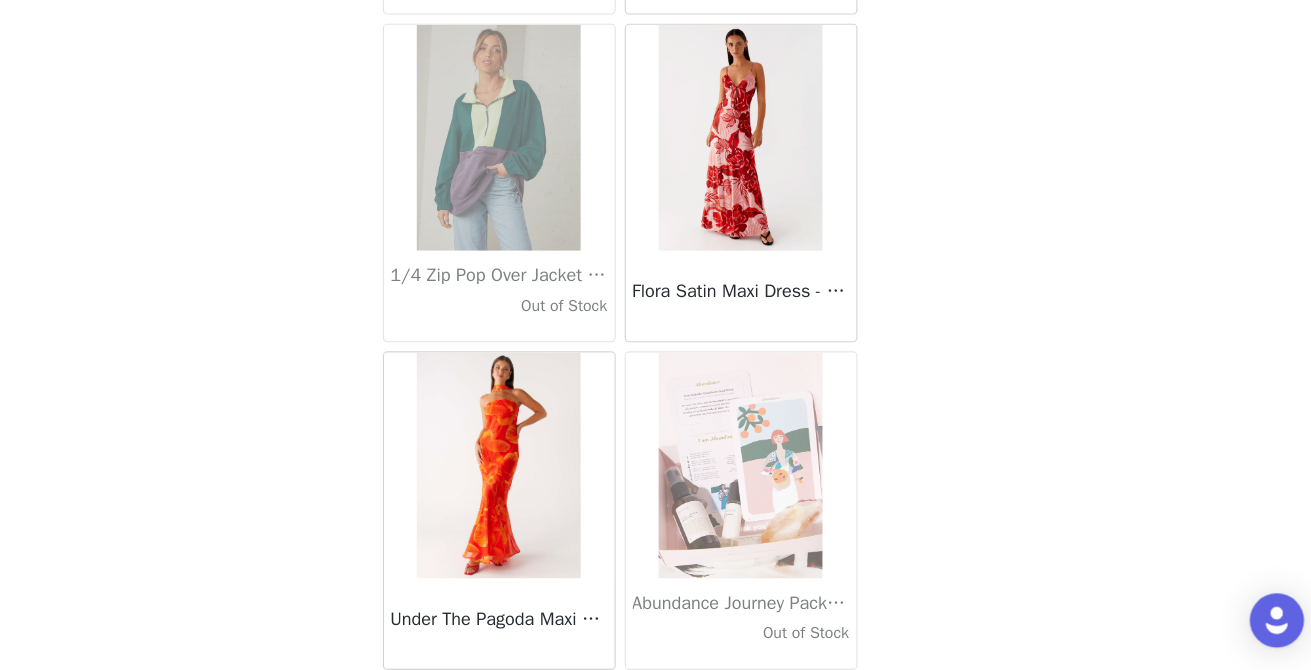 scroll, scrollTop: 69090, scrollLeft: 0, axis: vertical 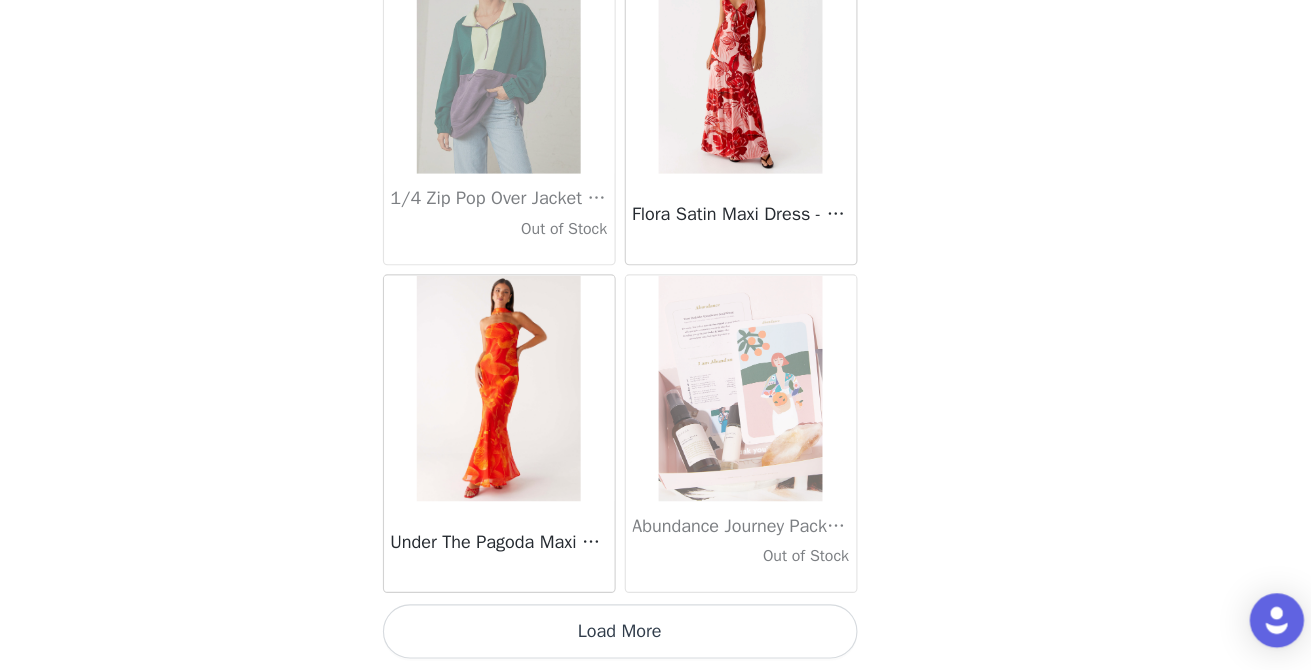click on "Load More" at bounding box center [656, 636] 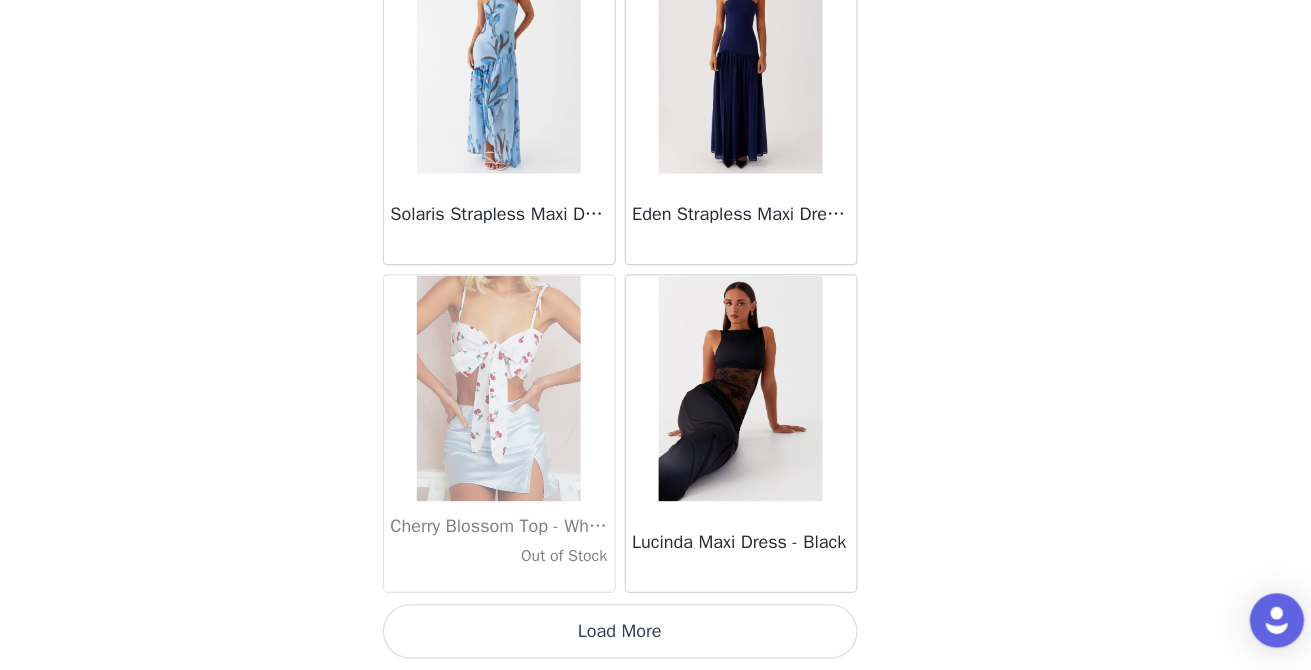 scroll, scrollTop: 71989, scrollLeft: 0, axis: vertical 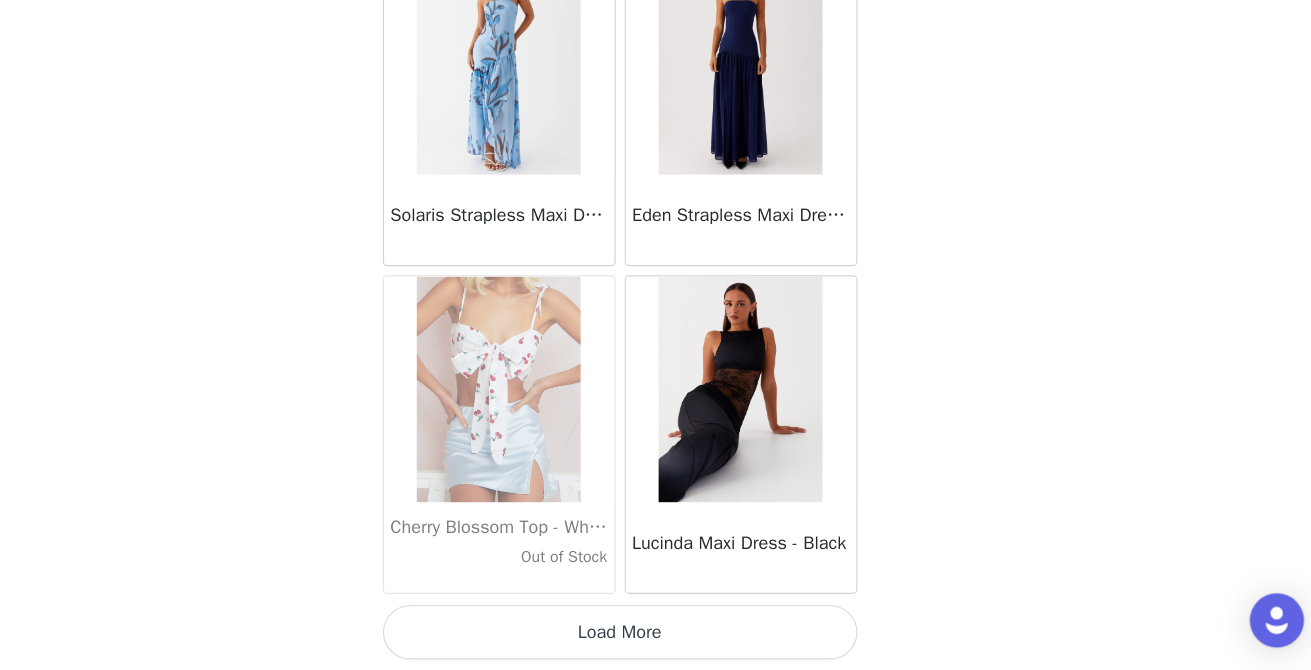 click on "Load More" at bounding box center (656, 637) 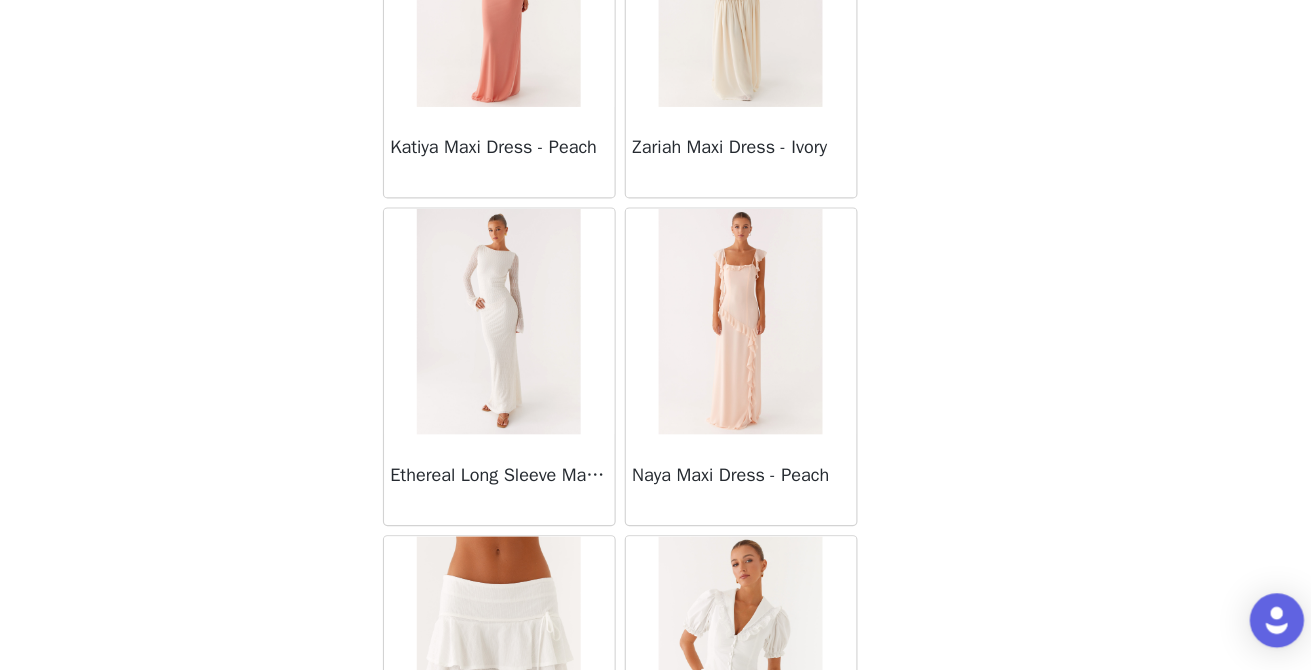 scroll, scrollTop: 74890, scrollLeft: 0, axis: vertical 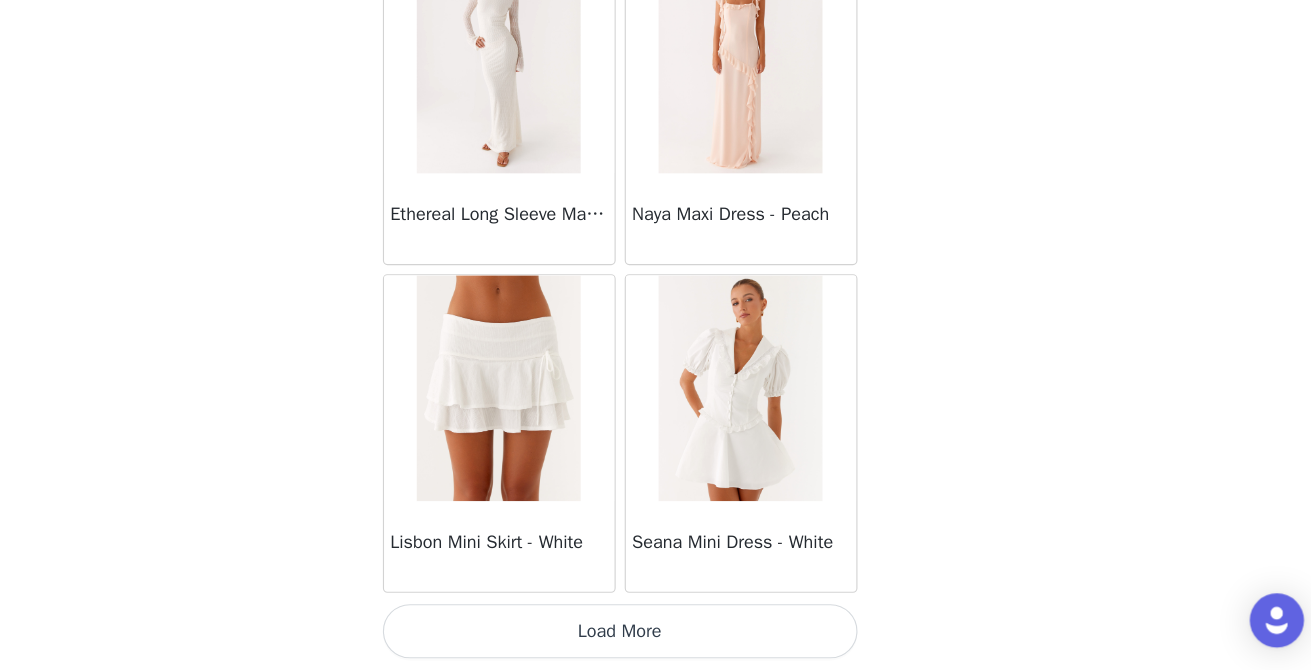 click on "Load More" at bounding box center (656, 636) 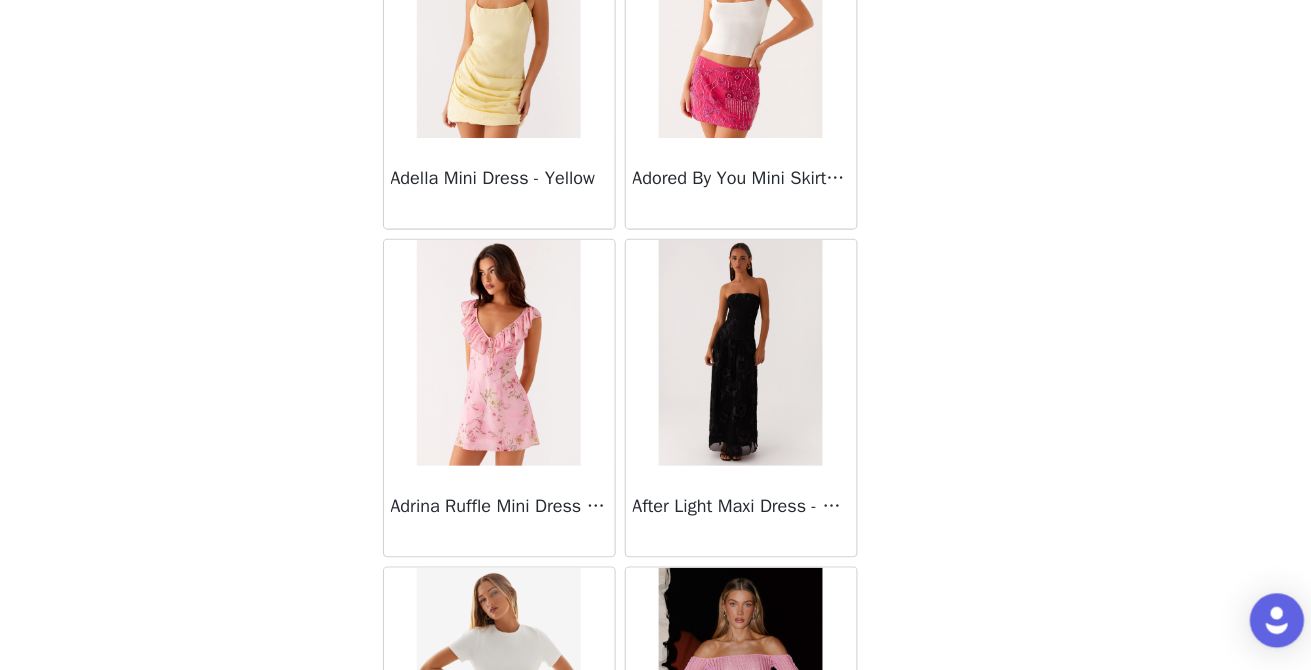 scroll, scrollTop: 77243, scrollLeft: 0, axis: vertical 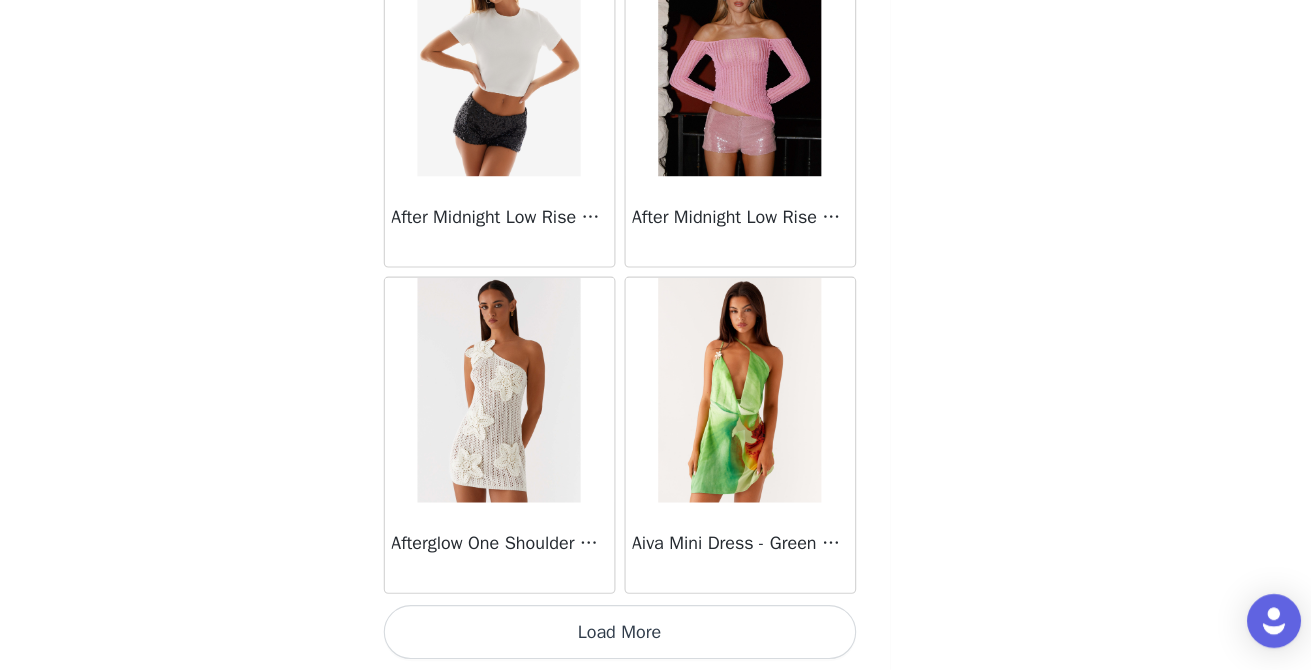 click on "Load More" at bounding box center [656, 636] 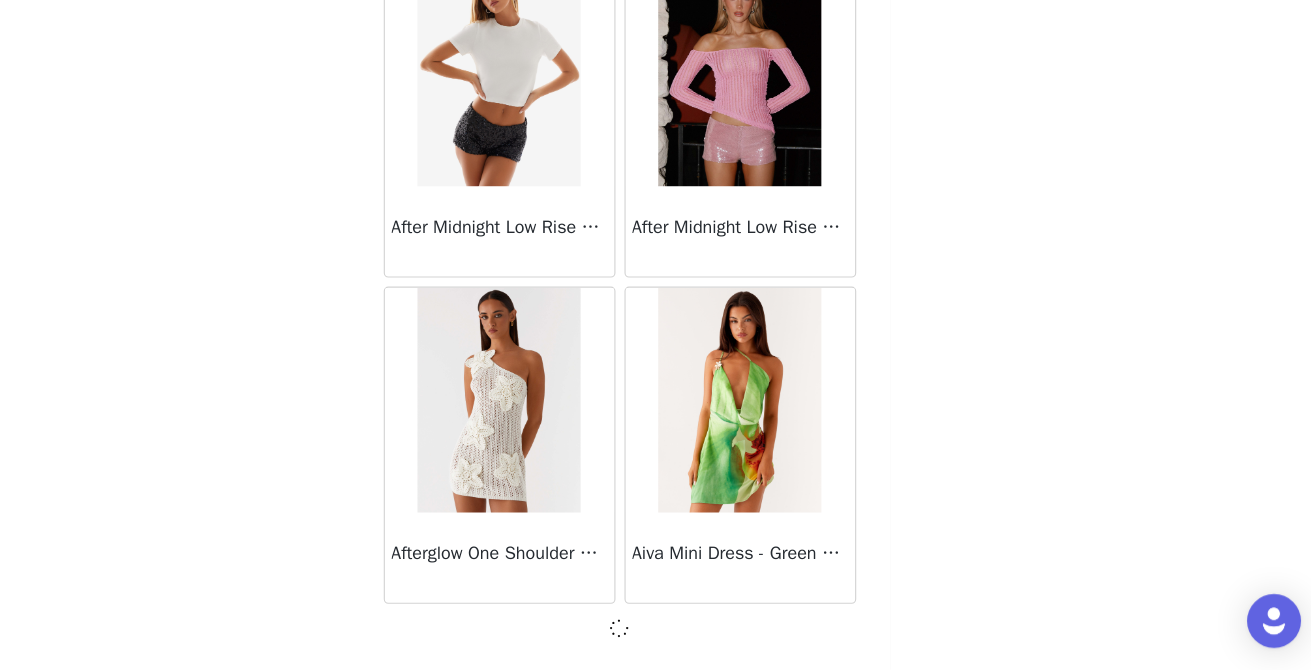 scroll, scrollTop: 77781, scrollLeft: 0, axis: vertical 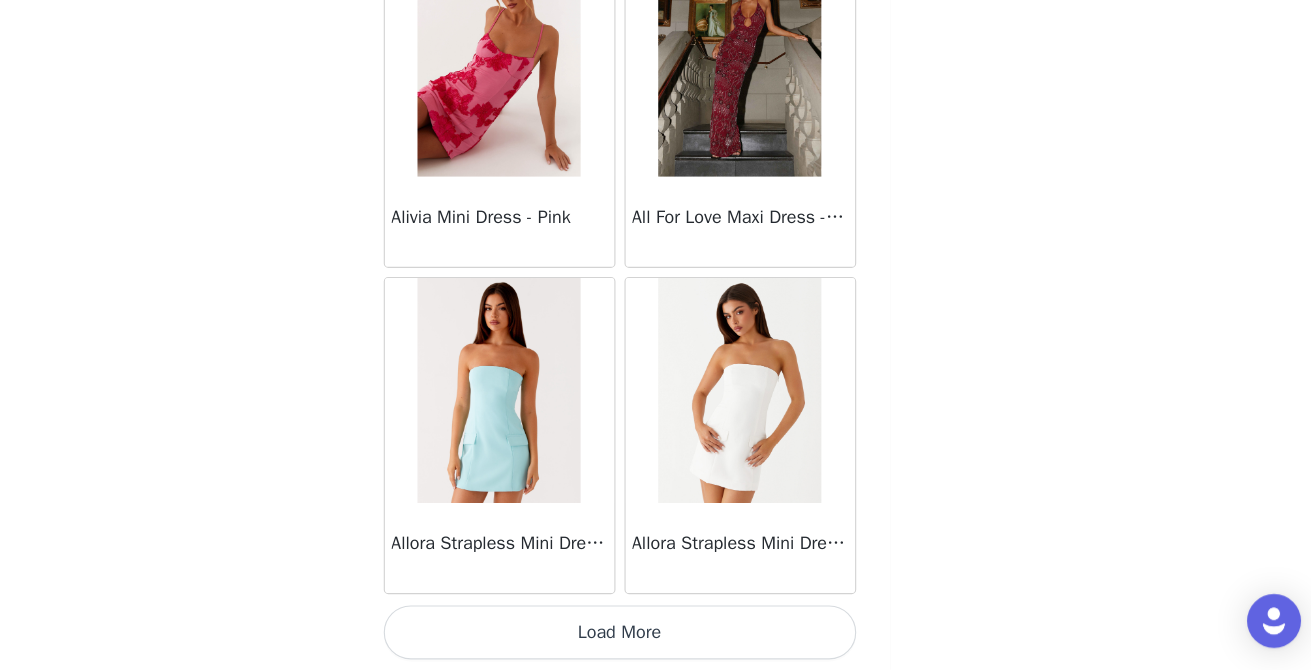 click on "Load More" at bounding box center [656, 636] 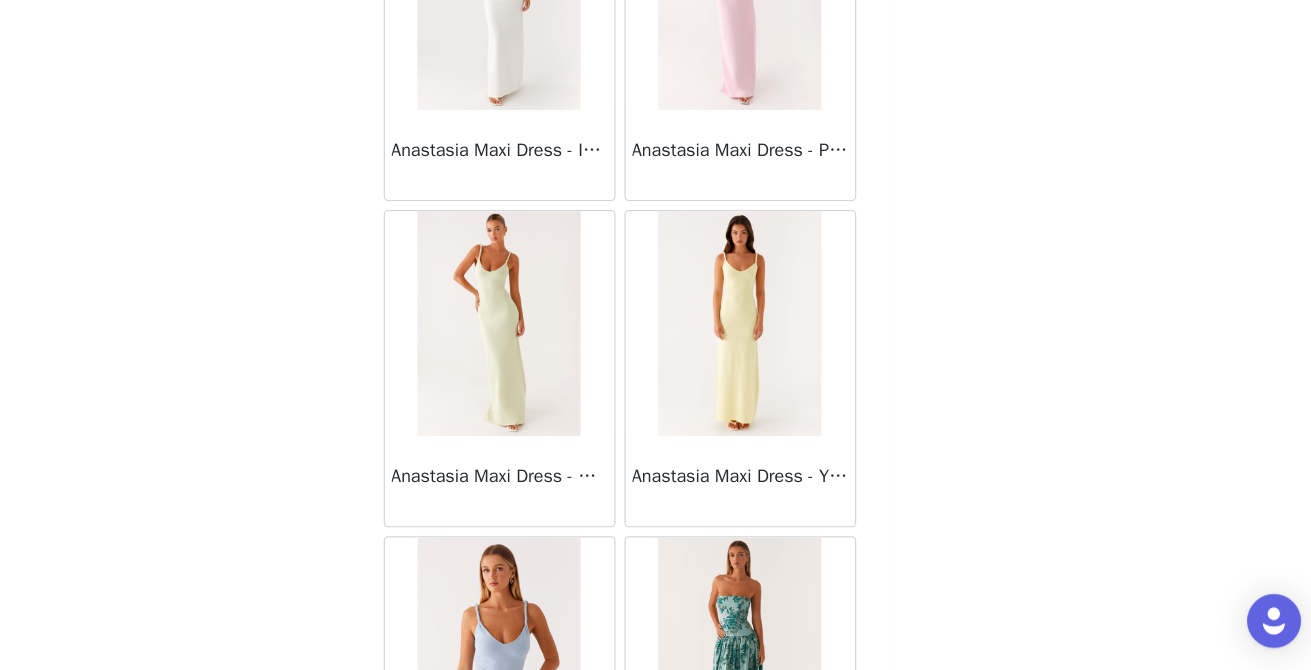 scroll, scrollTop: 83526, scrollLeft: 0, axis: vertical 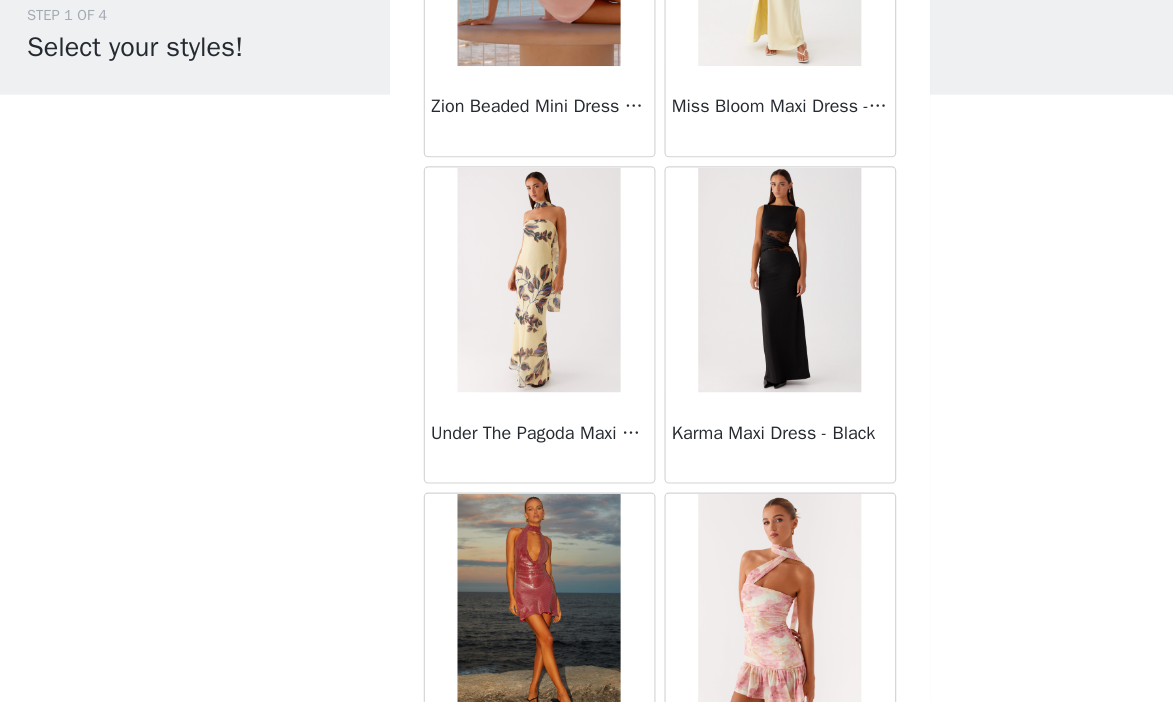 click at bounding box center (693, 327) 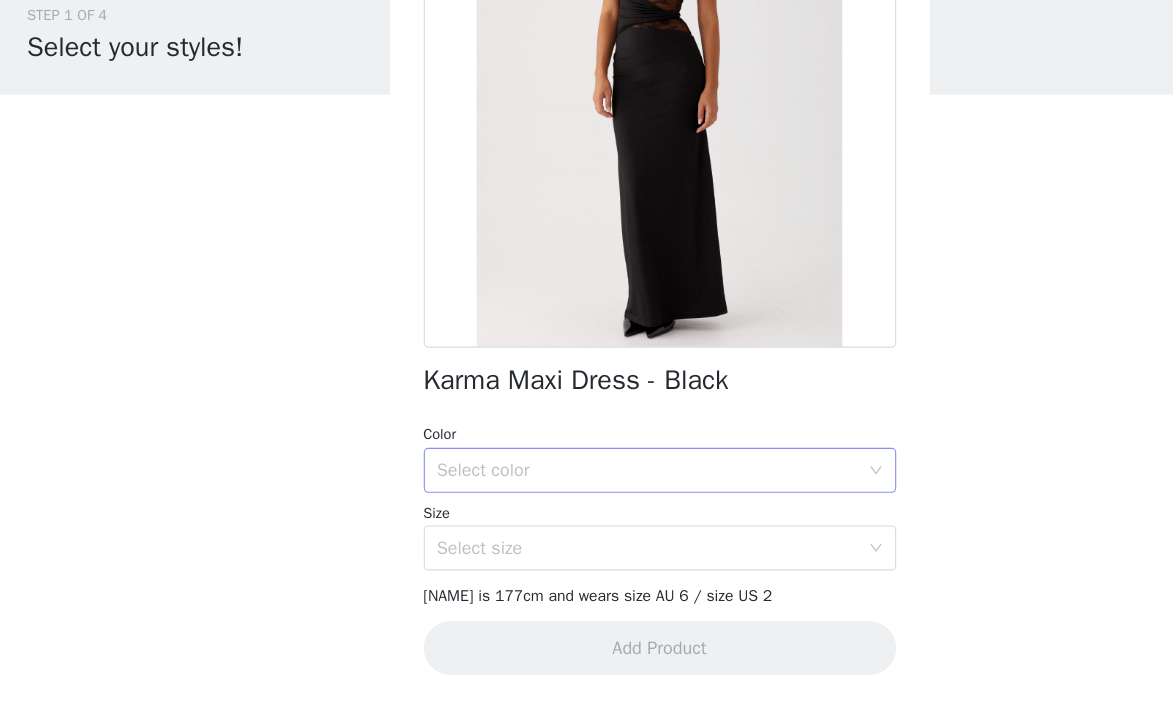 click on "Select color" at bounding box center (580, 496) 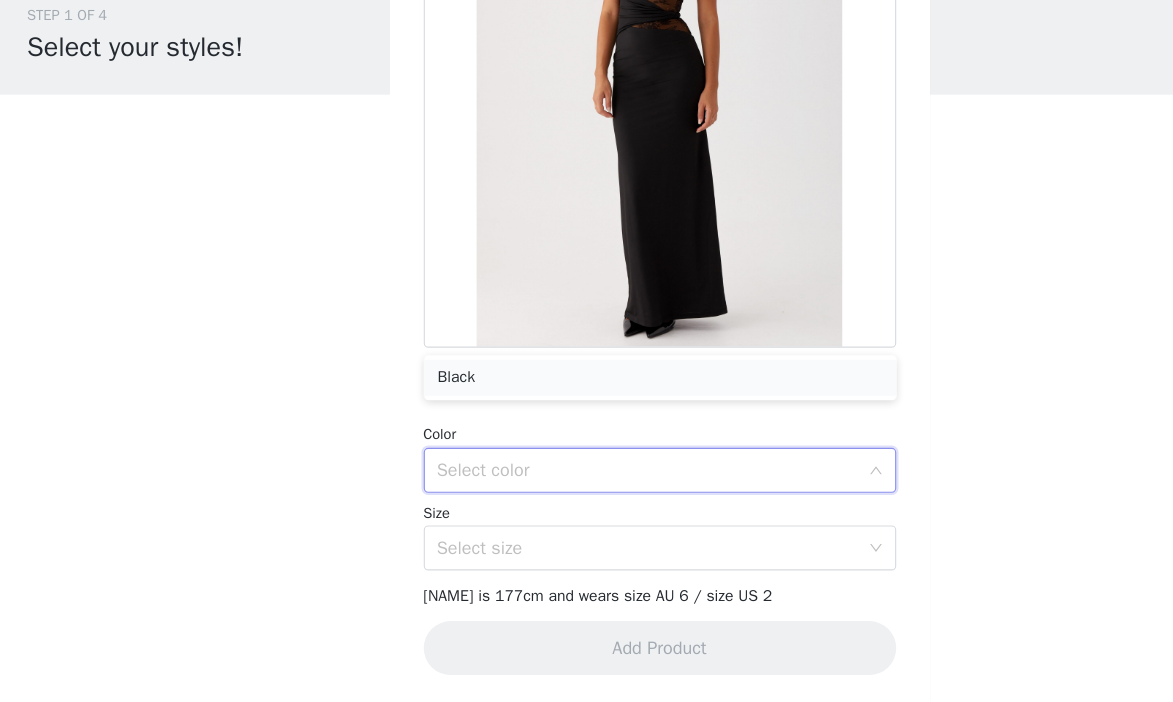 click on "Black" at bounding box center (587, 414) 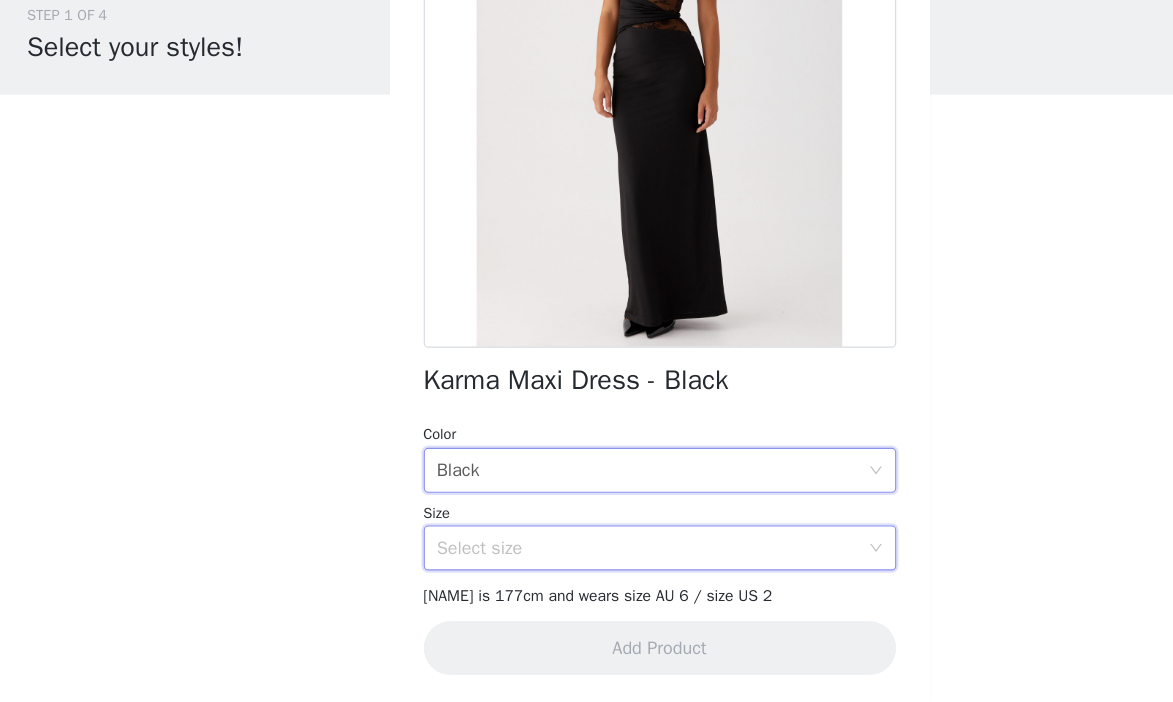 click on "Select size" at bounding box center [587, 565] 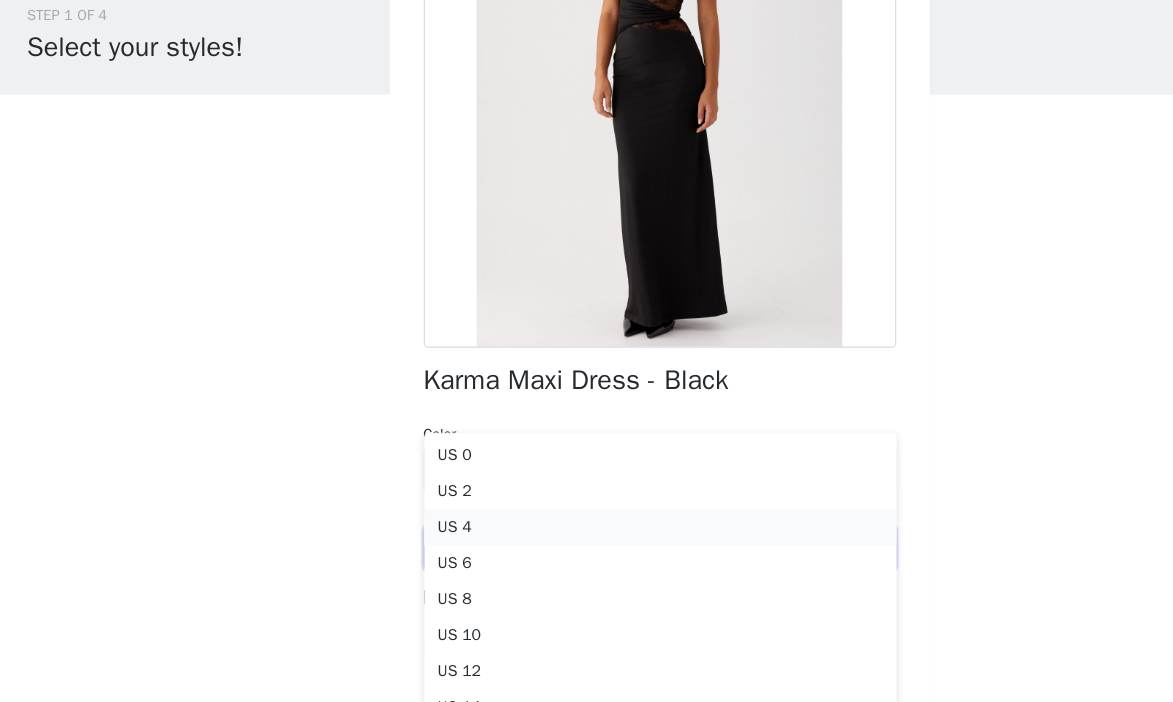click on "US 4" at bounding box center (587, 547) 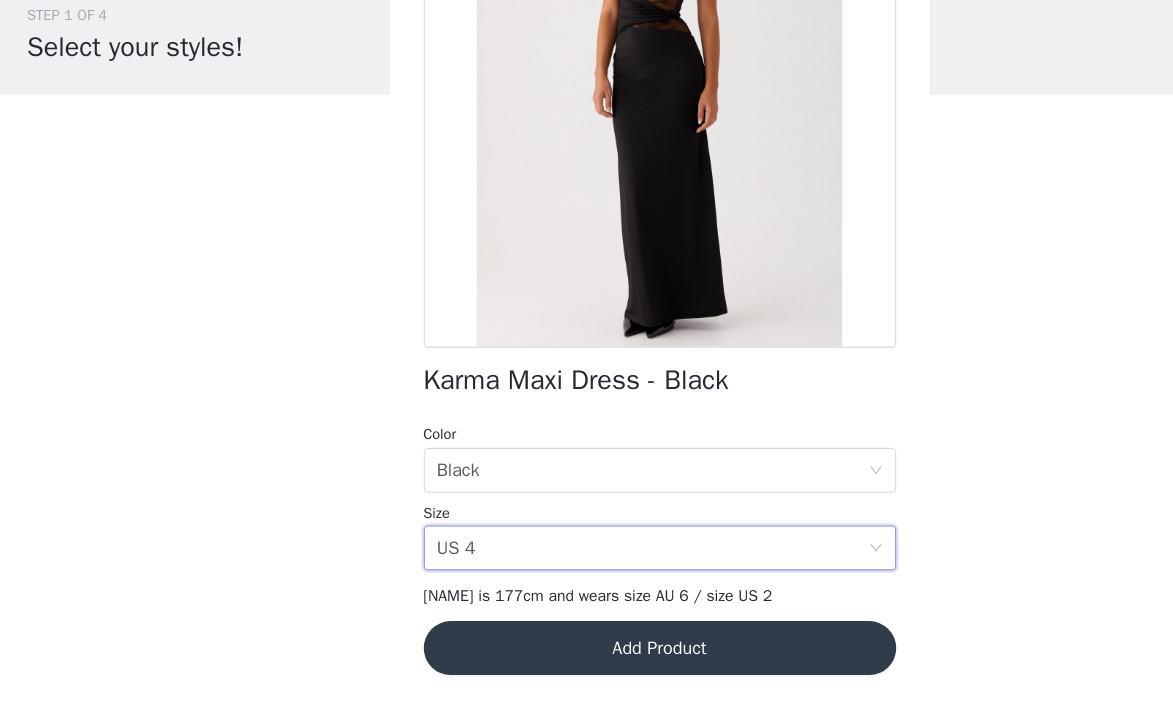 click on "Add Product" at bounding box center [587, 654] 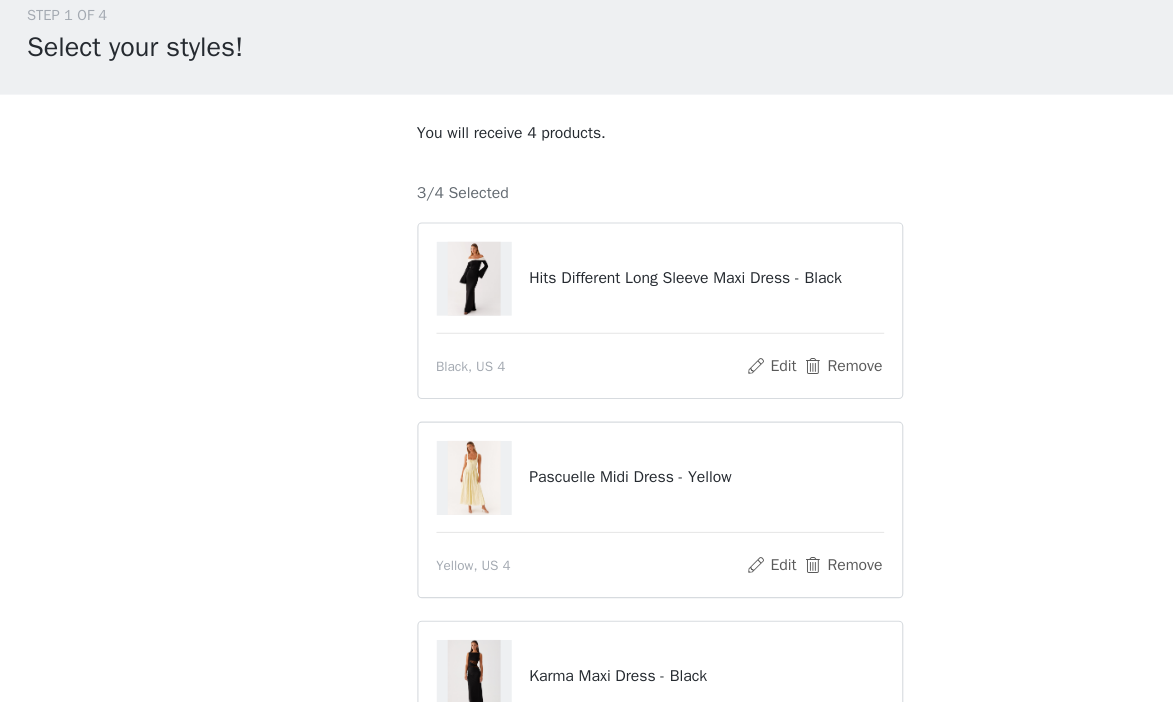 scroll, scrollTop: 347, scrollLeft: 0, axis: vertical 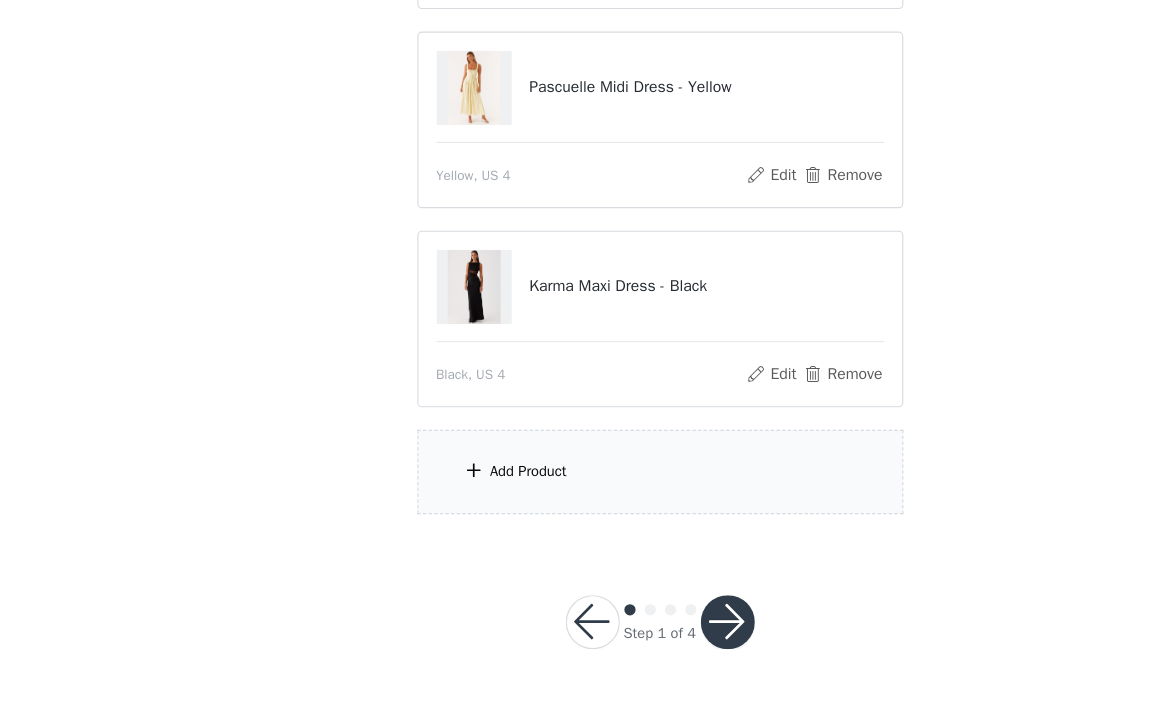 click on "Add Product" at bounding box center (587, 497) 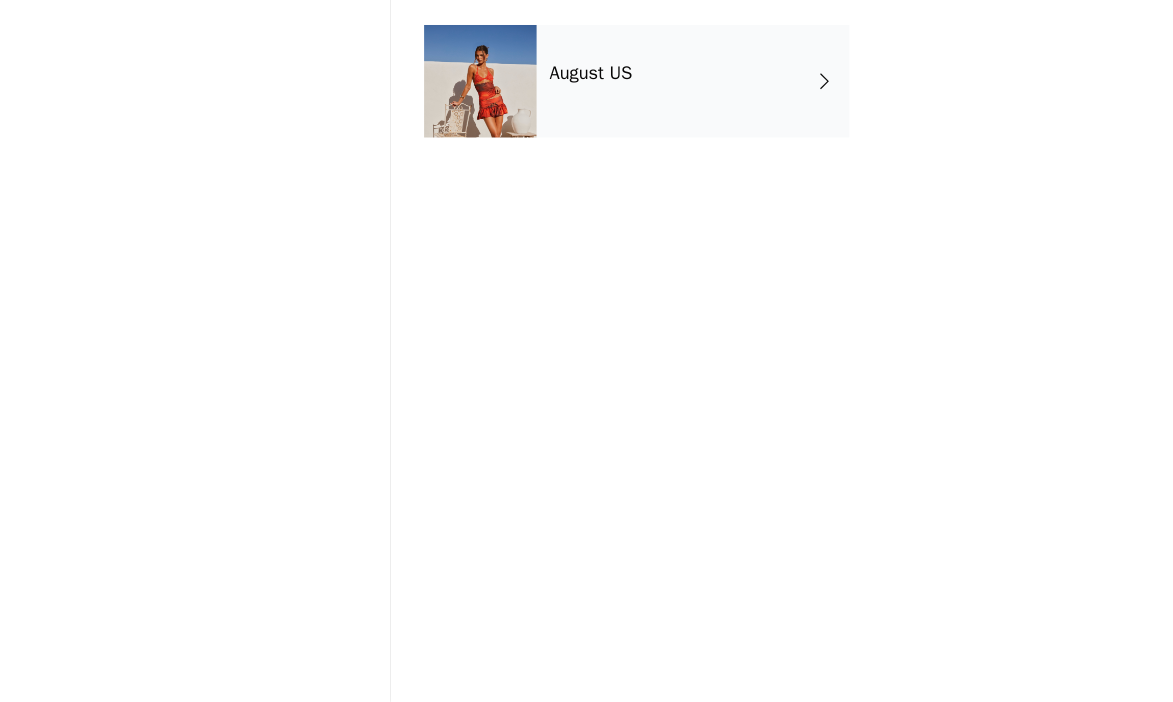 click on "August US" at bounding box center (616, 150) 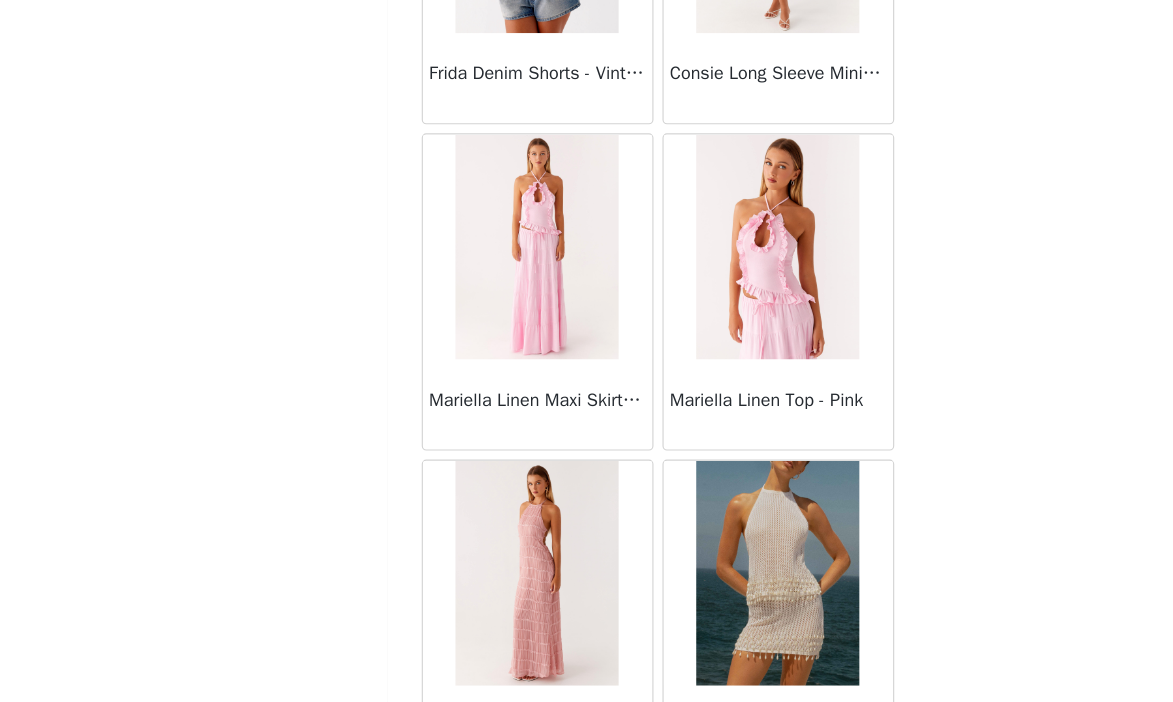 scroll, scrollTop: 2358, scrollLeft: 0, axis: vertical 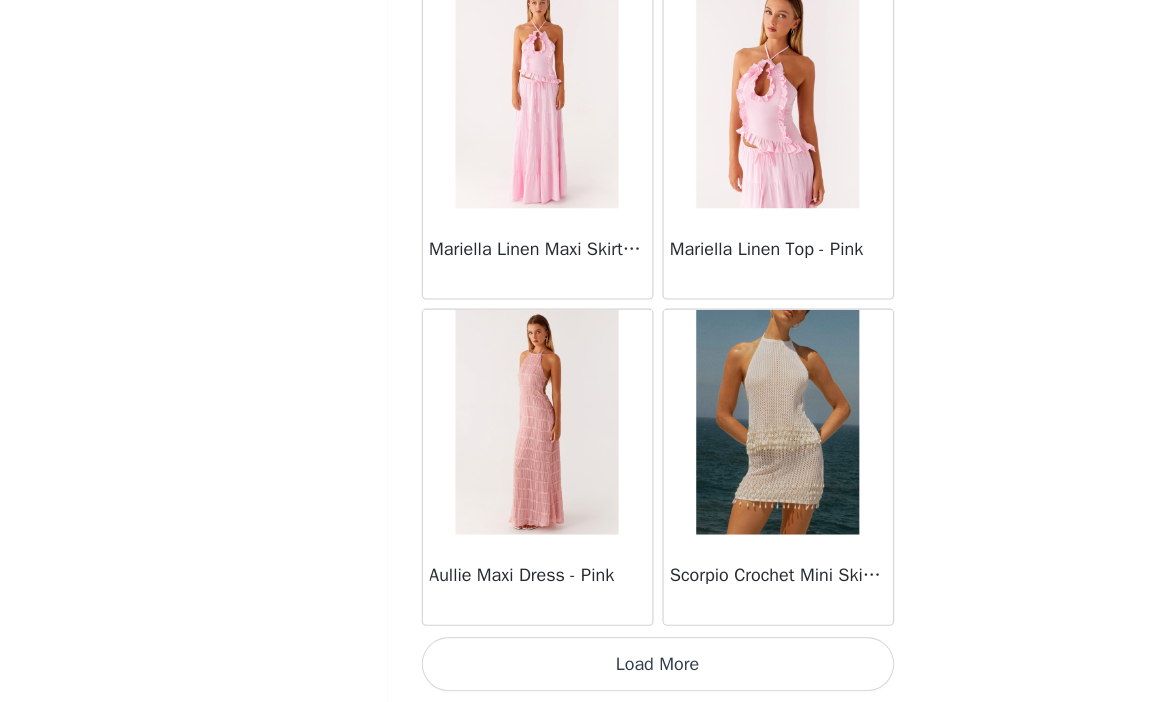 click on "Load More" at bounding box center (587, 668) 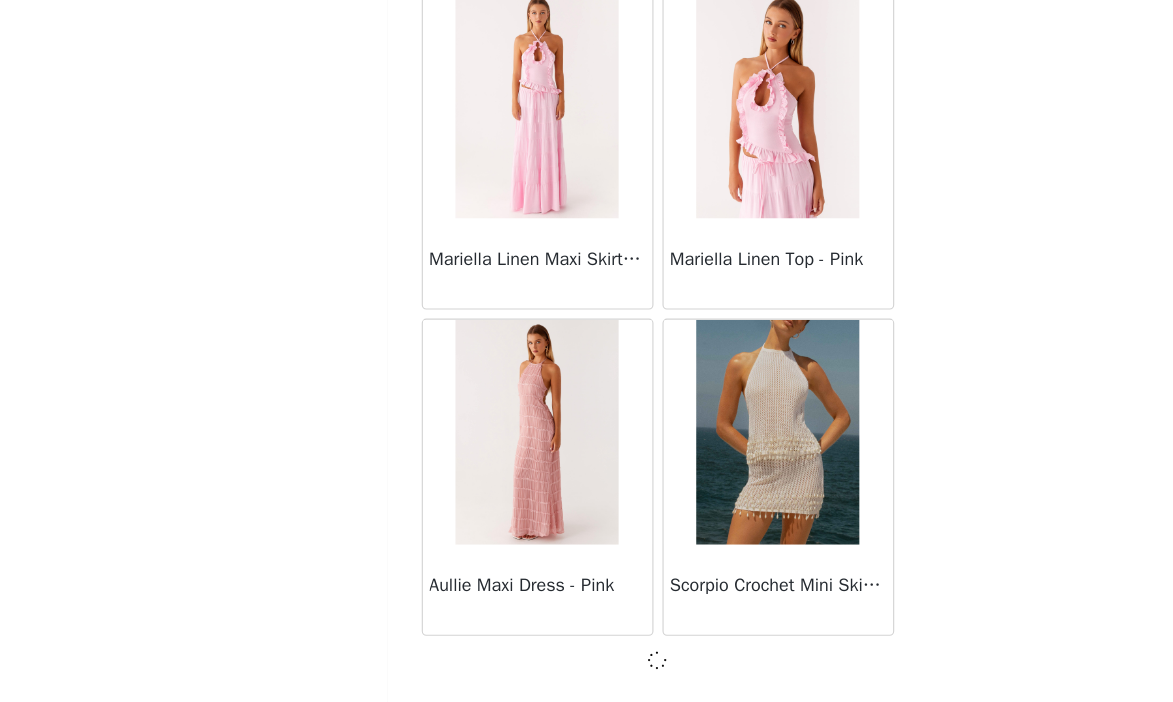 scroll, scrollTop: 2349, scrollLeft: 0, axis: vertical 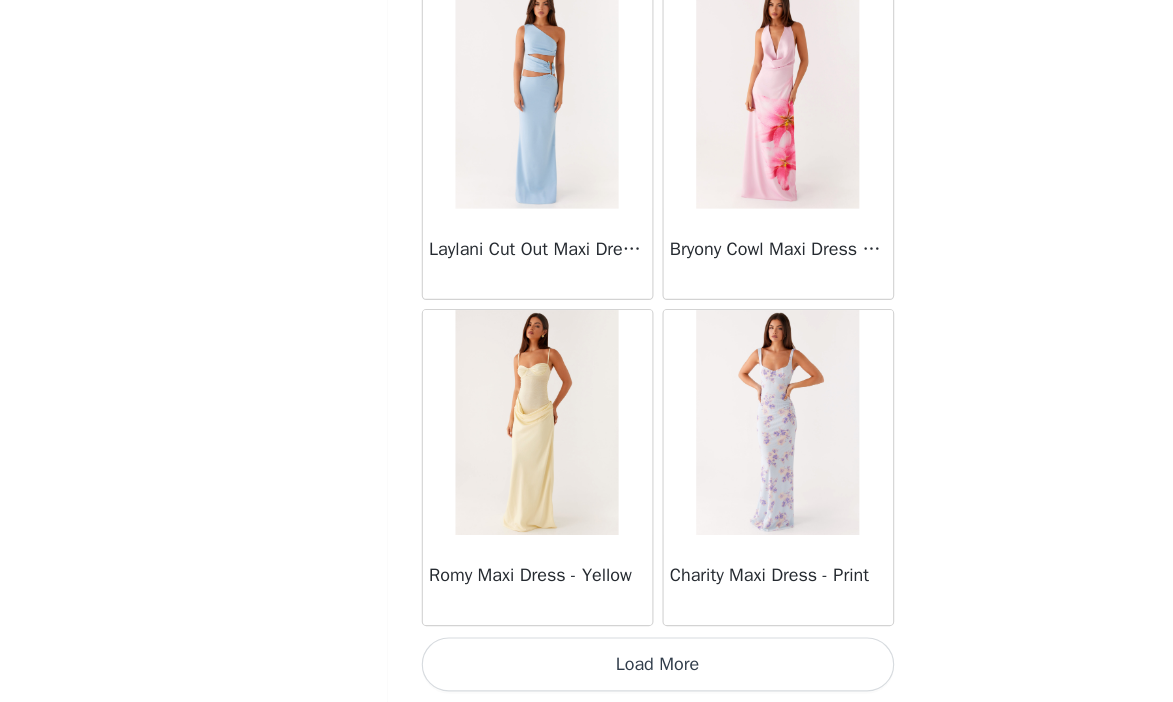 click on "Load More" at bounding box center (587, 668) 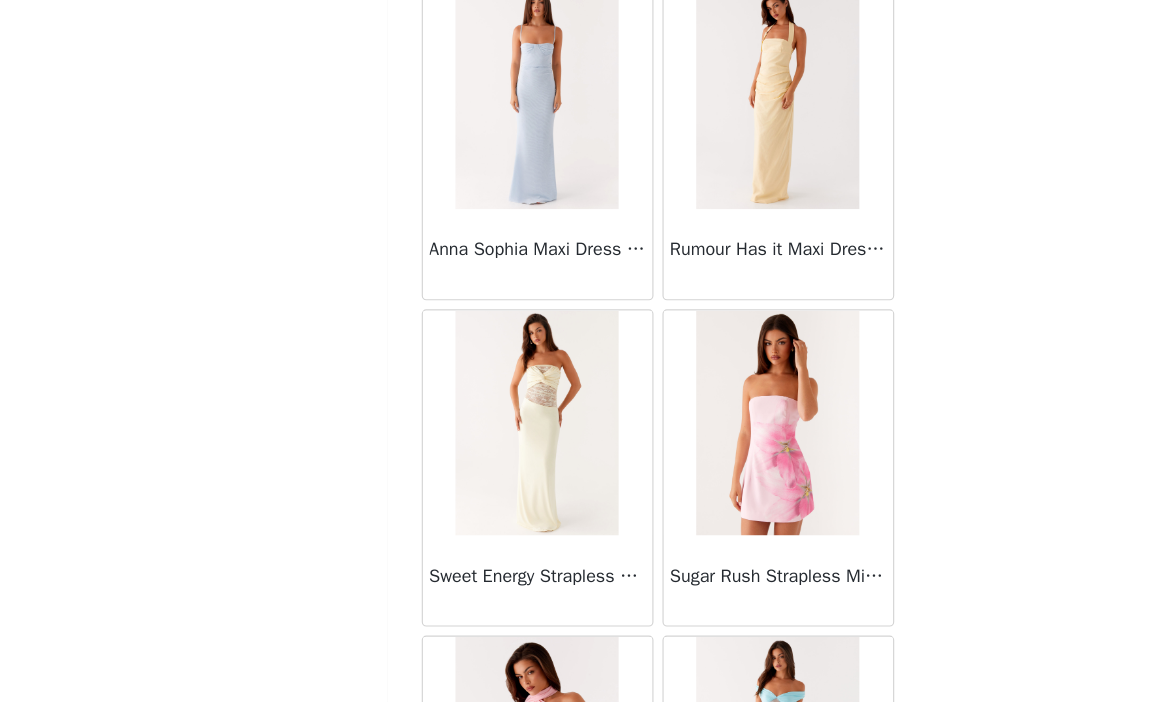 scroll, scrollTop: 8158, scrollLeft: 0, axis: vertical 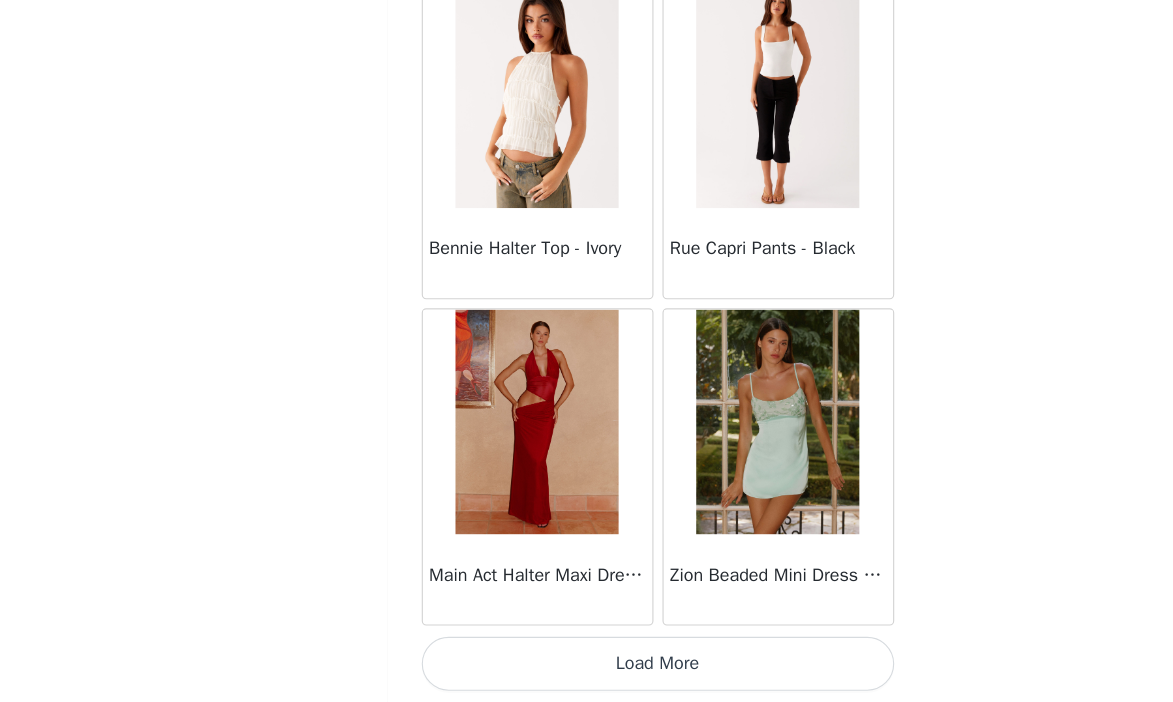 click on "Load More" at bounding box center [587, 668] 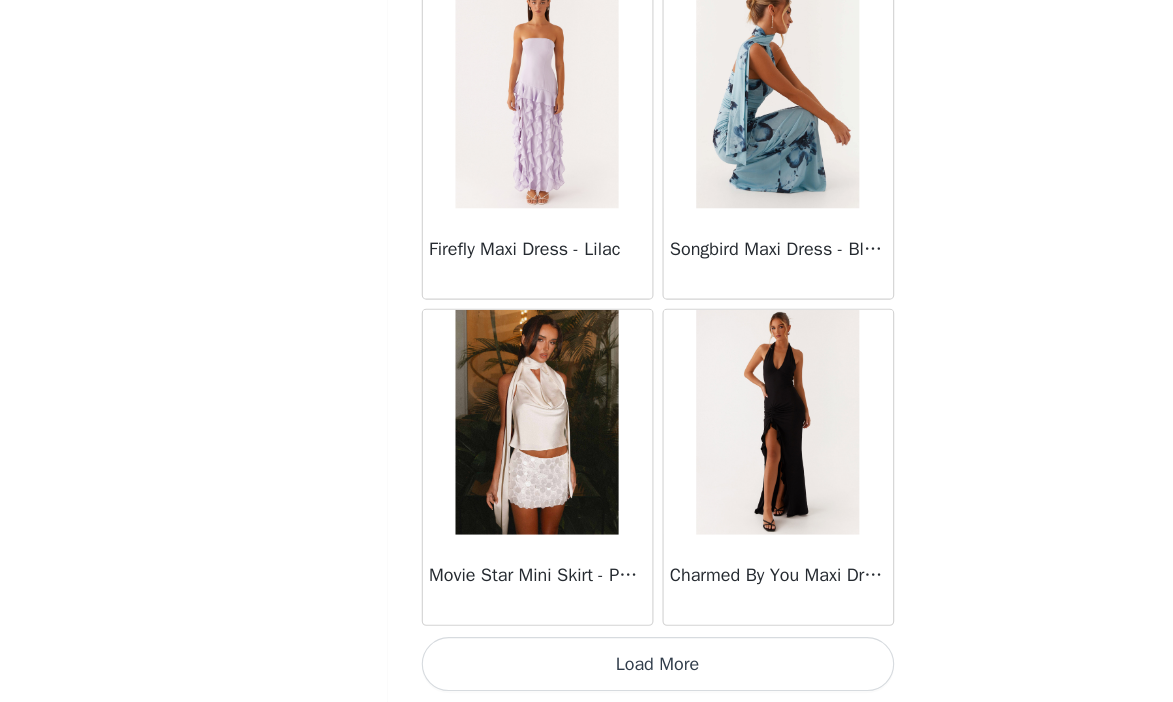 click on "Load More" at bounding box center [587, 668] 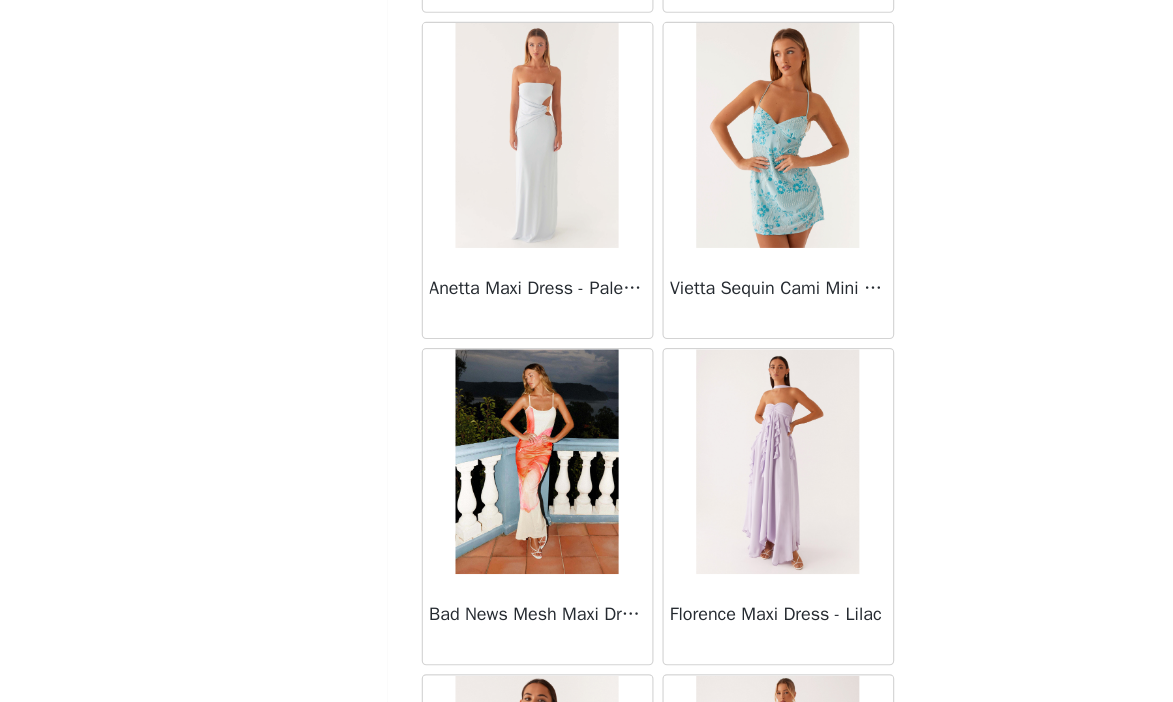 scroll, scrollTop: 13958, scrollLeft: 0, axis: vertical 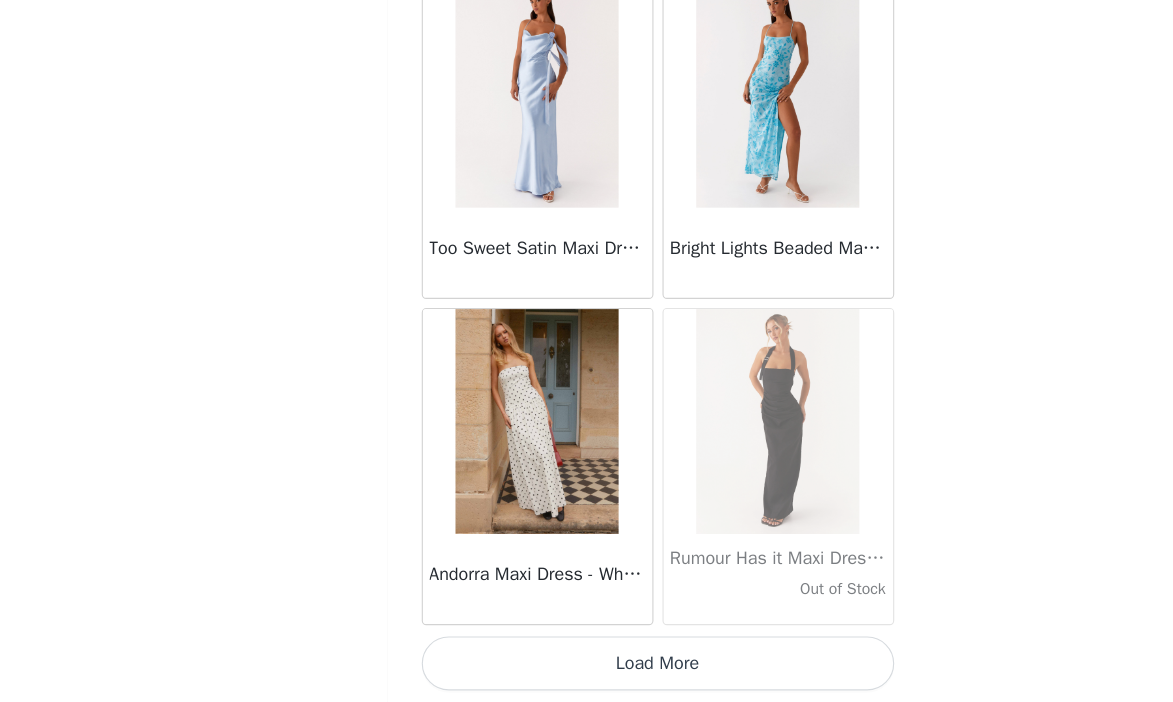 click on "Load More" at bounding box center [587, 668] 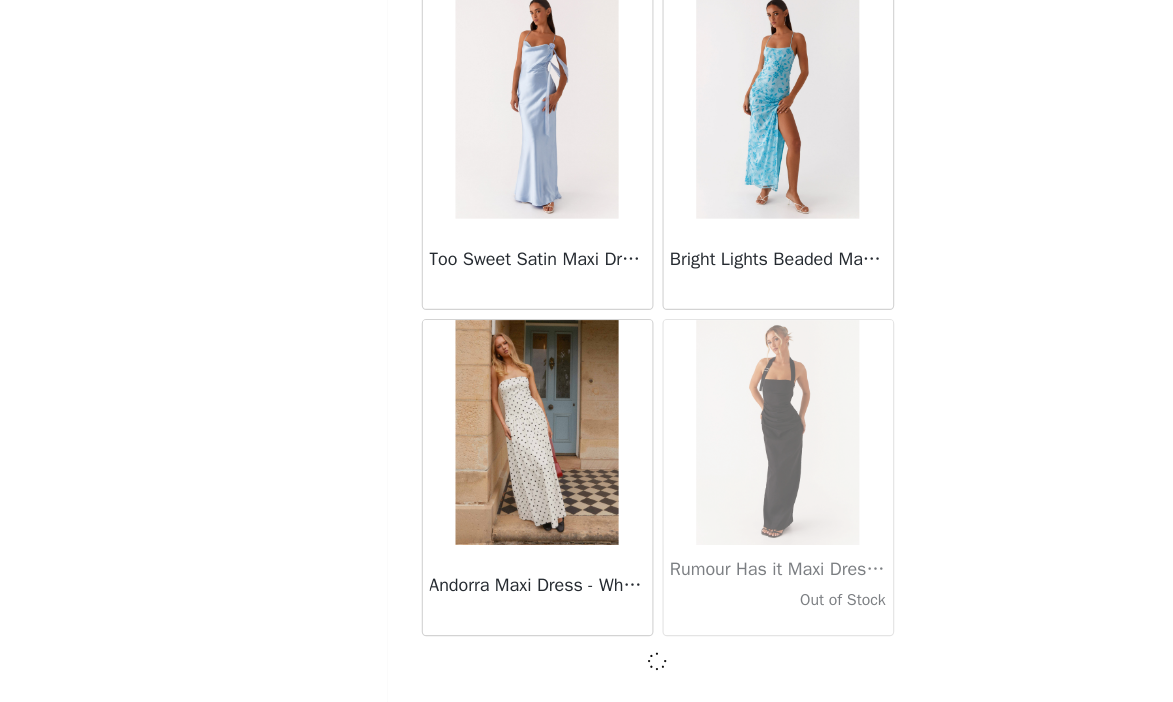 scroll, scrollTop: 13949, scrollLeft: 0, axis: vertical 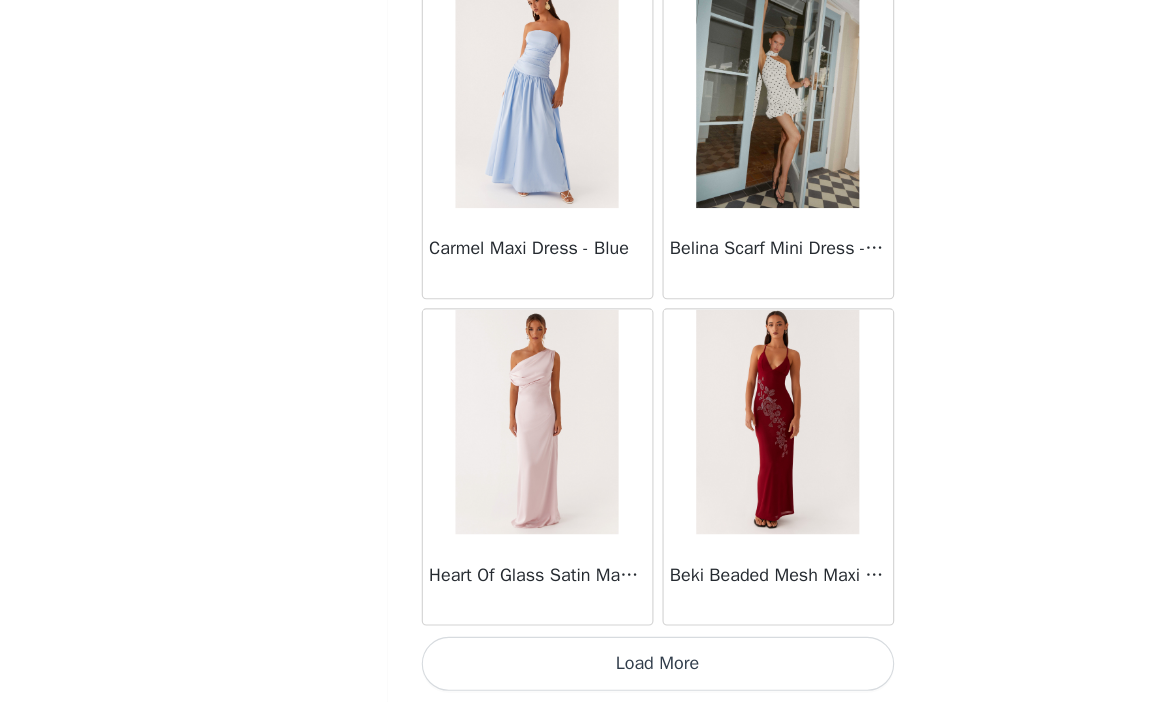 click on "Load More" at bounding box center [587, 668] 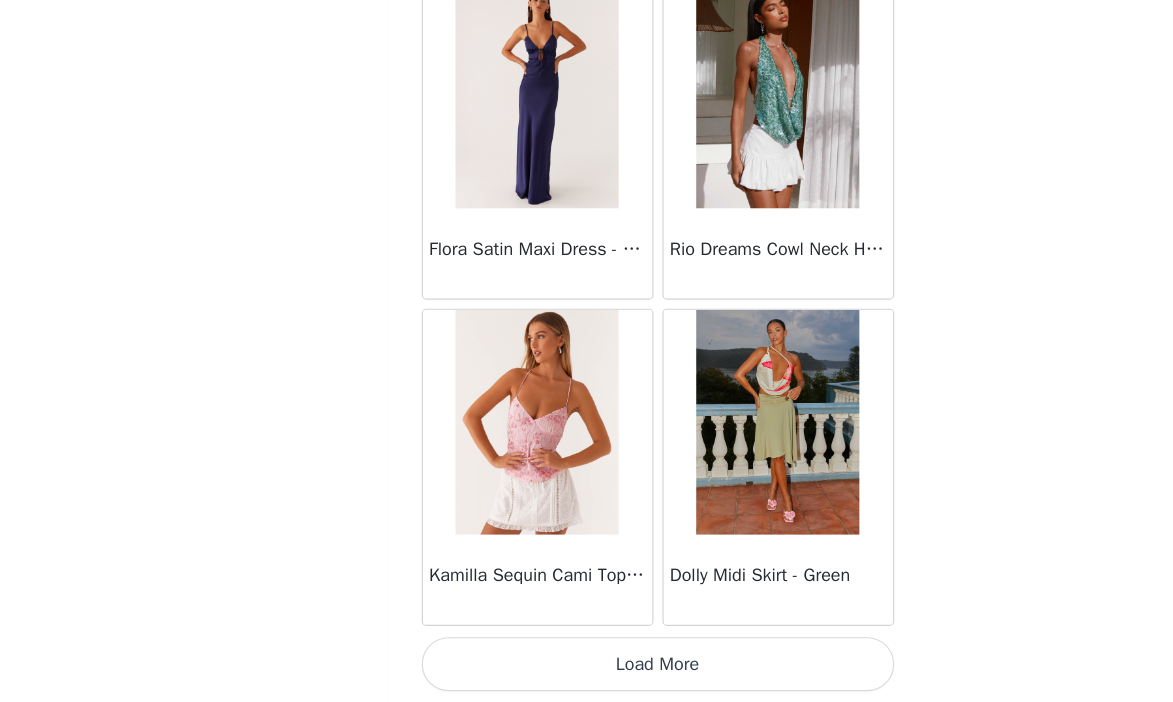 scroll, scrollTop: 19758, scrollLeft: 0, axis: vertical 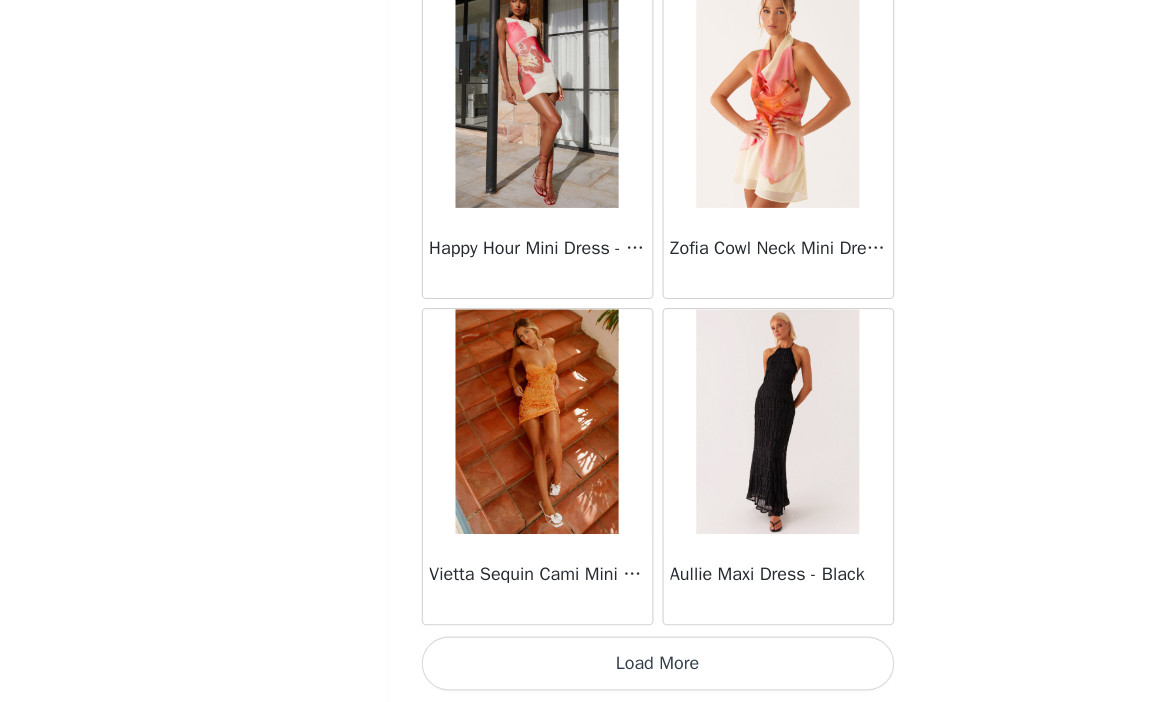 click on "Load More" at bounding box center [587, 668] 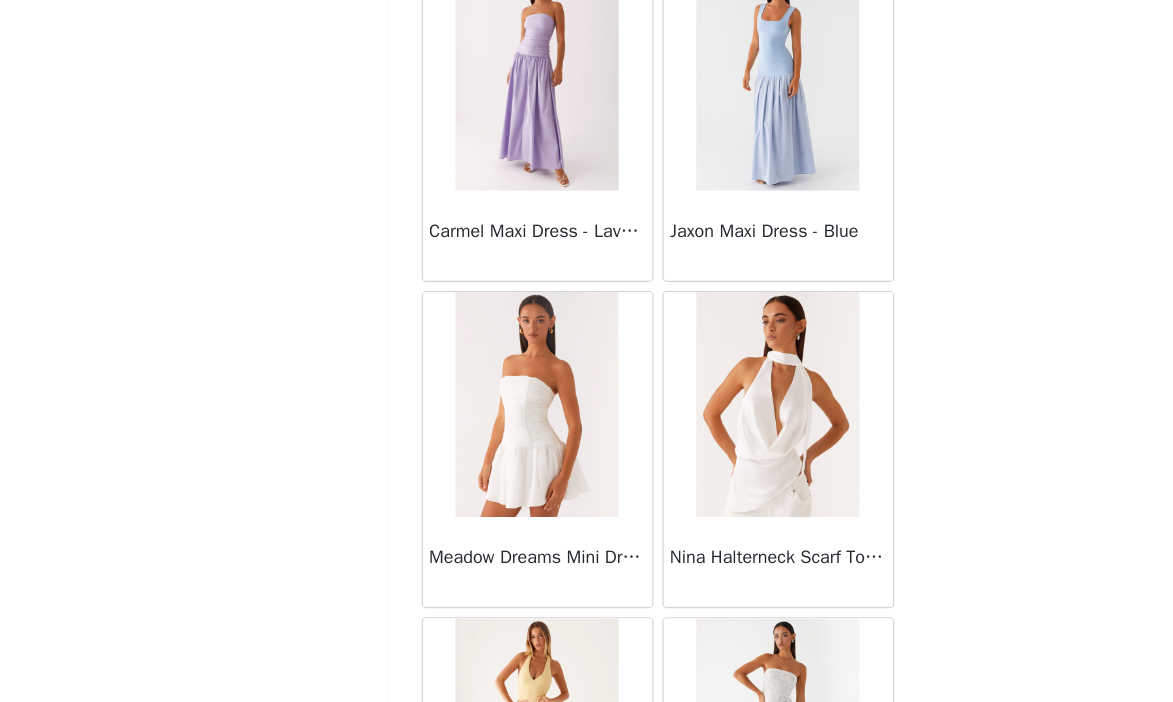 scroll, scrollTop: 25558, scrollLeft: 0, axis: vertical 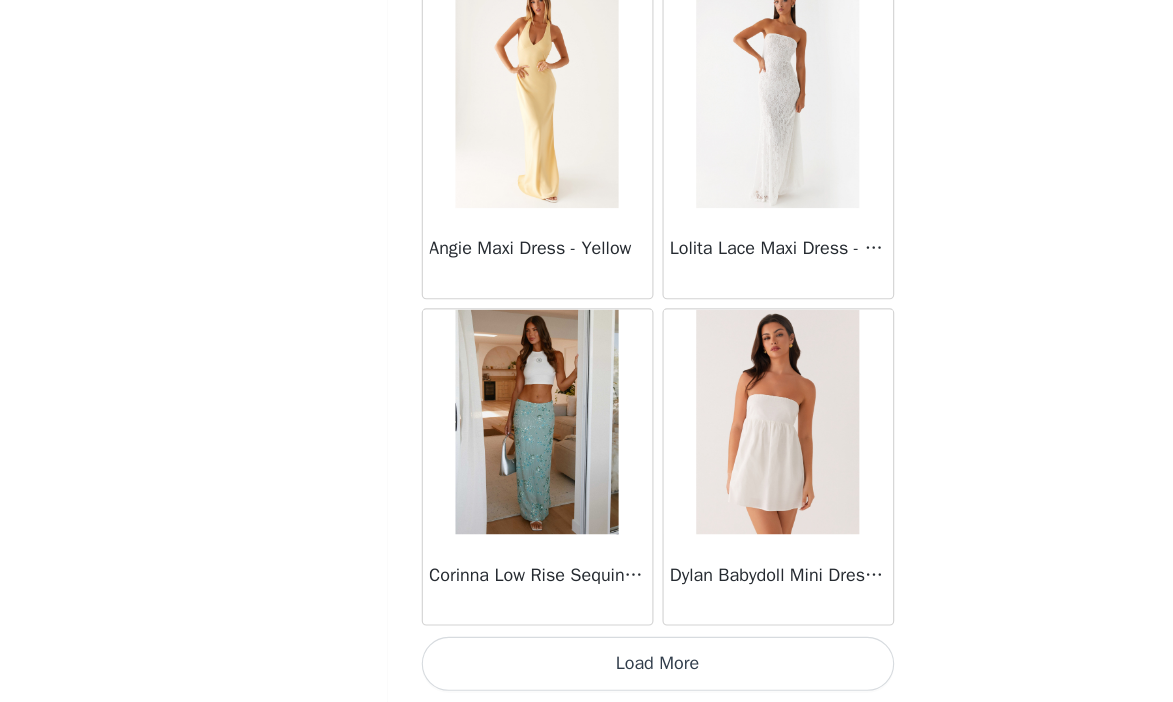click on "Load More" at bounding box center (587, 668) 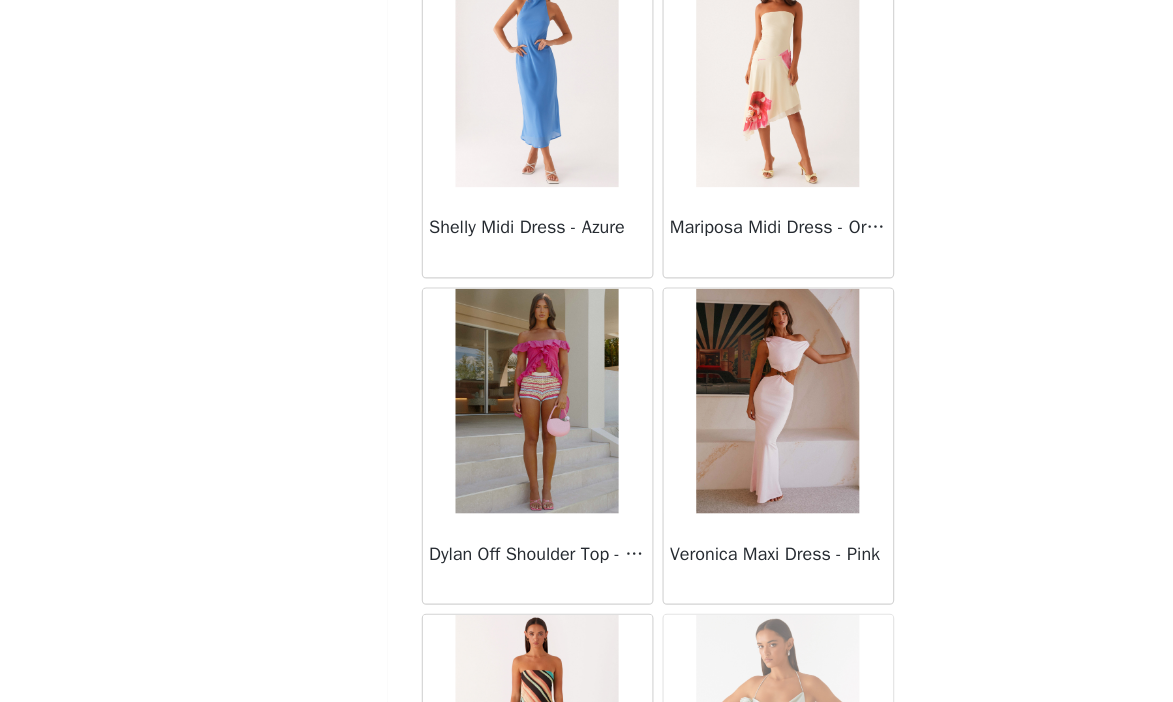 scroll, scrollTop: 28458, scrollLeft: 0, axis: vertical 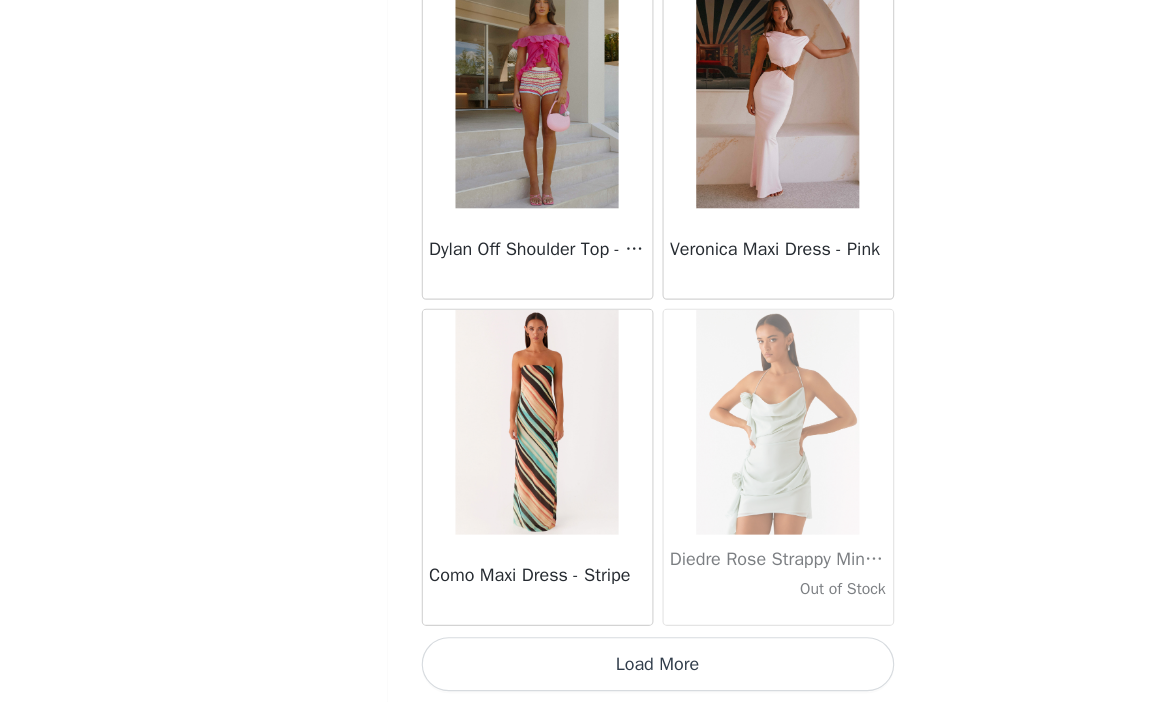 click on "Load More" at bounding box center [587, 668] 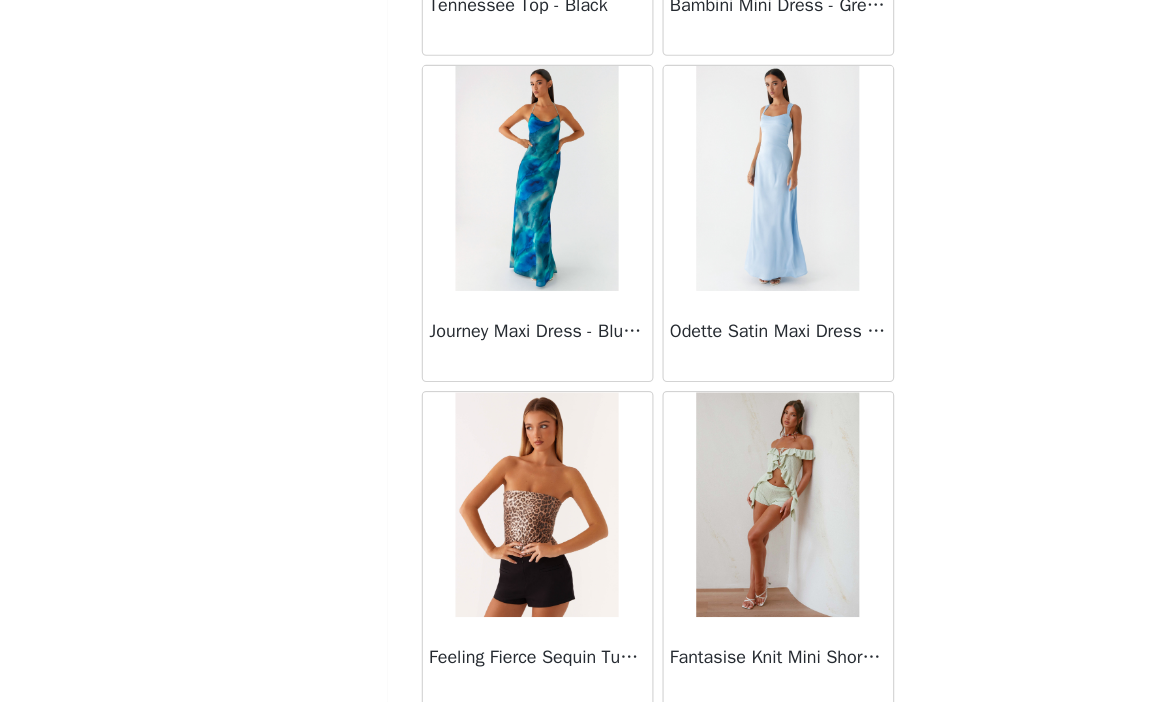 scroll, scrollTop: 31358, scrollLeft: 0, axis: vertical 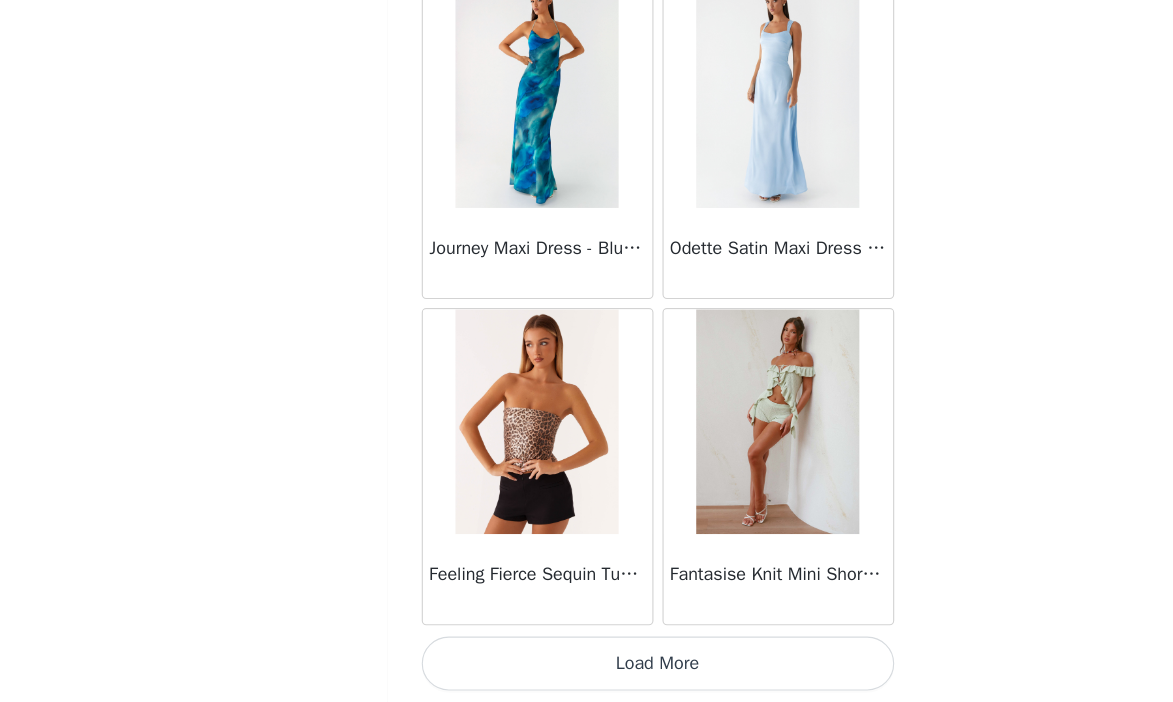 click on "Load More" at bounding box center (587, 668) 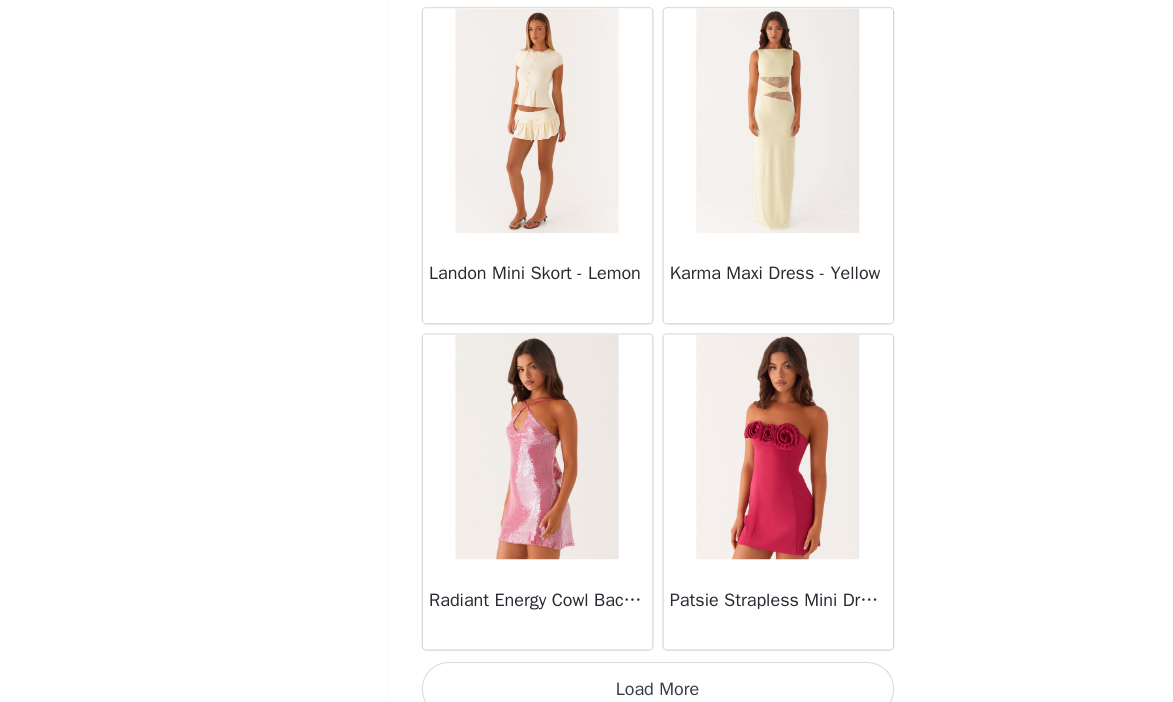 scroll, scrollTop: 34258, scrollLeft: 0, axis: vertical 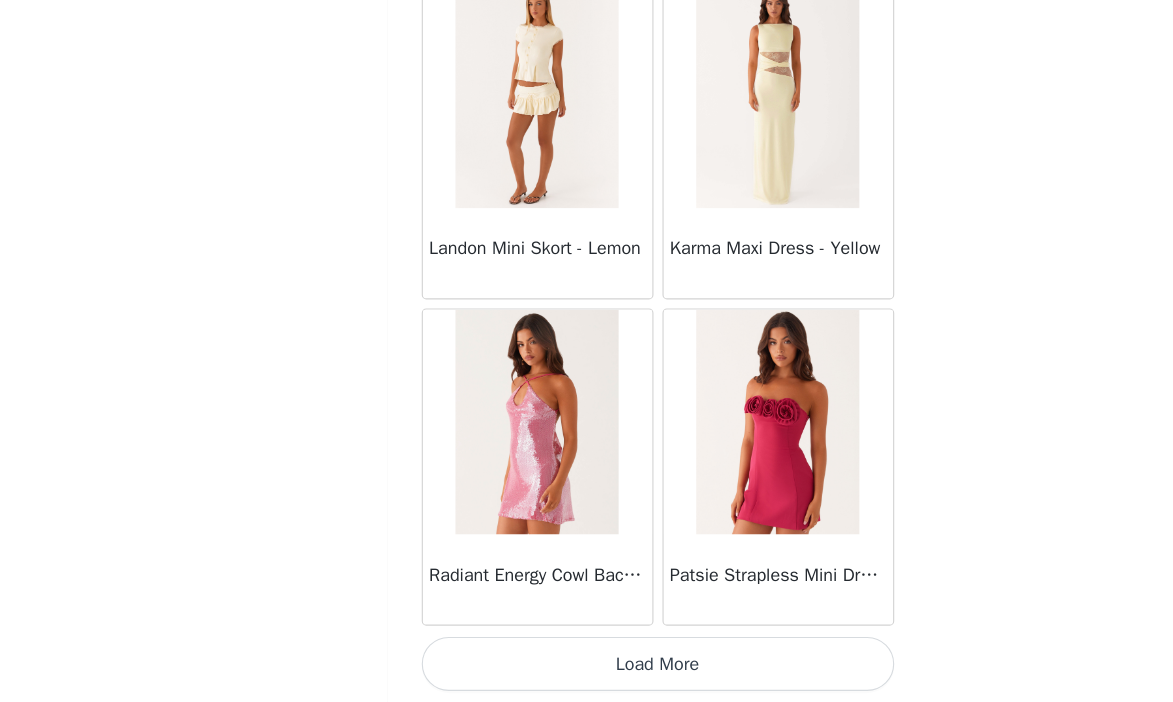 click on "Radiant Energy Cowl Back Mini Dress - Fuchsia" at bounding box center [480, 493] 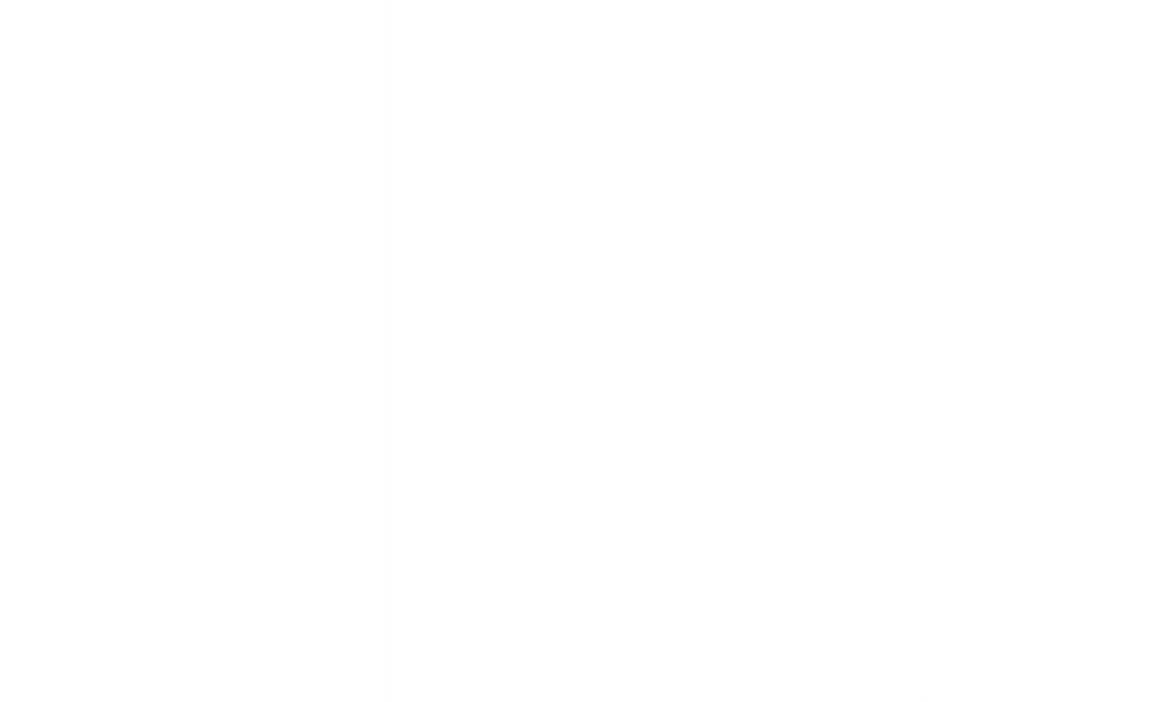click on "Back       Manuka Ruffle Mini Dress - Yellow       Heart Of Glass Satin Maxi Dress - Blue       Ronnie Maxi Dress - Blue       Nicola Maxi Dress - Pink       Imani Maxi Dress - Pink       Liana Cowl Maxi Dress - Print       Cherry Skies Midi Dress - White       Crystal Clear Lace Midi Skirt - Ivory       Crystal Clear Lace Top - Ivory       Clayton Top - Black Gingham       Wish You Luck Denim Top - Dark Blue       Raphaela Mini Dress - Navy       Maloney Maxi Dress - White       Franco Tie Back Top - Blue       Frida Denim Shorts - Vintage Wash Blue       Consie Long Sleeve Mini Dress - Pale Blue       Mariella Linen Maxi Skirt - Pink       Mariella Linen Top - Pink       Aullie Maxi Dress - Pink       Scorpio Crochet Mini Skirt - Ivory       Carnation Long Sleeve Knit Maxi Dress - Blue       Tara Maxi Dress - Pink Print       Kandi Mini Skirt - Mint       Bohemian Bliss Mesh Mini Dress - Green Floral       Carpe Diem Crochet Mini Dress - Ivory       Calissa Haltherneck Mini Dress - Pink" at bounding box center [587, 351] 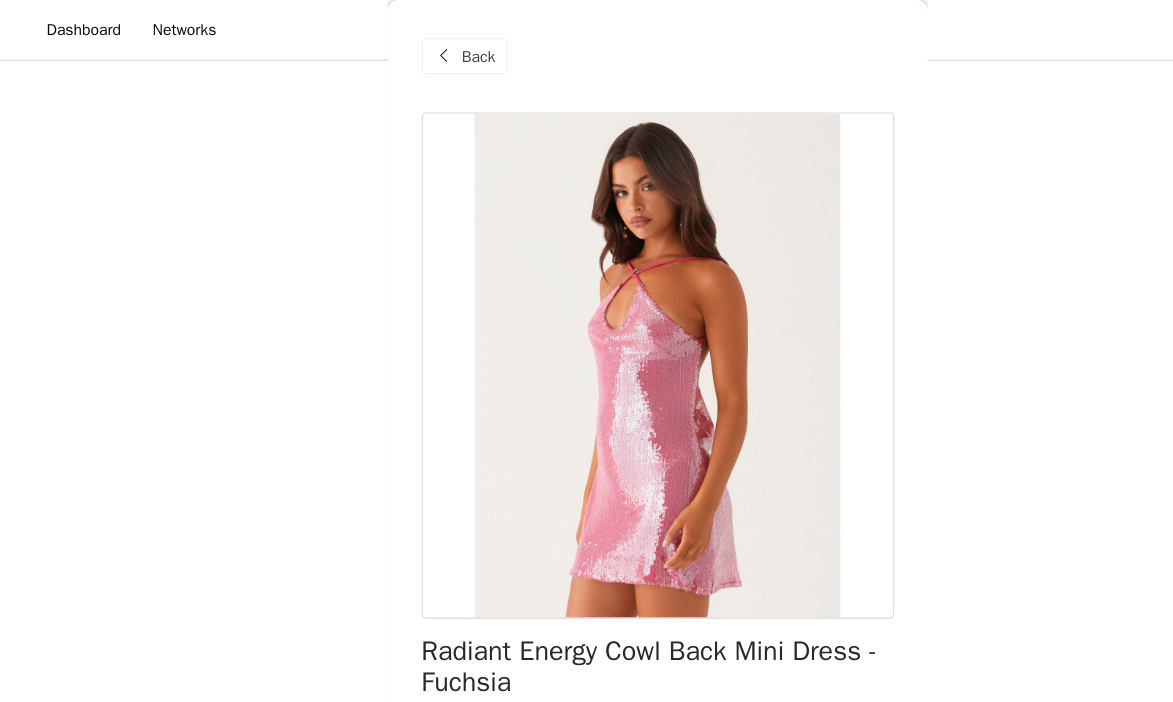 scroll, scrollTop: 172, scrollLeft: 0, axis: vertical 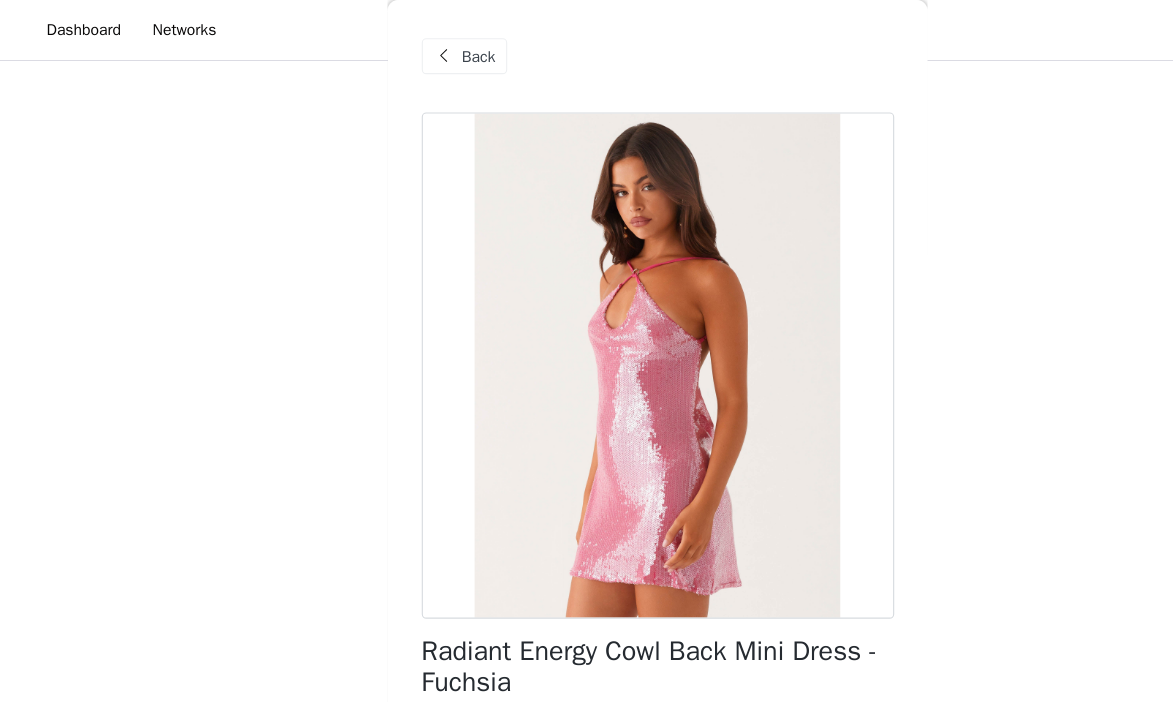 click on "Back" at bounding box center [428, 50] 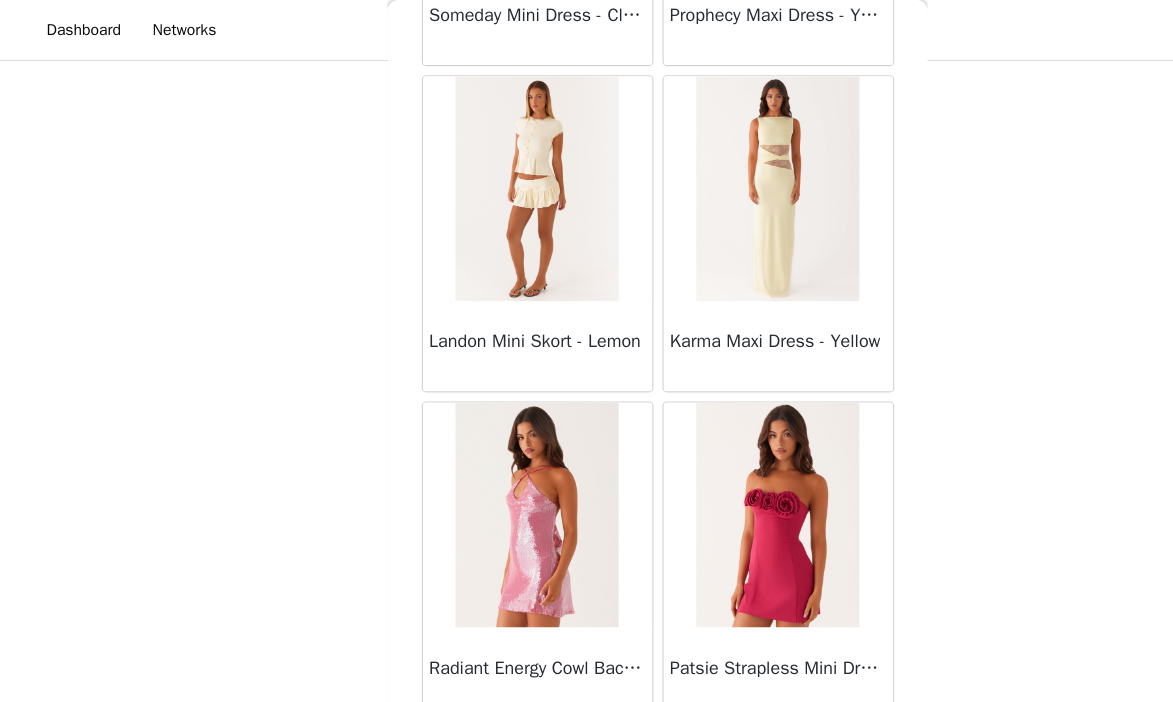 scroll, scrollTop: 34258, scrollLeft: 0, axis: vertical 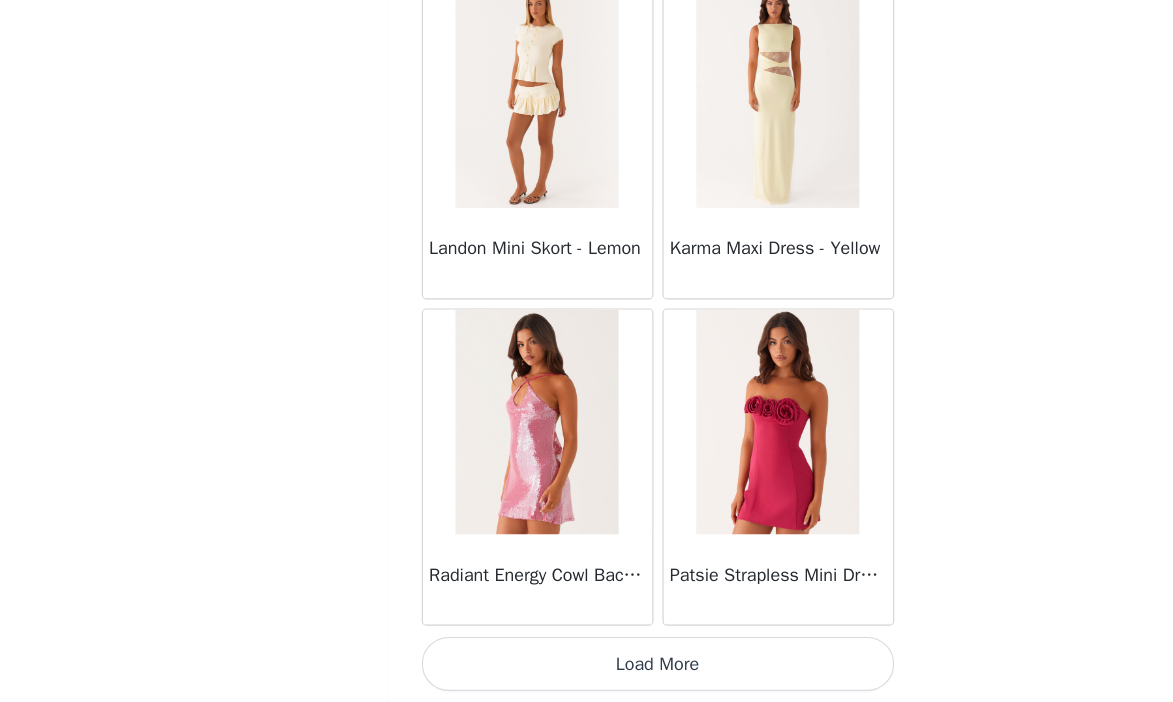 click on "Load More" at bounding box center (587, 668) 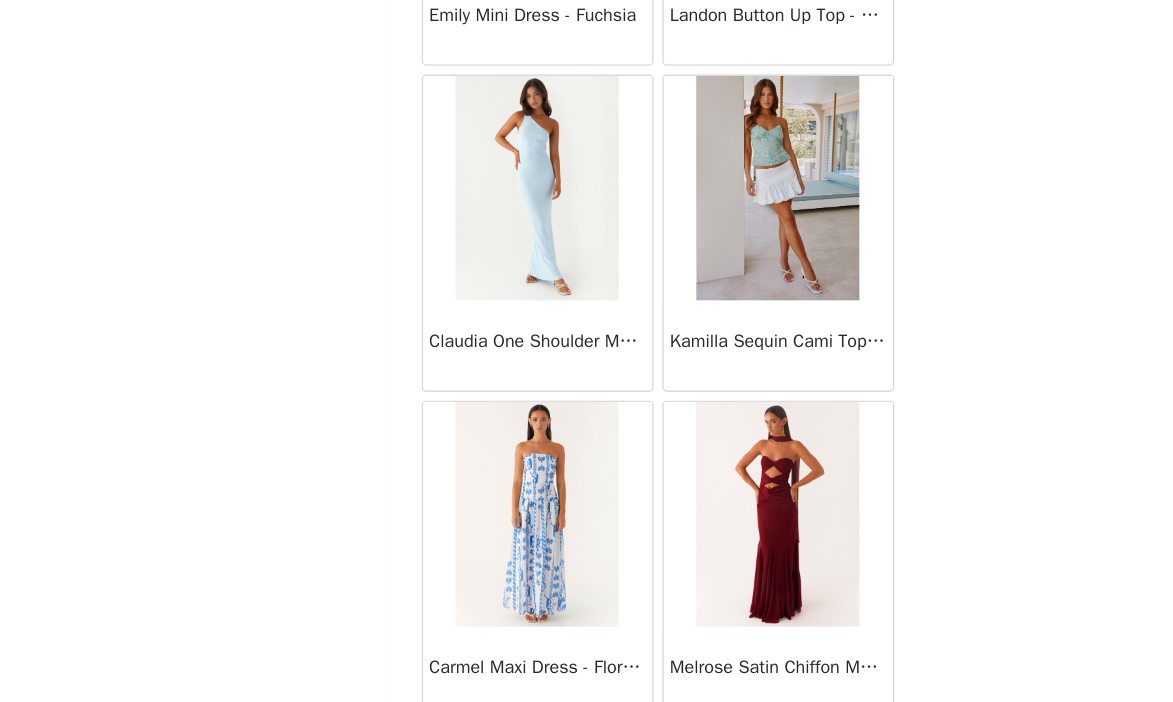 scroll, scrollTop: 37158, scrollLeft: 0, axis: vertical 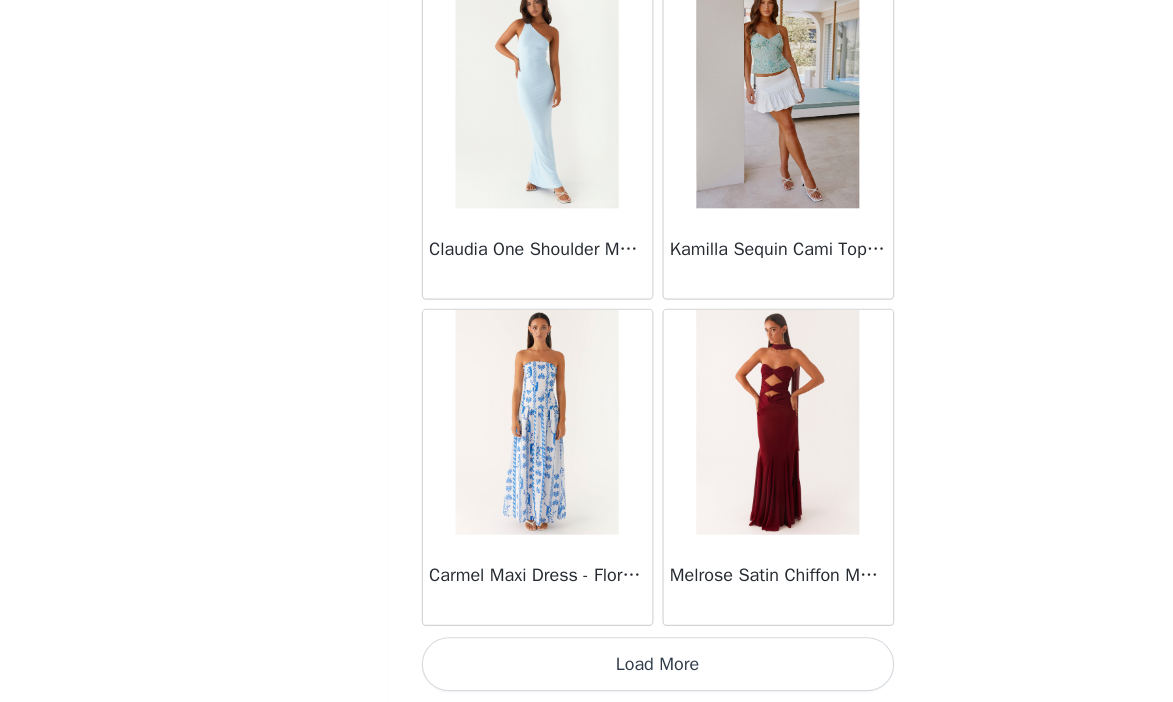 click on "Load More" at bounding box center [587, 668] 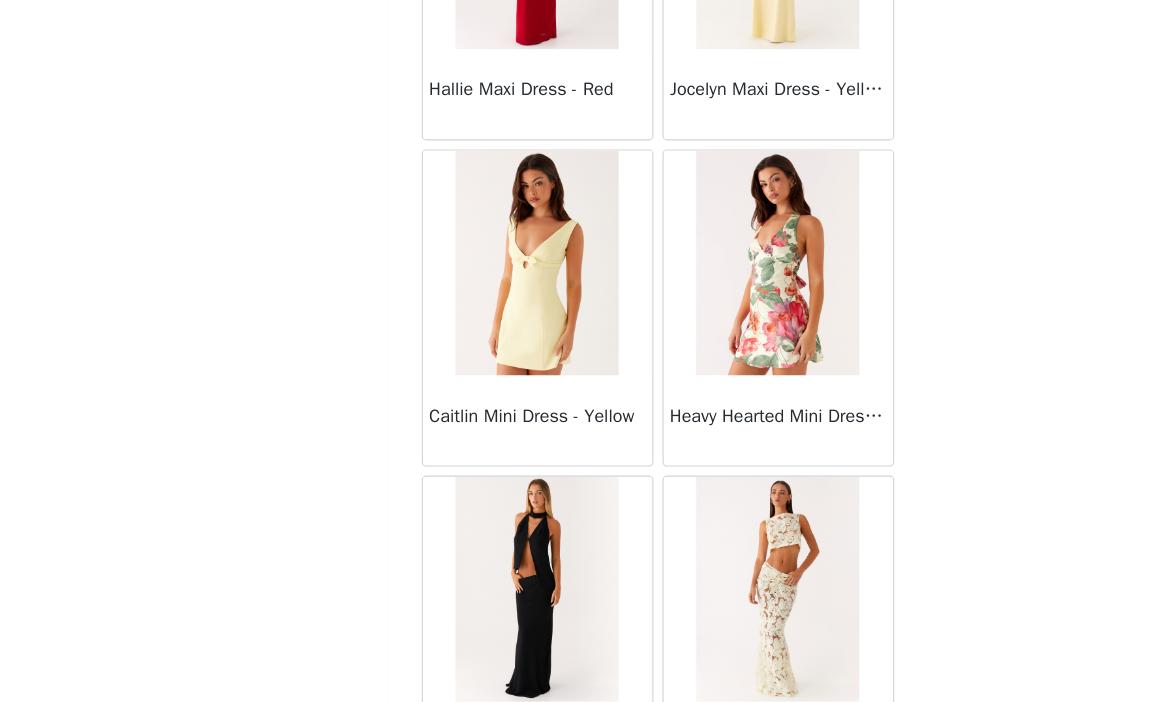 scroll, scrollTop: 40058, scrollLeft: 0, axis: vertical 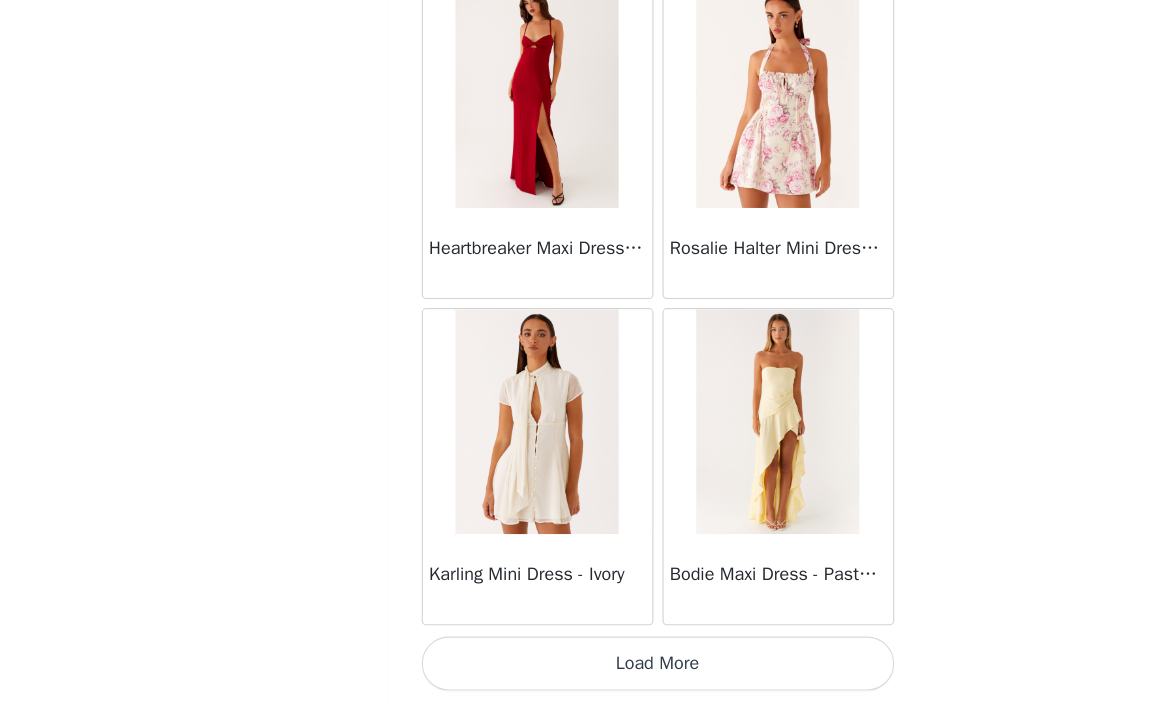click on "Load More" at bounding box center (587, 668) 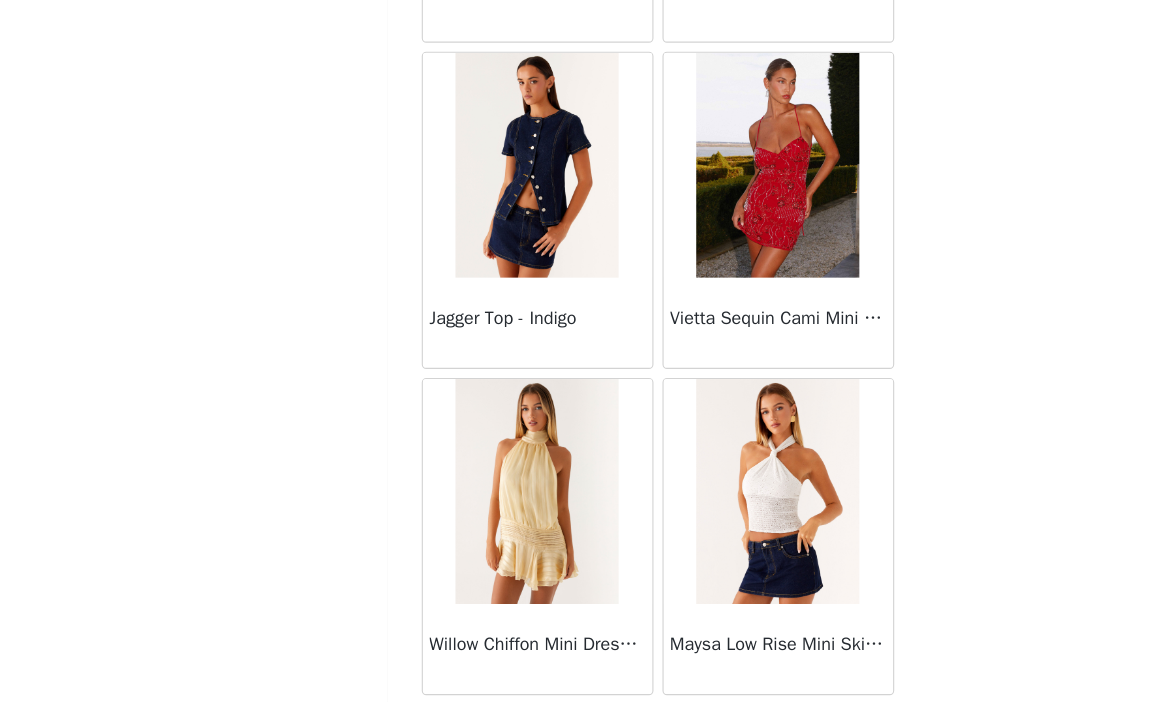 scroll, scrollTop: 42307, scrollLeft: 0, axis: vertical 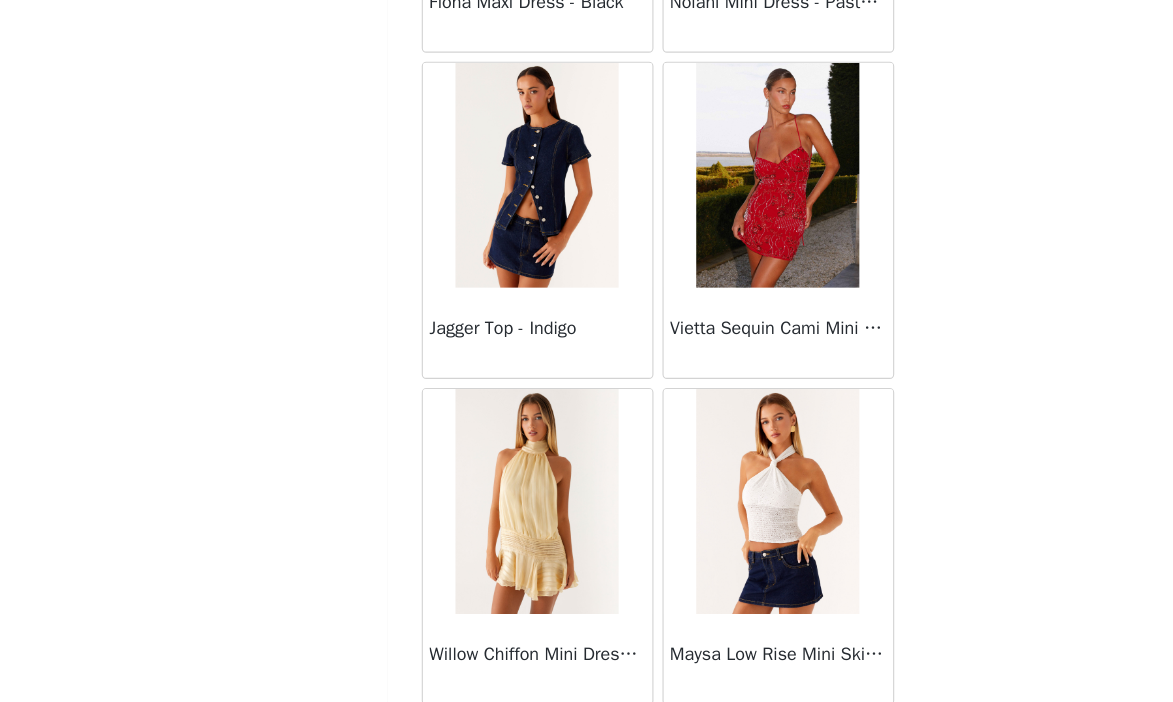 click at bounding box center [479, 234] 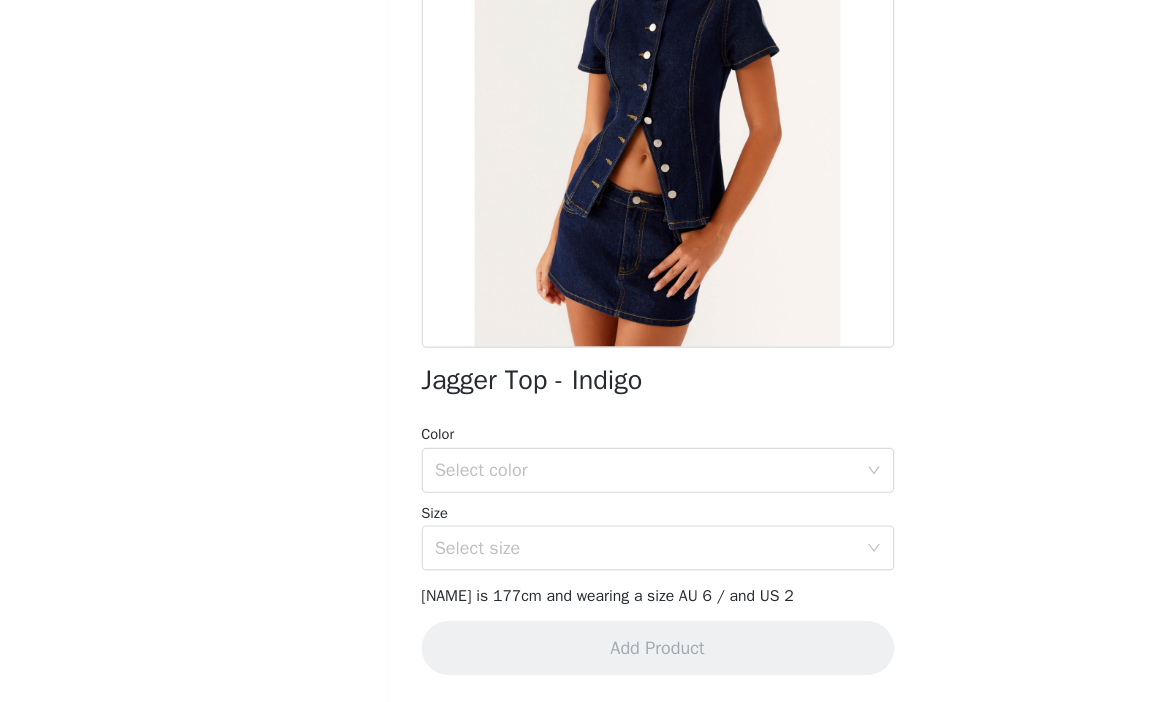 scroll, scrollTop: 331, scrollLeft: 0, axis: vertical 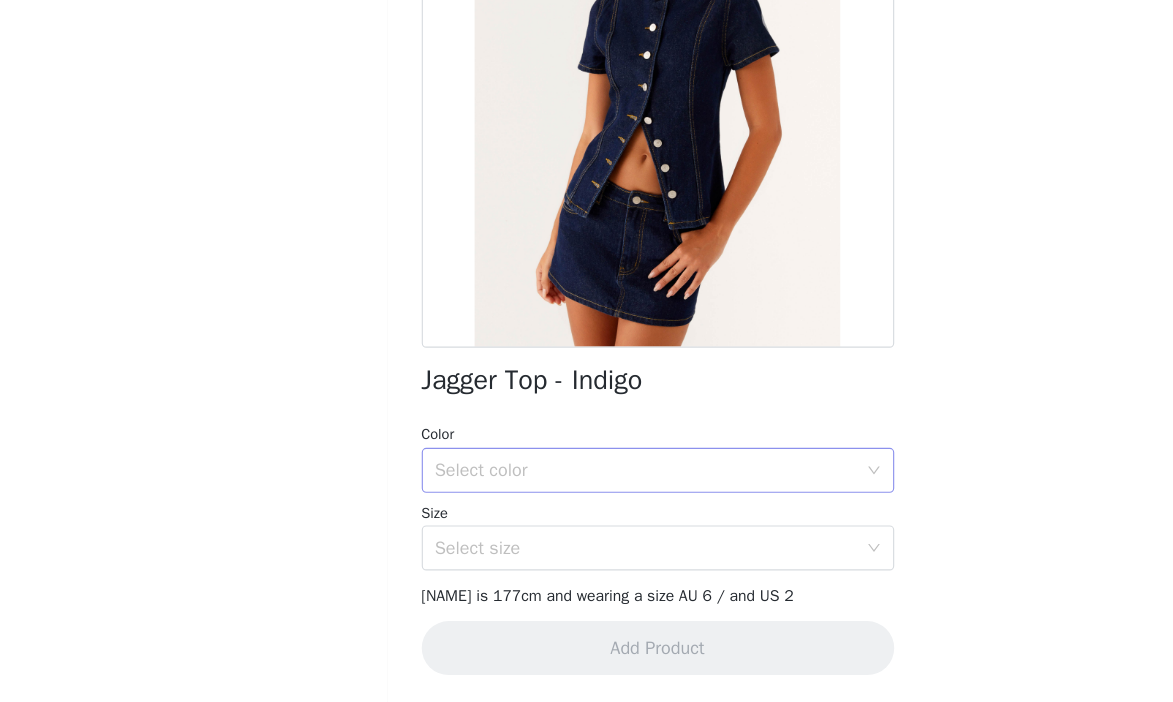 click on "Select color" at bounding box center [576, 496] 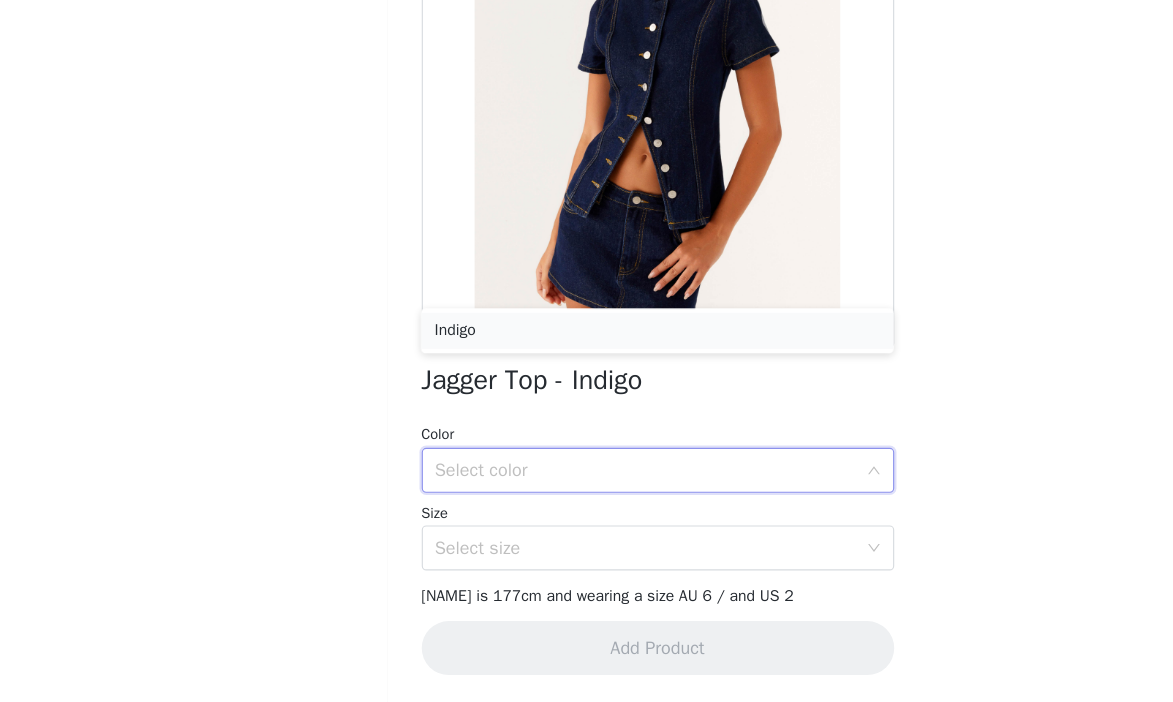 click on "Indigo" at bounding box center (587, 372) 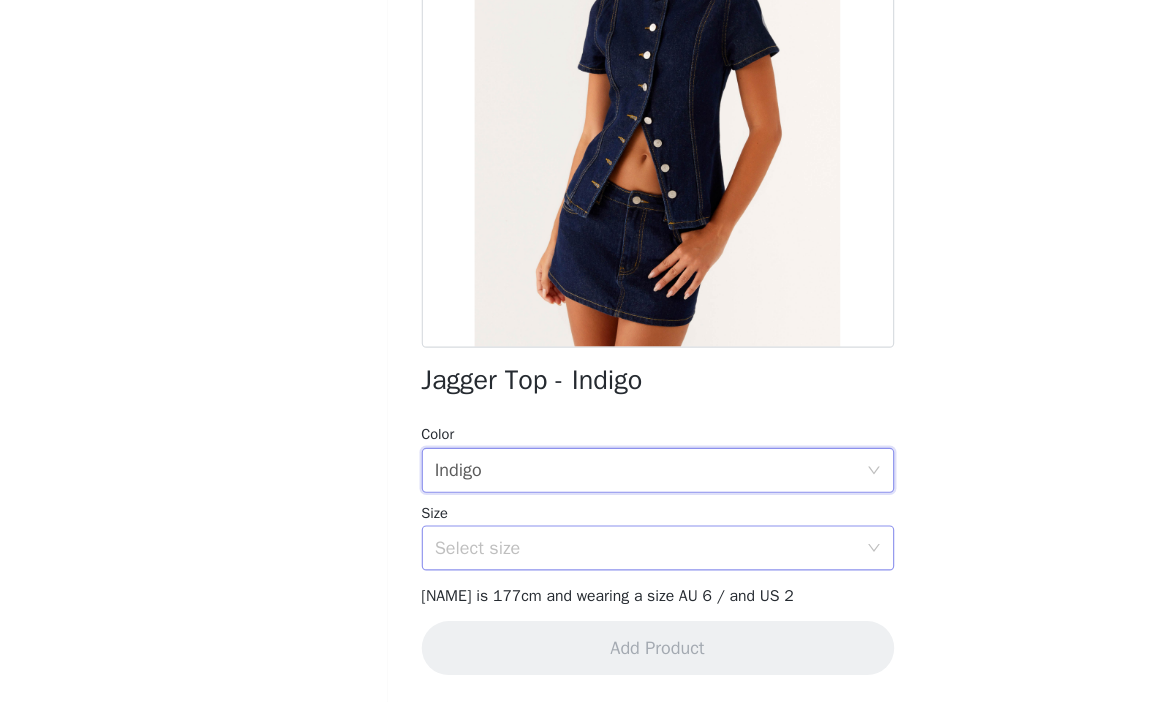 click on "Select size" at bounding box center [580, 565] 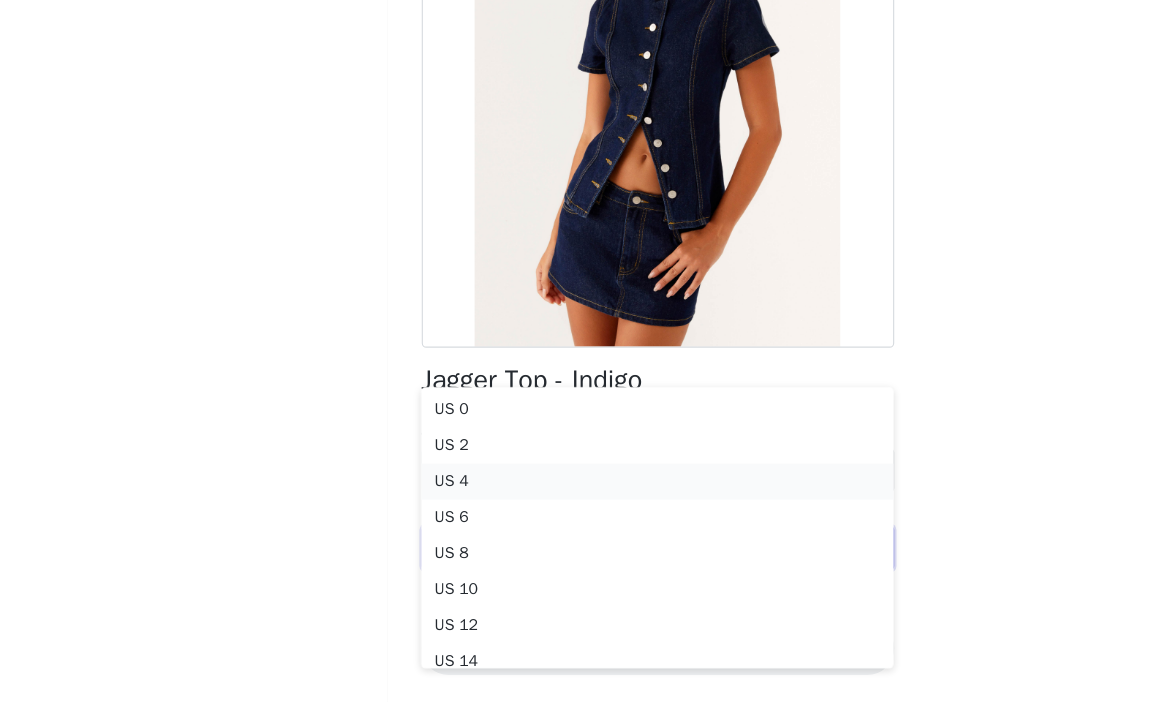 click on "US 4" at bounding box center [587, 506] 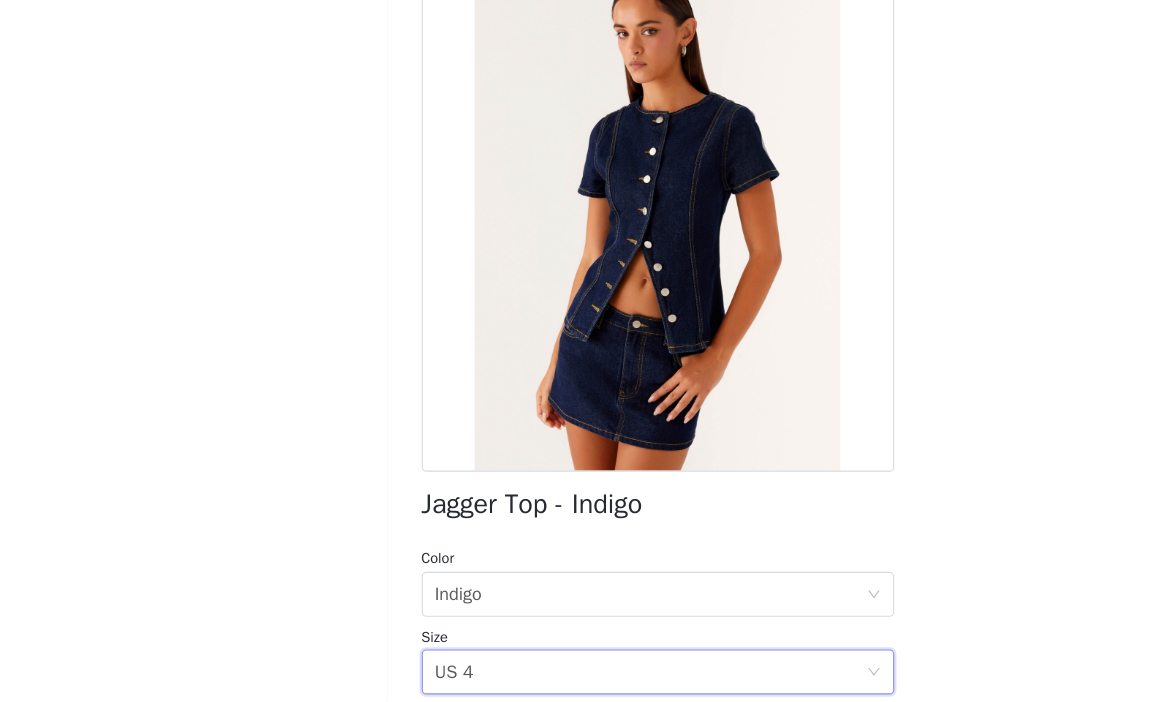scroll, scrollTop: 331, scrollLeft: 0, axis: vertical 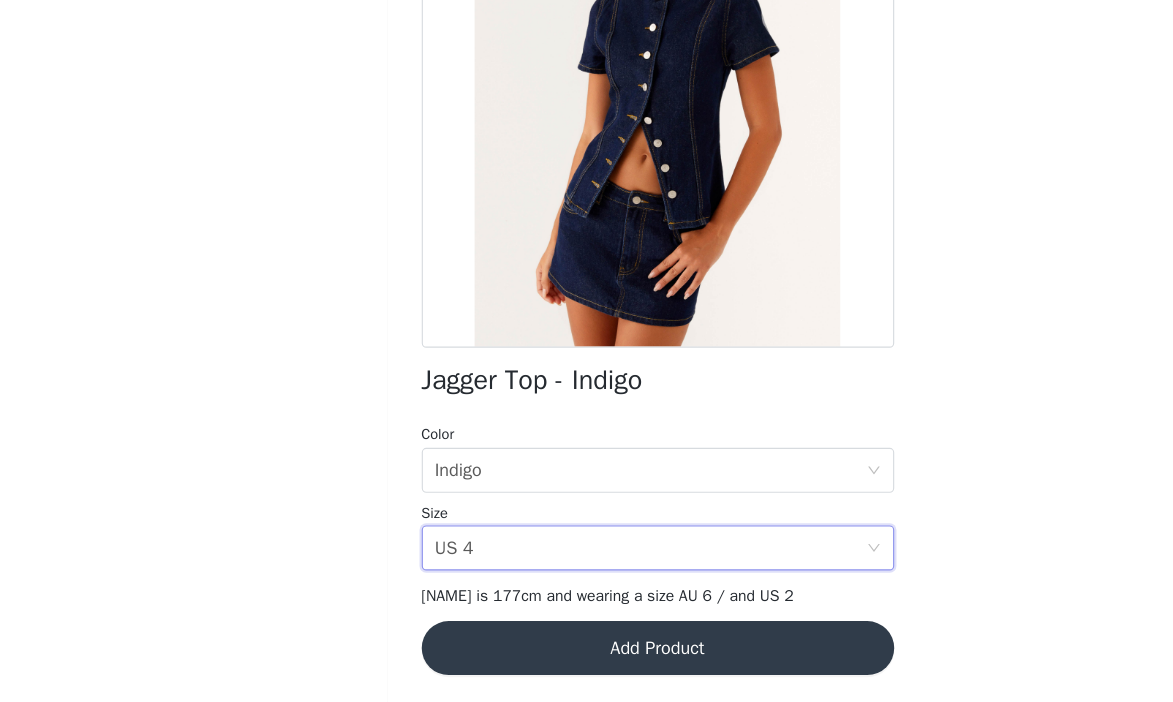 click on "Add Product" at bounding box center [587, 654] 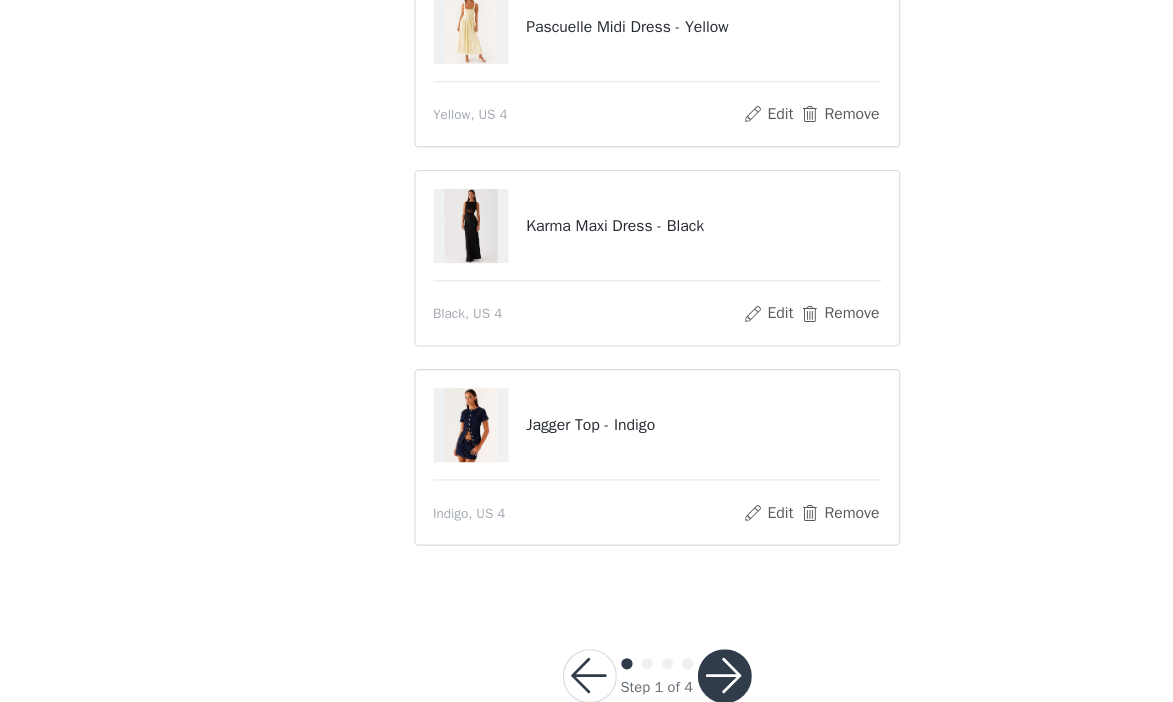 click at bounding box center [647, 679] 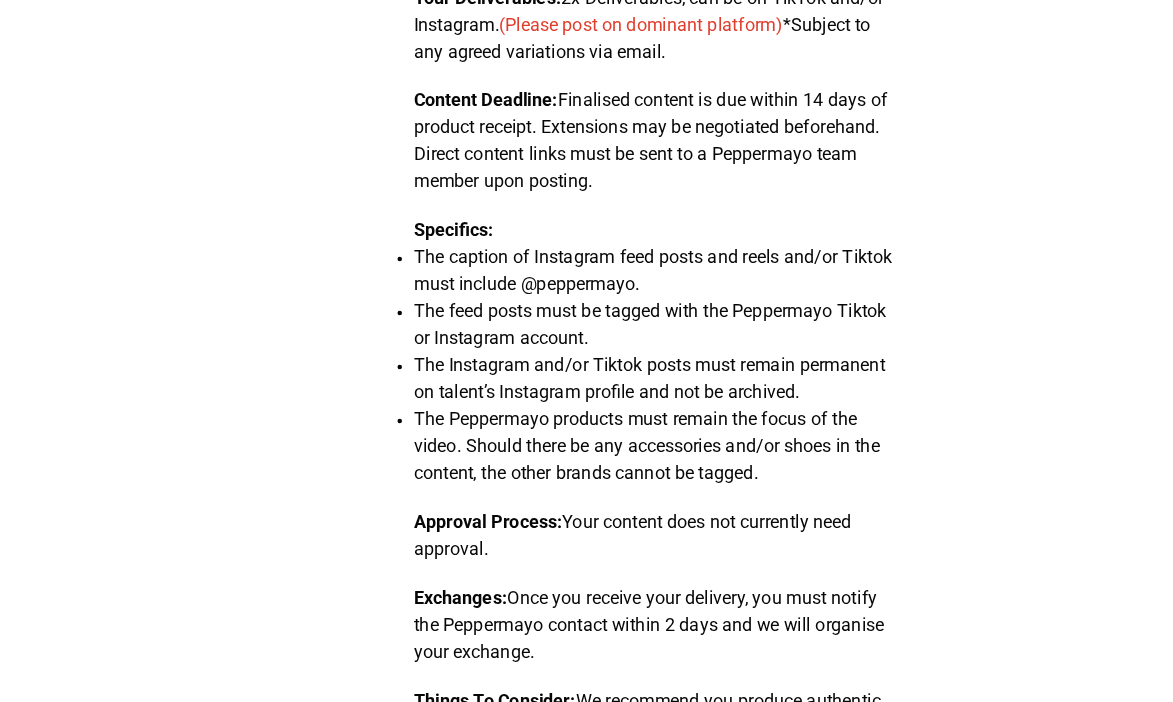 scroll, scrollTop: 1246, scrollLeft: 0, axis: vertical 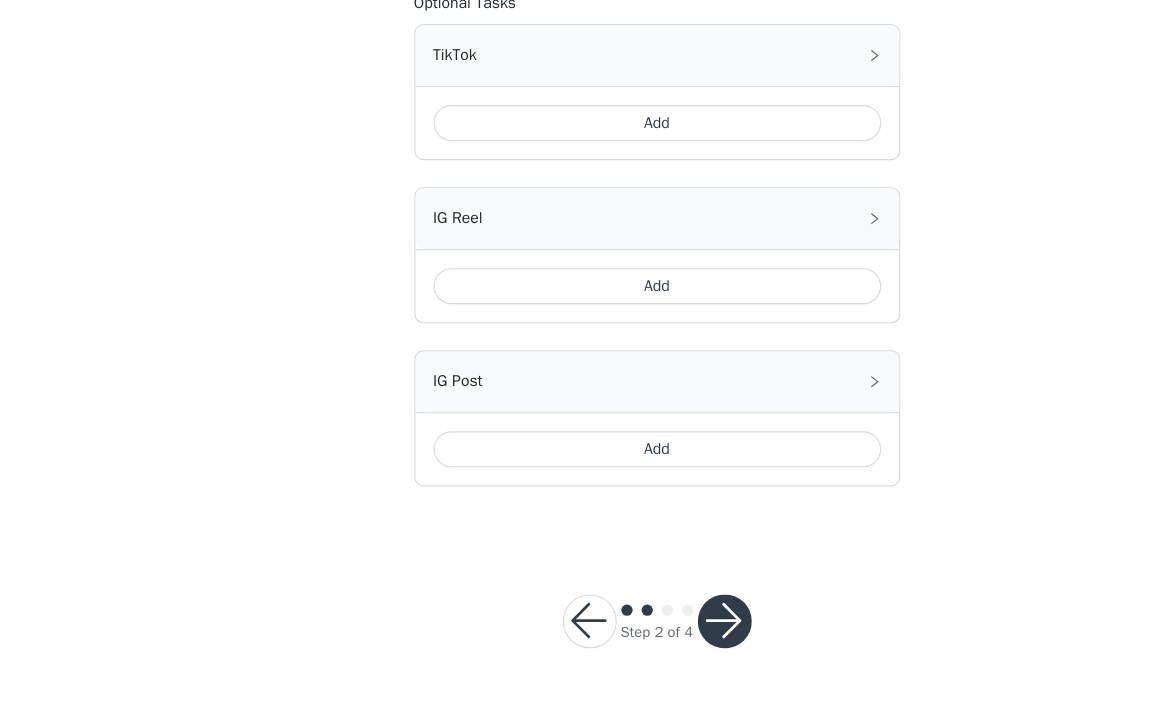 click at bounding box center [647, 630] 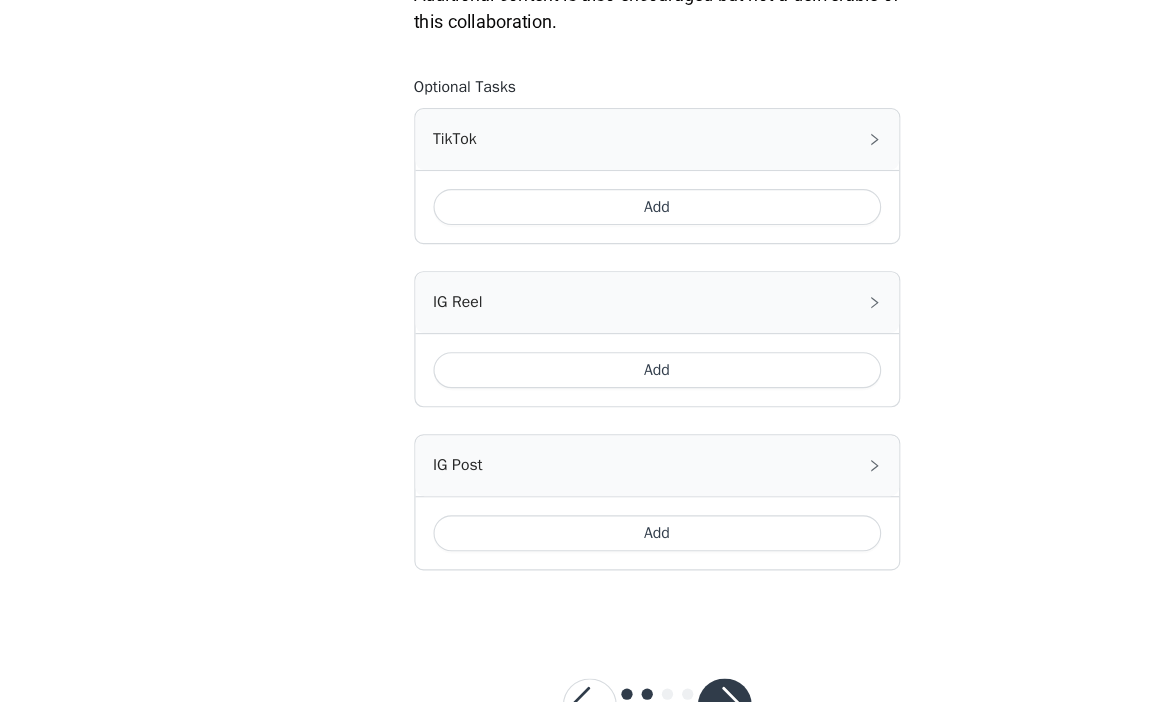 scroll, scrollTop: 1246, scrollLeft: 0, axis: vertical 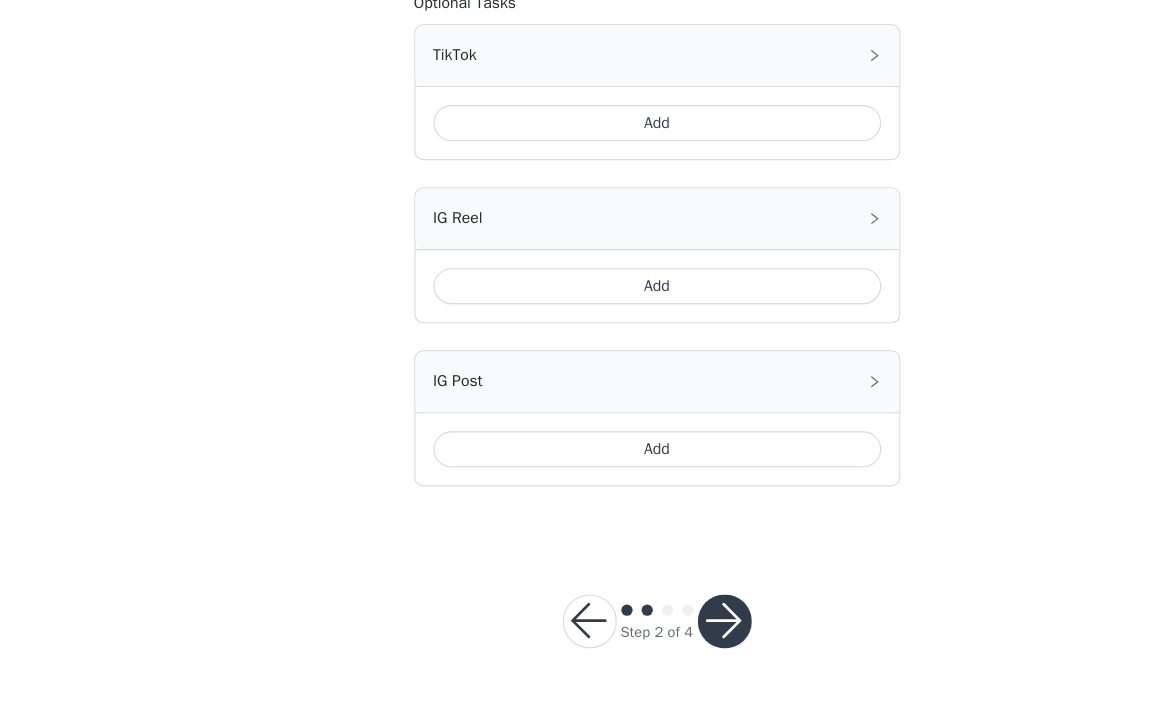 click at bounding box center (647, 630) 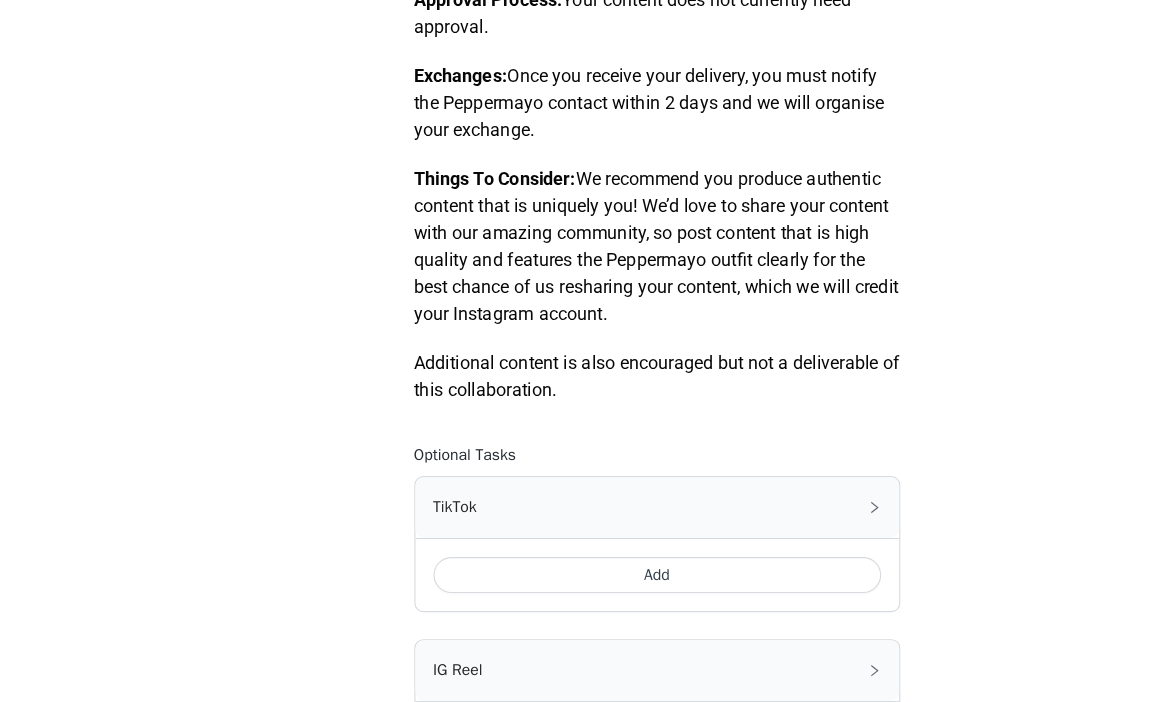 scroll, scrollTop: 847, scrollLeft: 0, axis: vertical 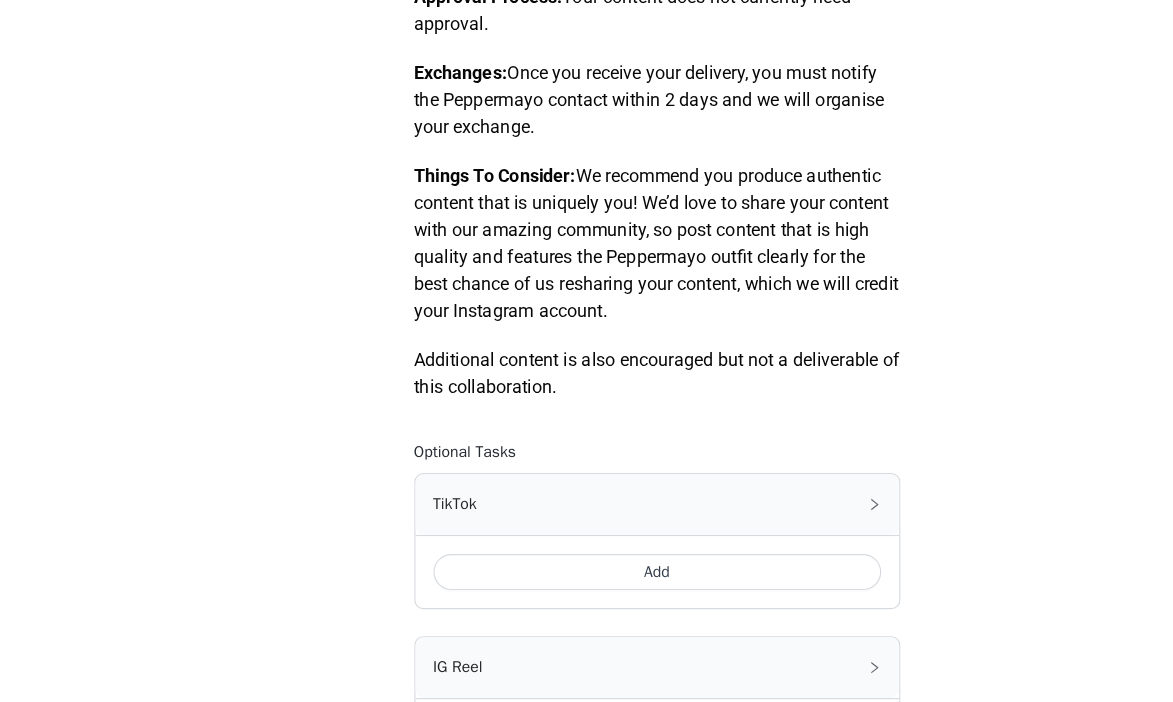 click on "Add" at bounding box center [587, 585] 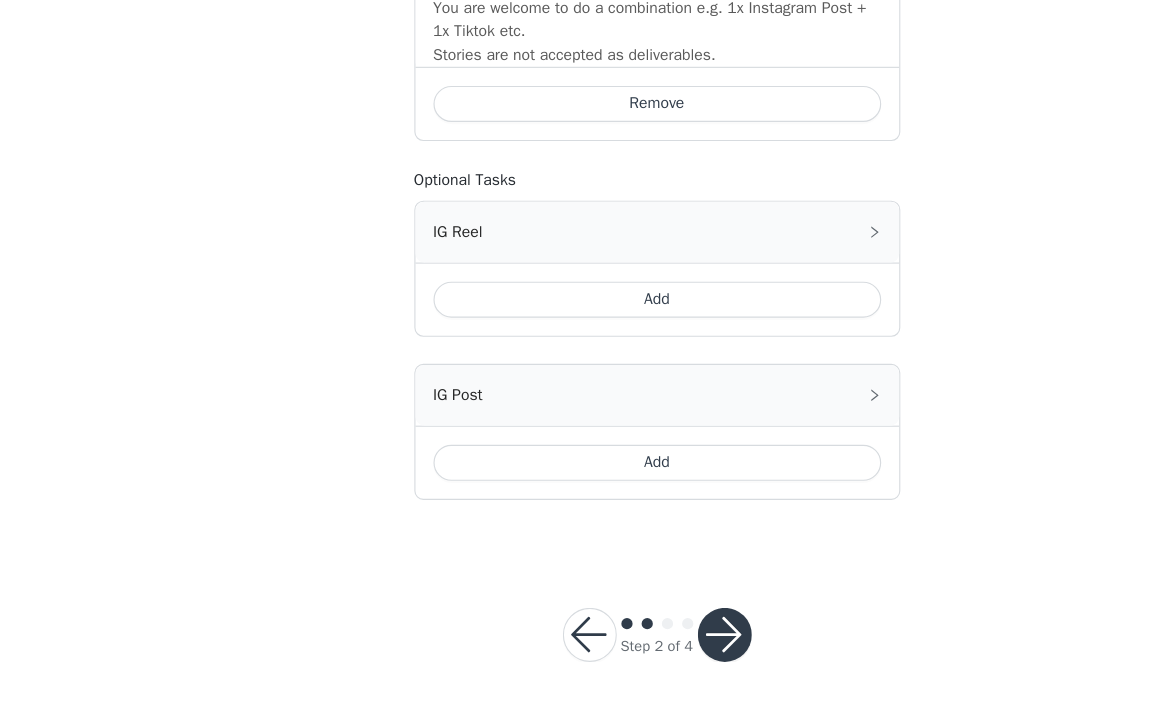 scroll, scrollTop: 1602, scrollLeft: 0, axis: vertical 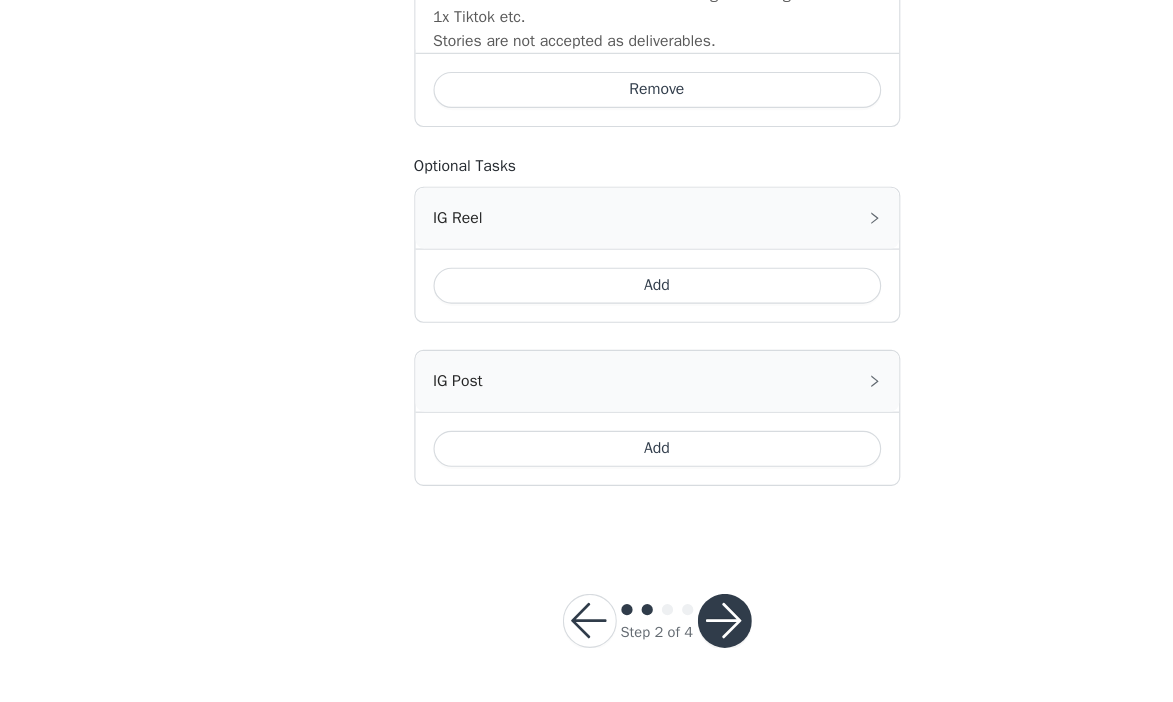 click at bounding box center [647, 630] 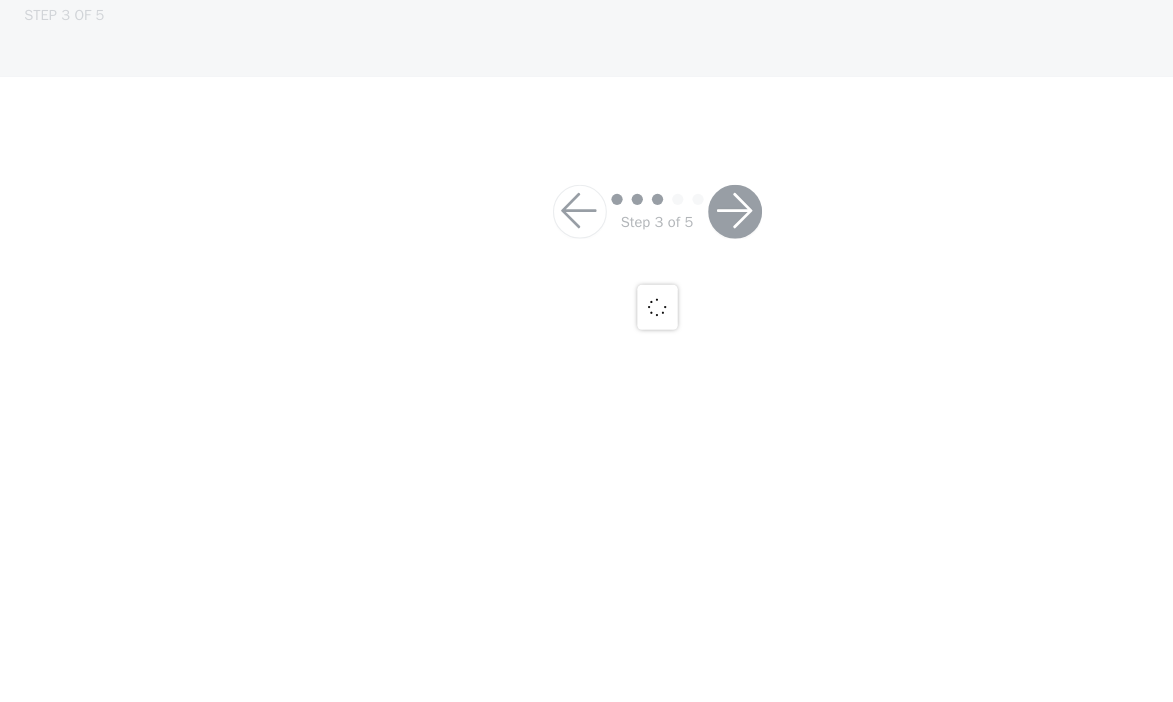scroll, scrollTop: 0, scrollLeft: 0, axis: both 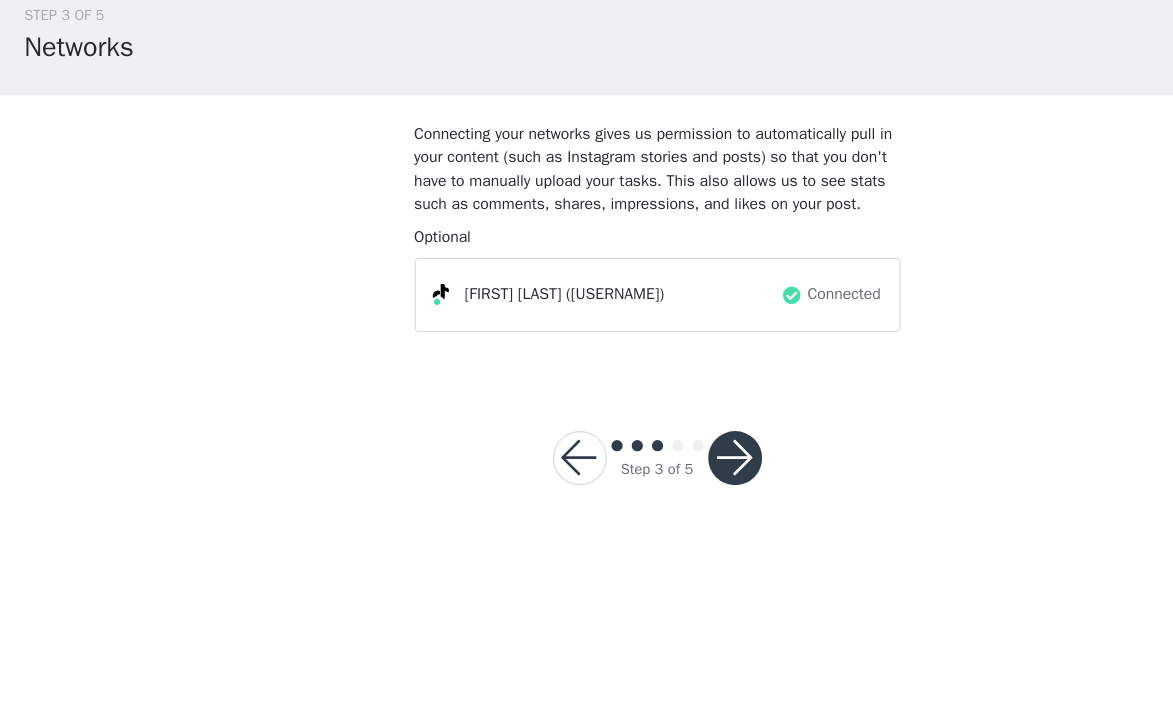 click at bounding box center (656, 485) 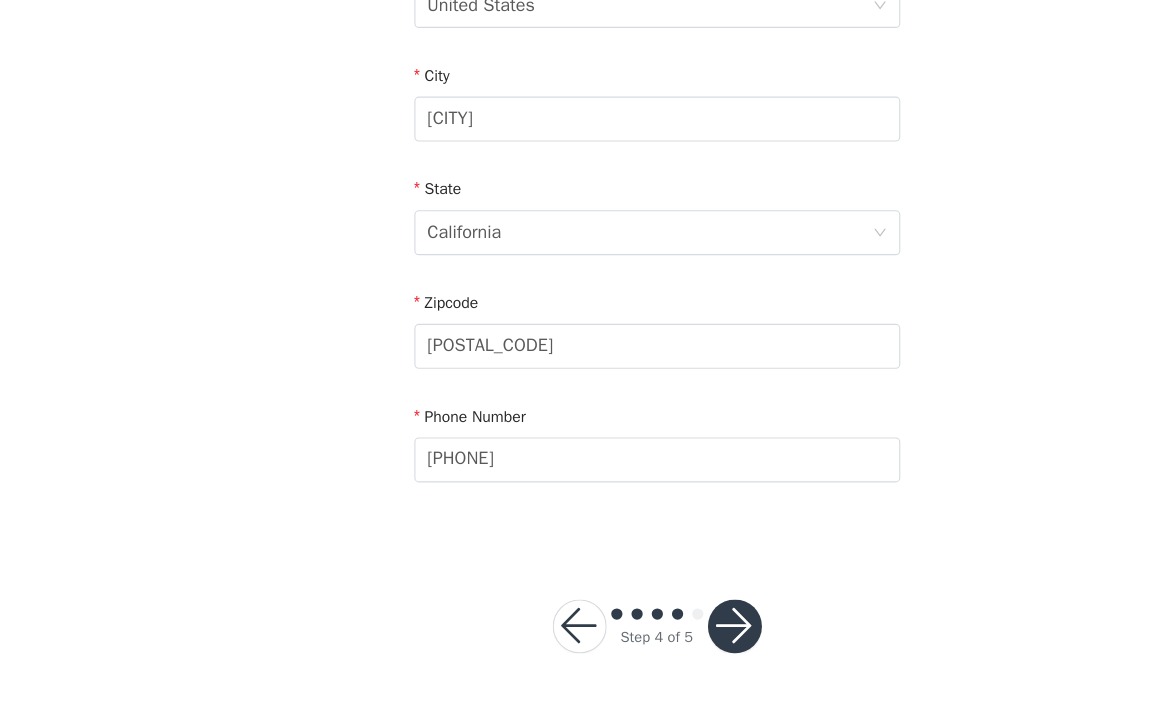 scroll, scrollTop: 661, scrollLeft: 0, axis: vertical 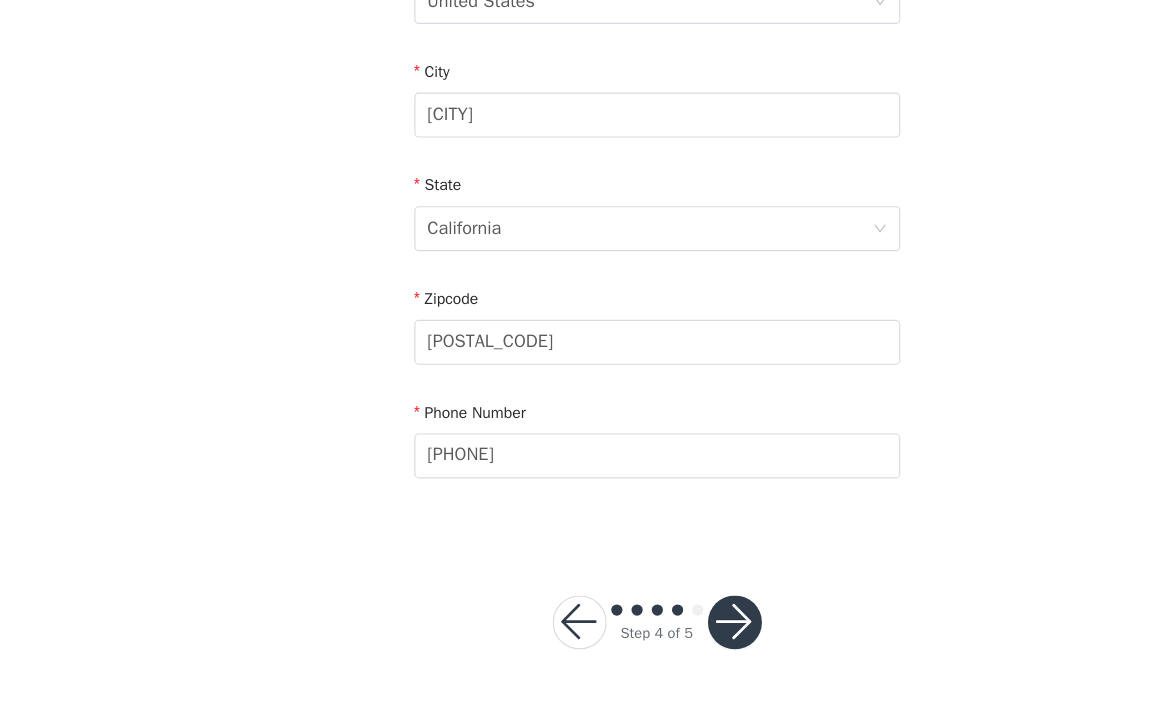 click at bounding box center (656, 631) 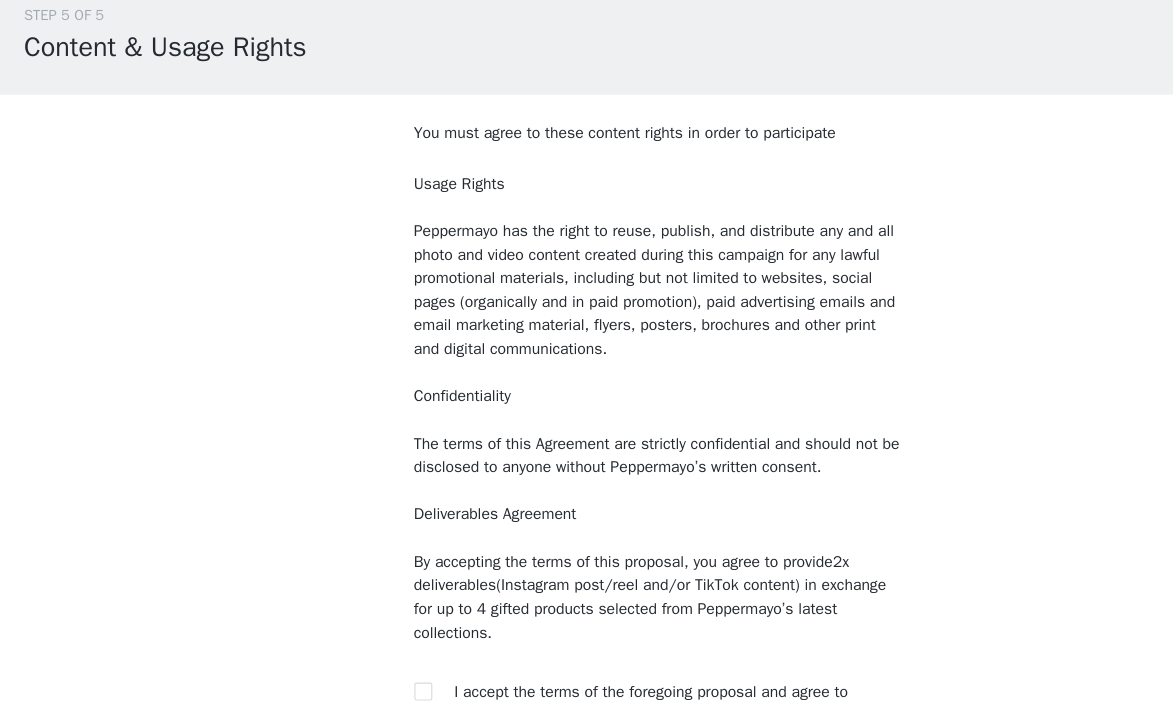 scroll, scrollTop: 222, scrollLeft: 0, axis: vertical 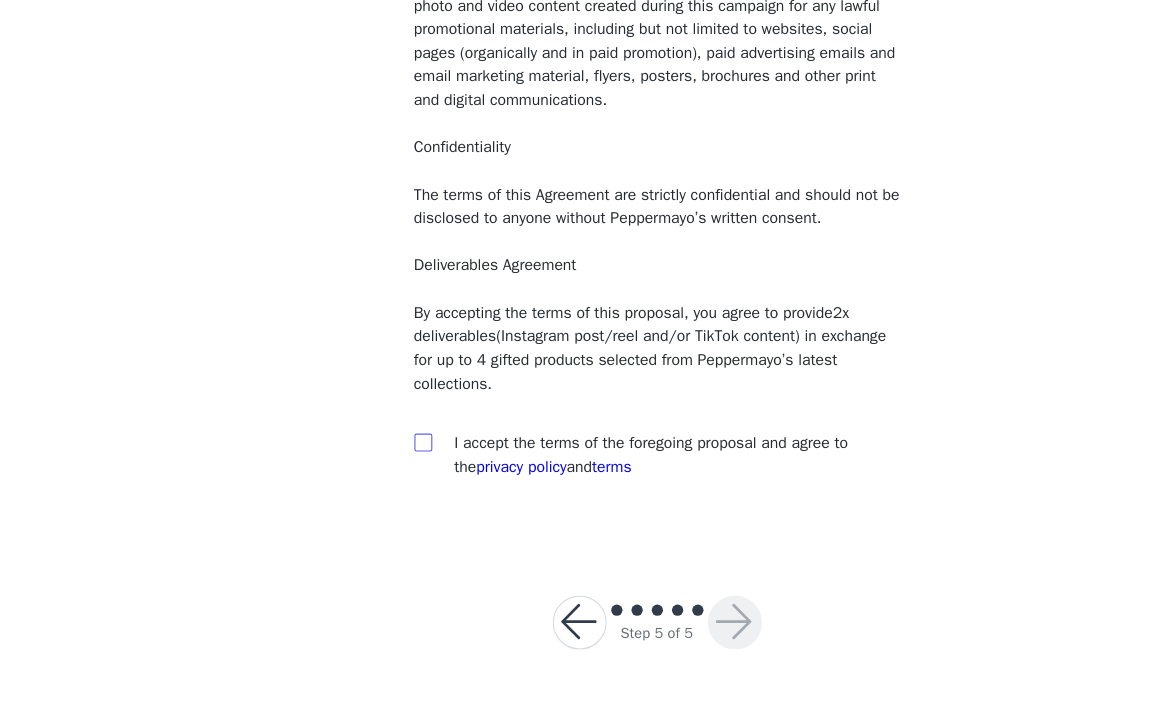 click at bounding box center [378, 470] 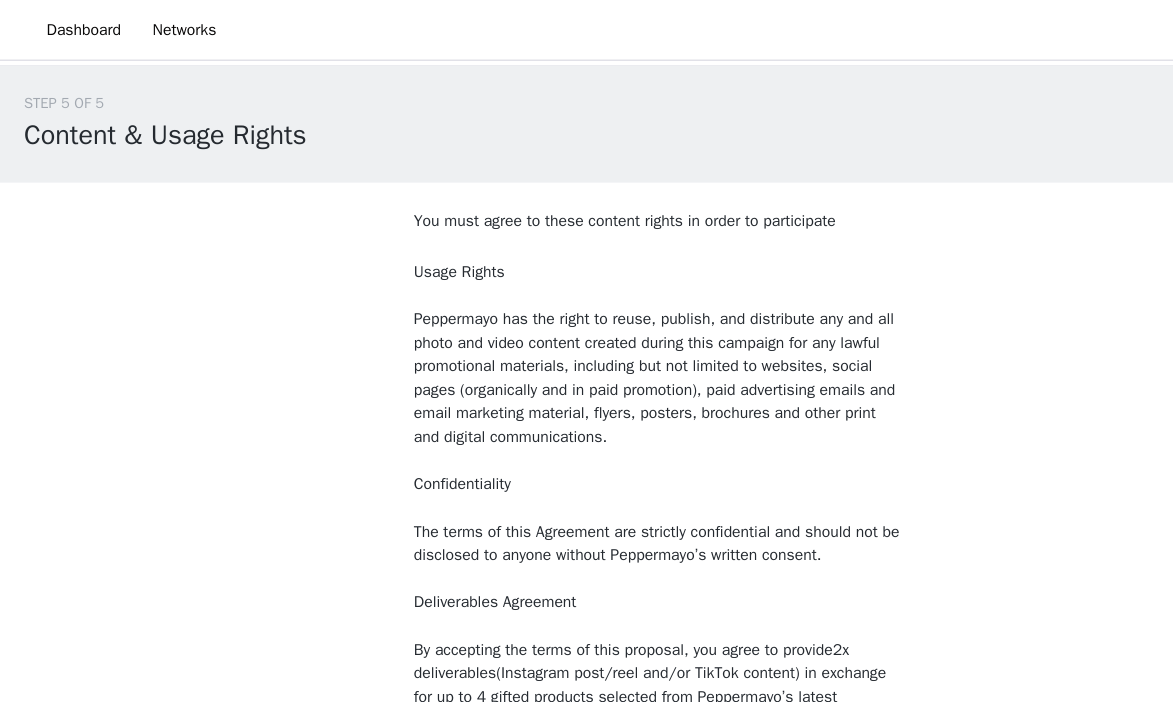 scroll, scrollTop: 222, scrollLeft: 0, axis: vertical 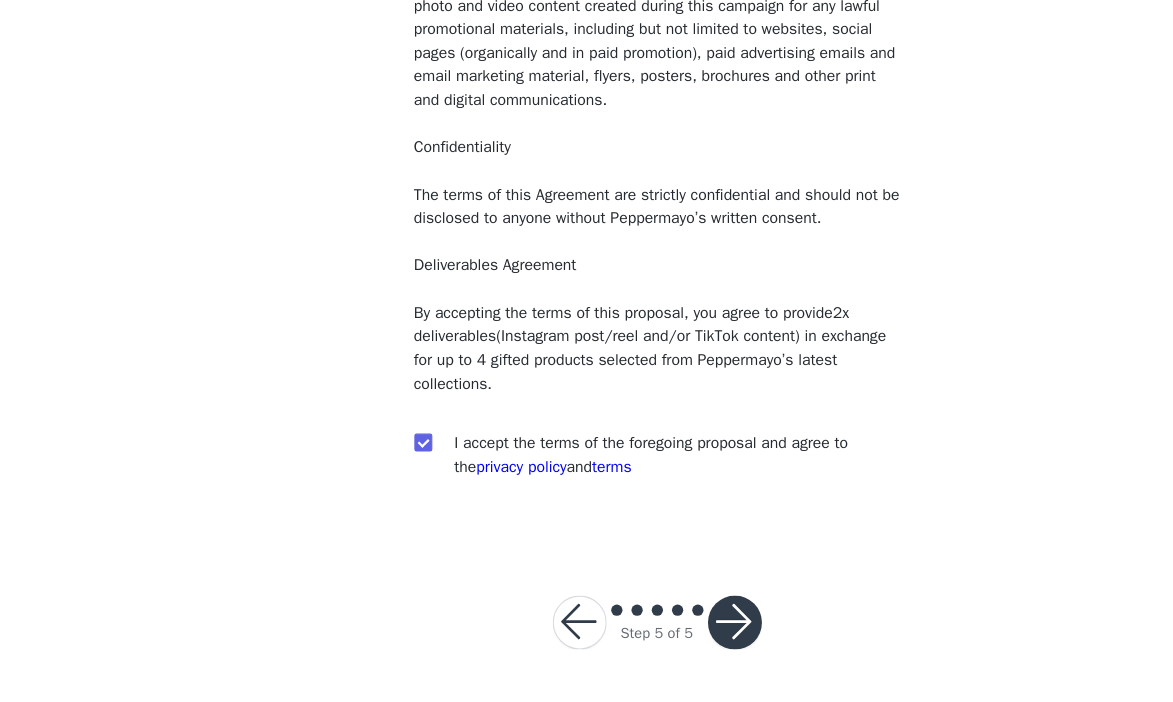 click at bounding box center (656, 631) 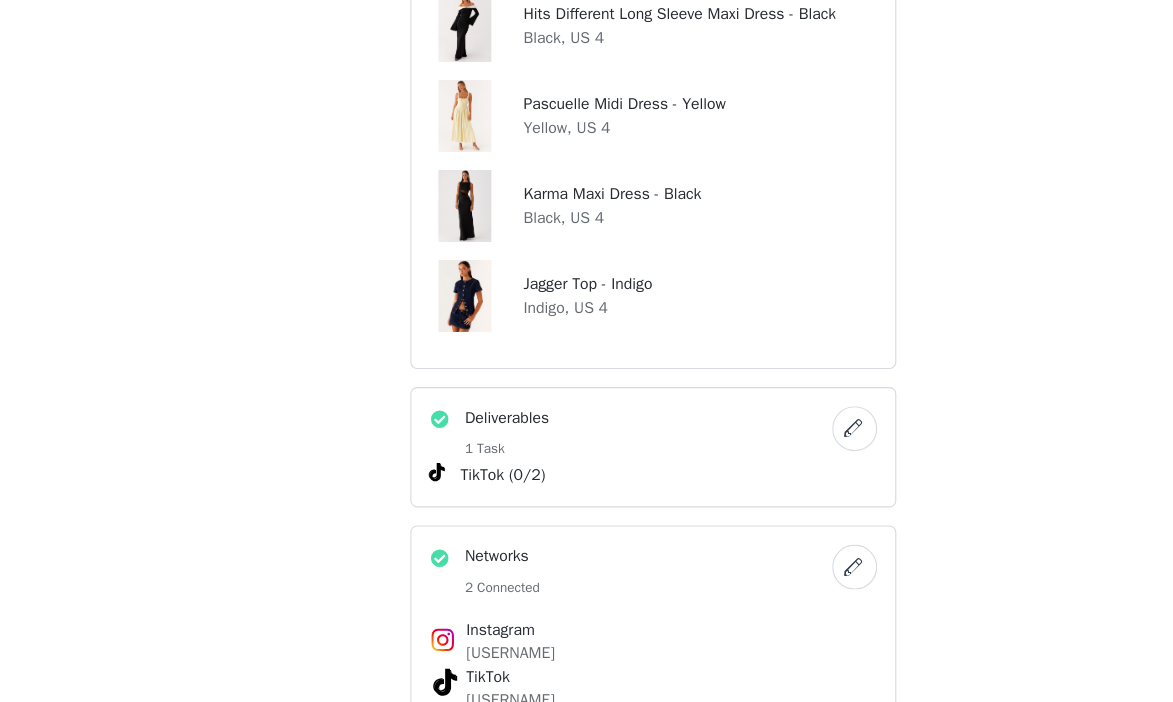 scroll, scrollTop: 1045, scrollLeft: 0, axis: vertical 